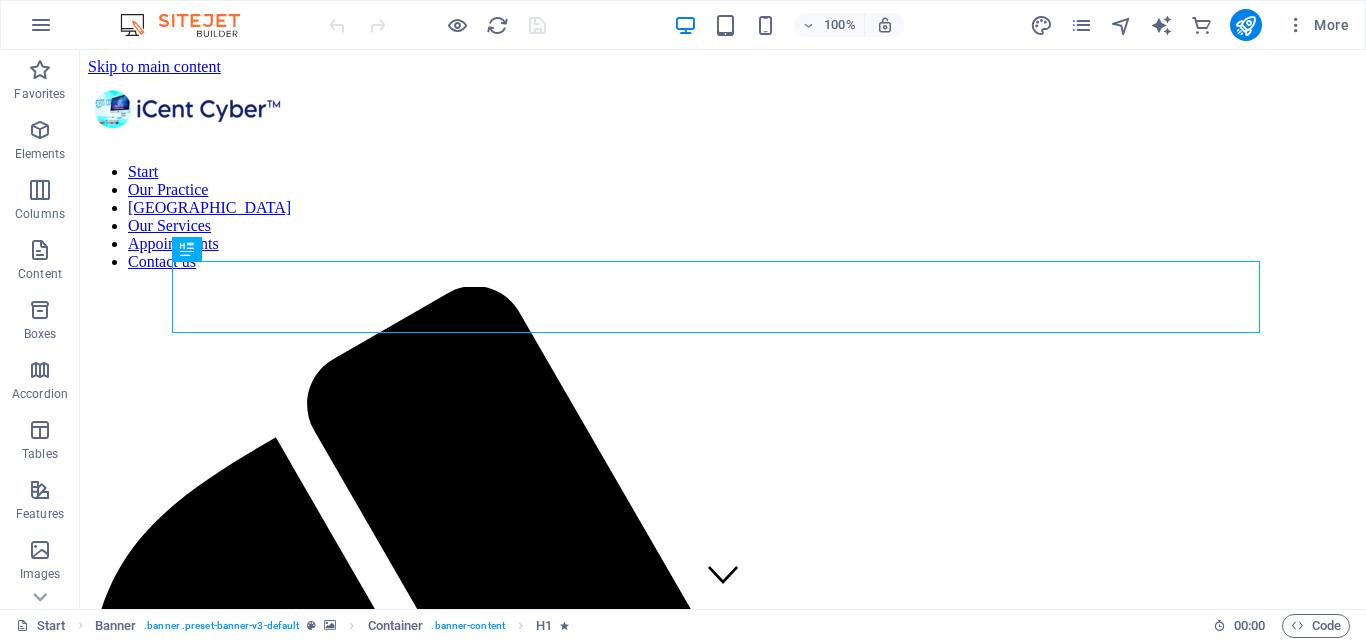 scroll, scrollTop: 0, scrollLeft: 0, axis: both 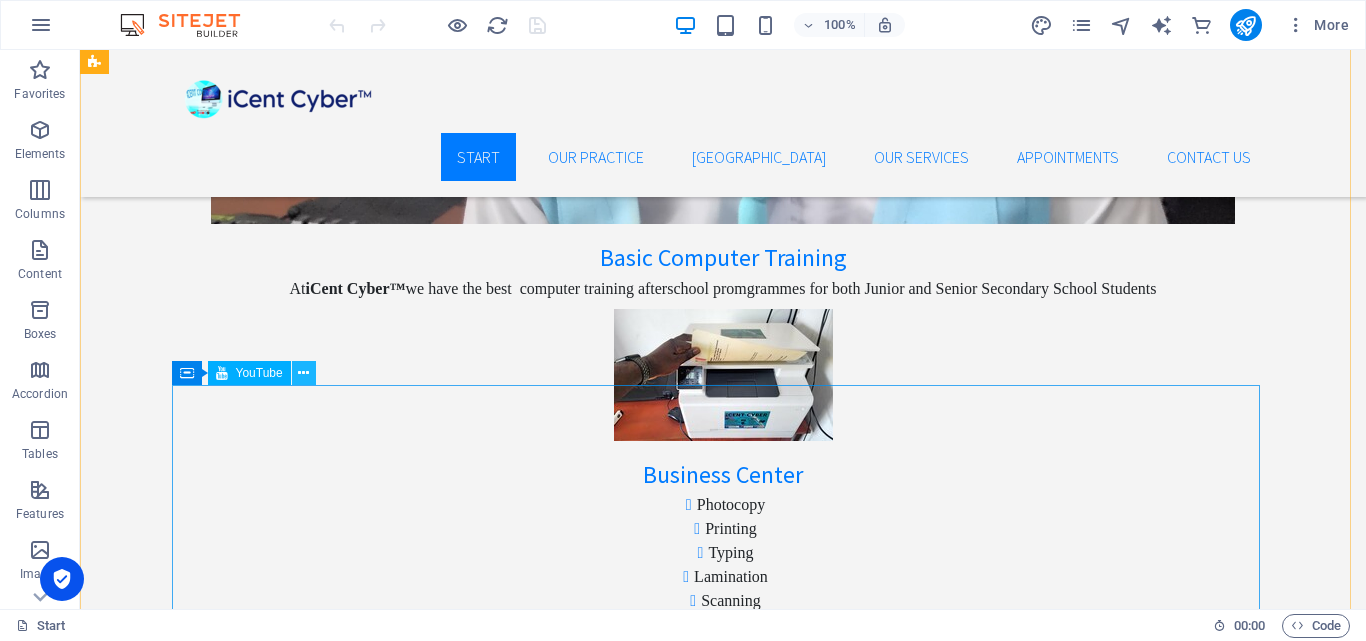 click at bounding box center [303, 373] 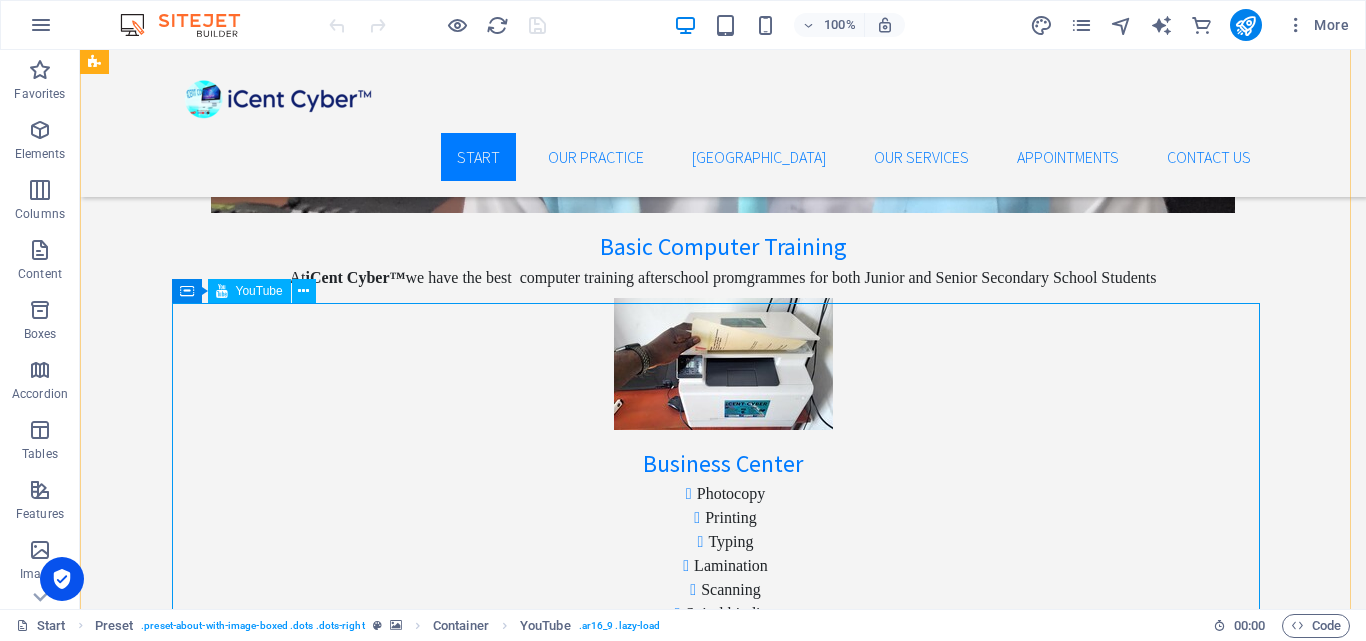 scroll, scrollTop: 2800, scrollLeft: 0, axis: vertical 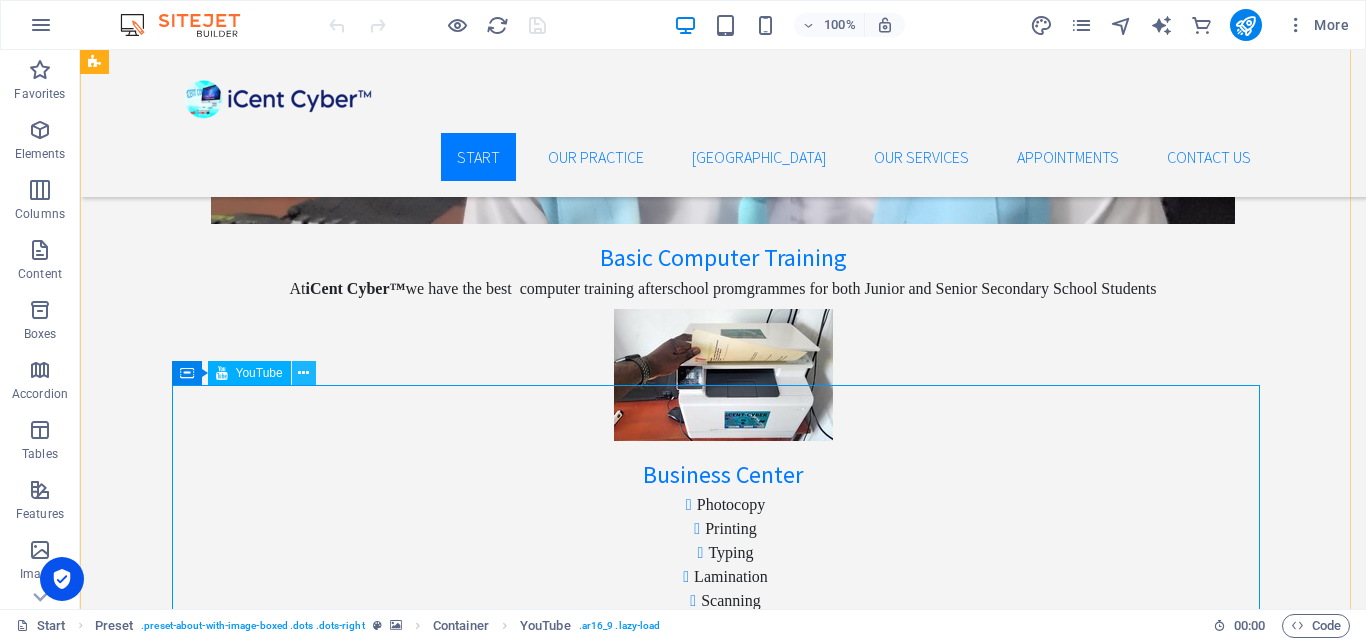 click at bounding box center [304, 373] 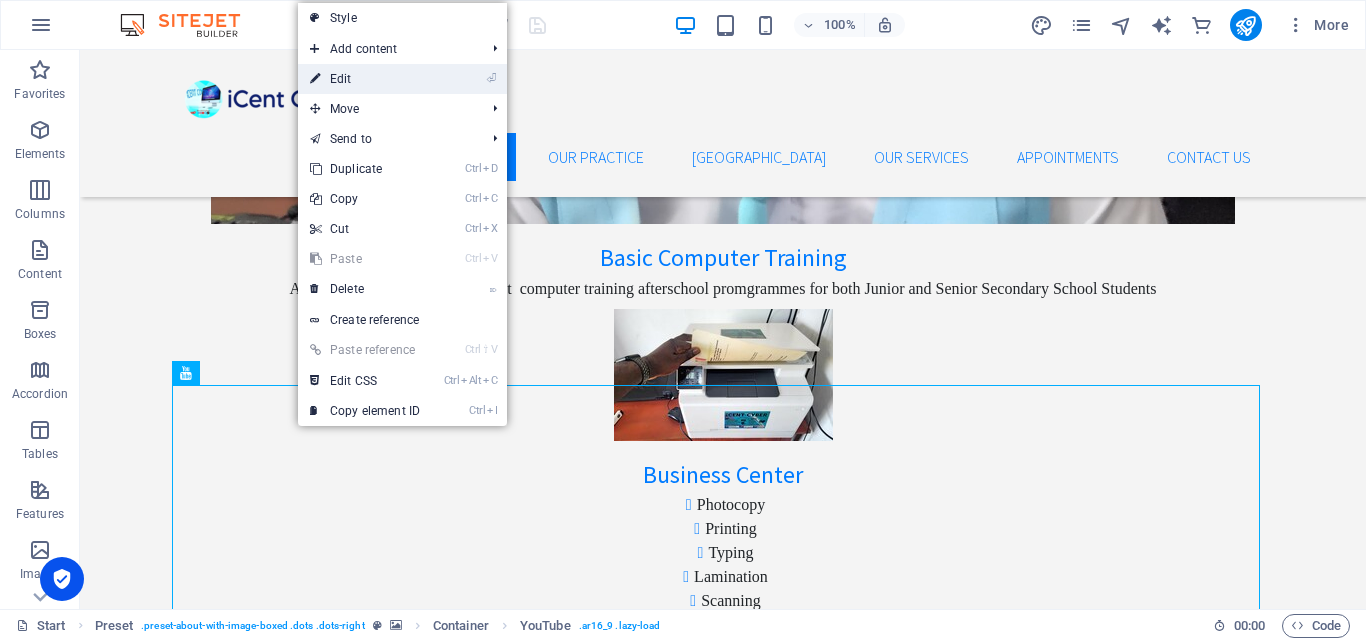 click on "⏎  Edit" at bounding box center [365, 79] 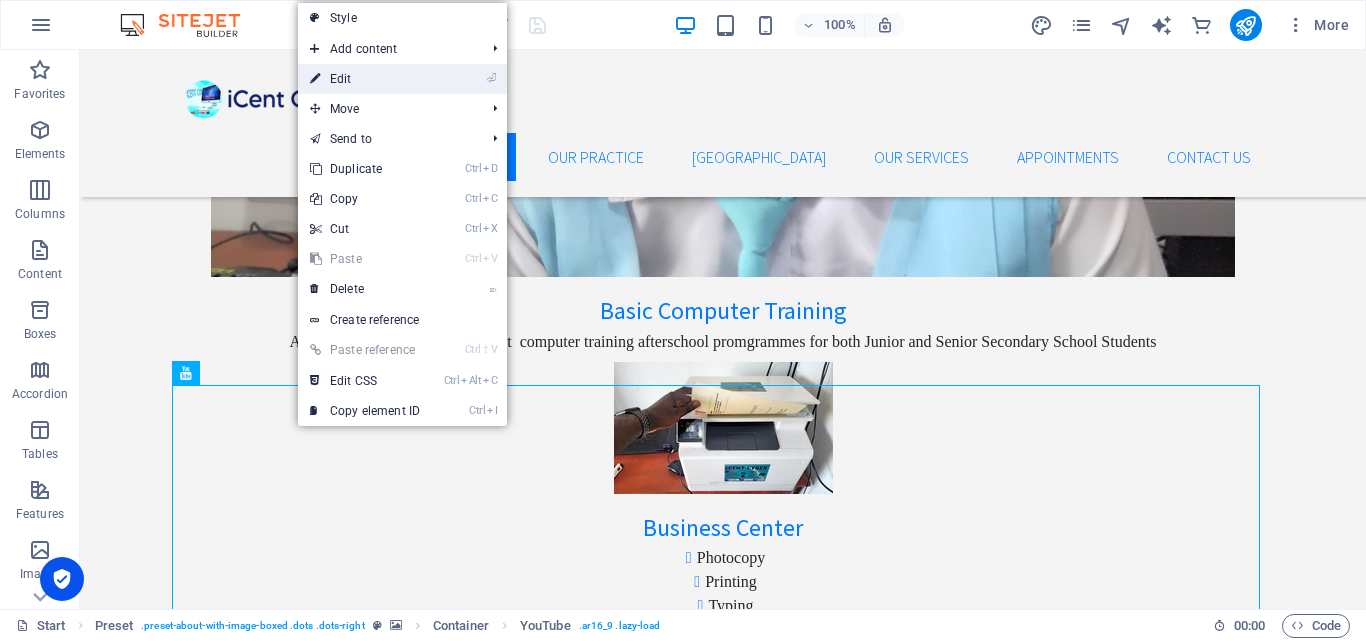 select on "ar16_9" 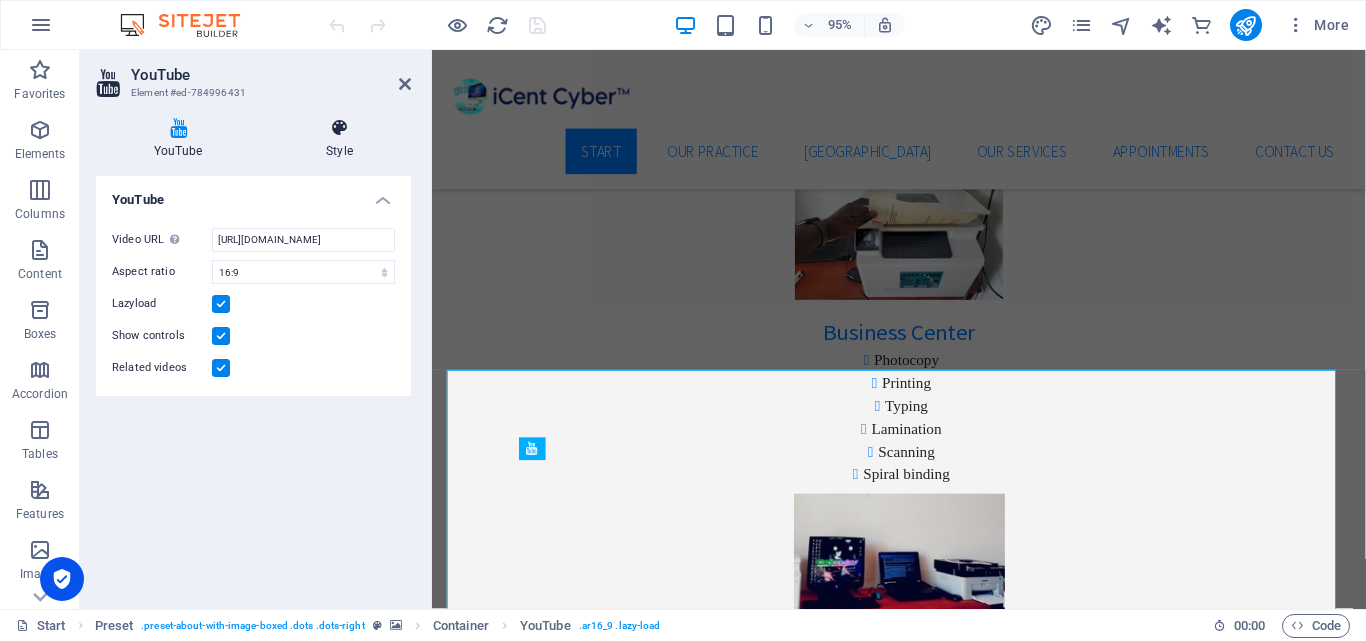 scroll, scrollTop: 2703, scrollLeft: 0, axis: vertical 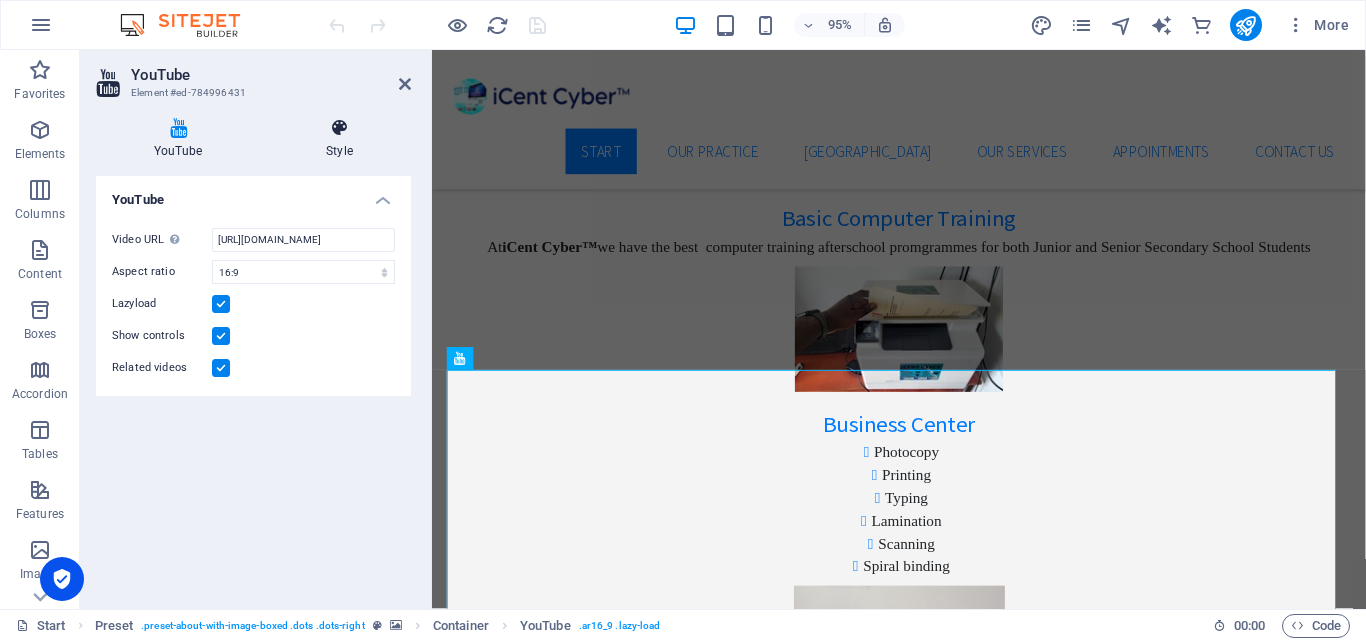click at bounding box center (339, 128) 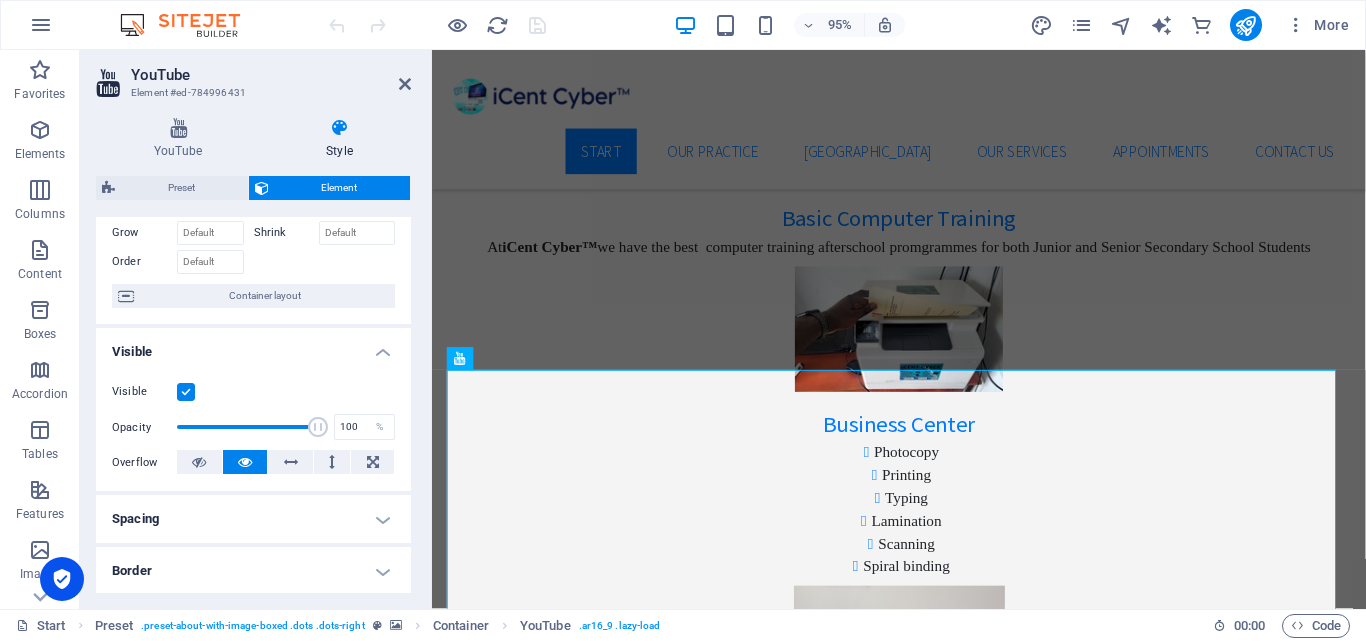 scroll, scrollTop: 0, scrollLeft: 0, axis: both 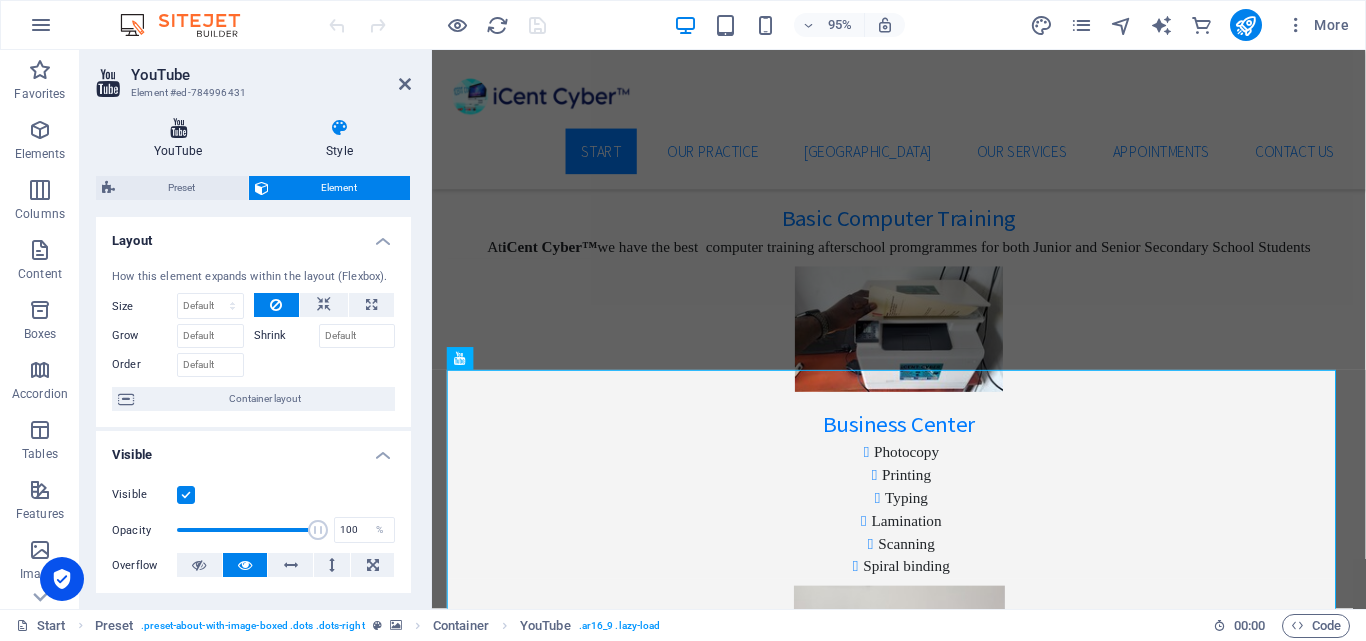 click on "YouTube" at bounding box center (182, 139) 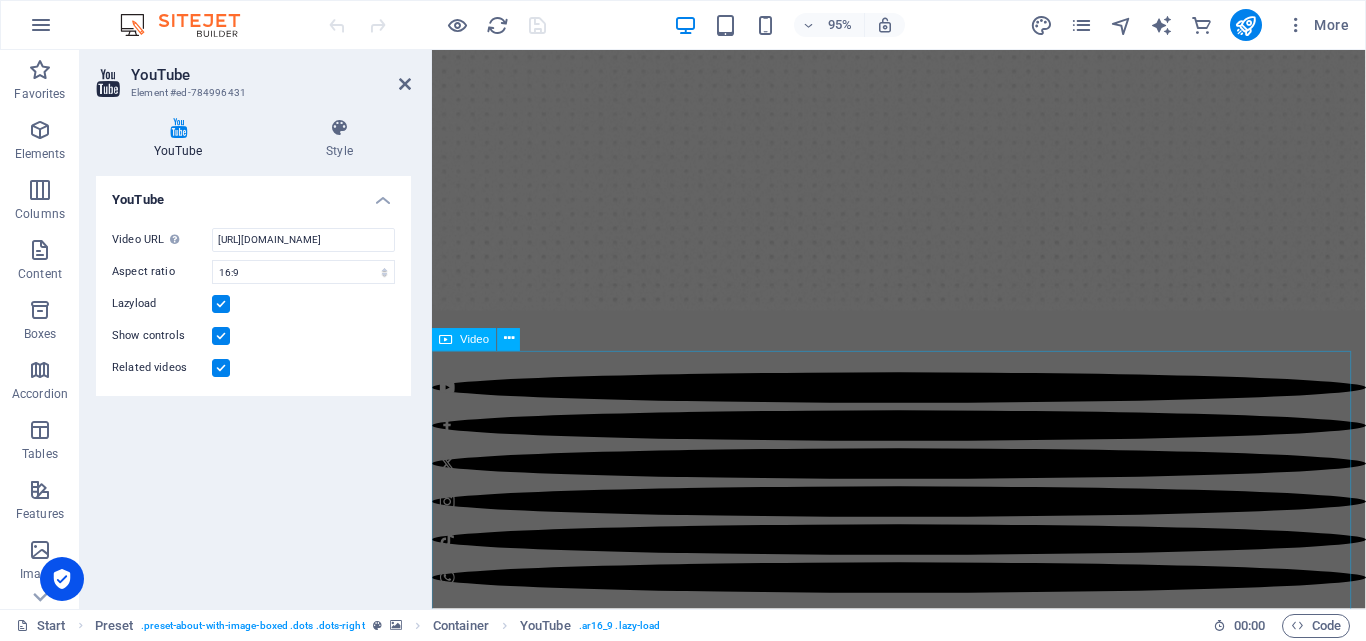 scroll, scrollTop: 400, scrollLeft: 0, axis: vertical 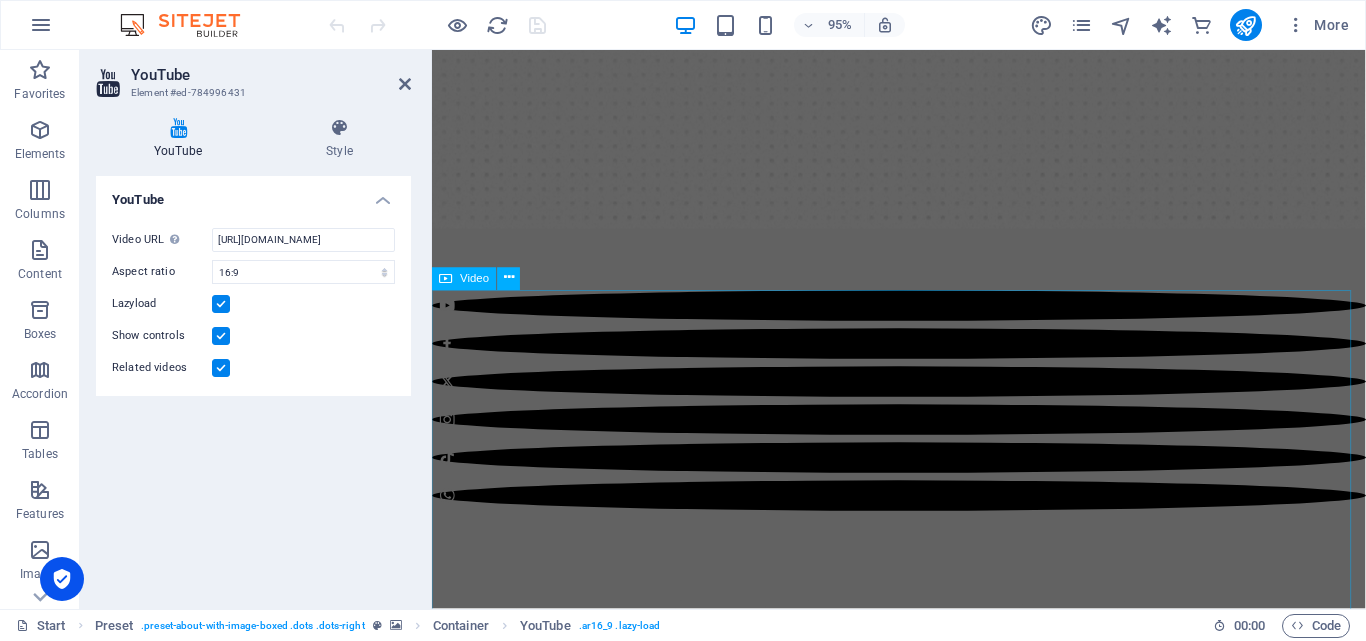 click at bounding box center [923, 1353] 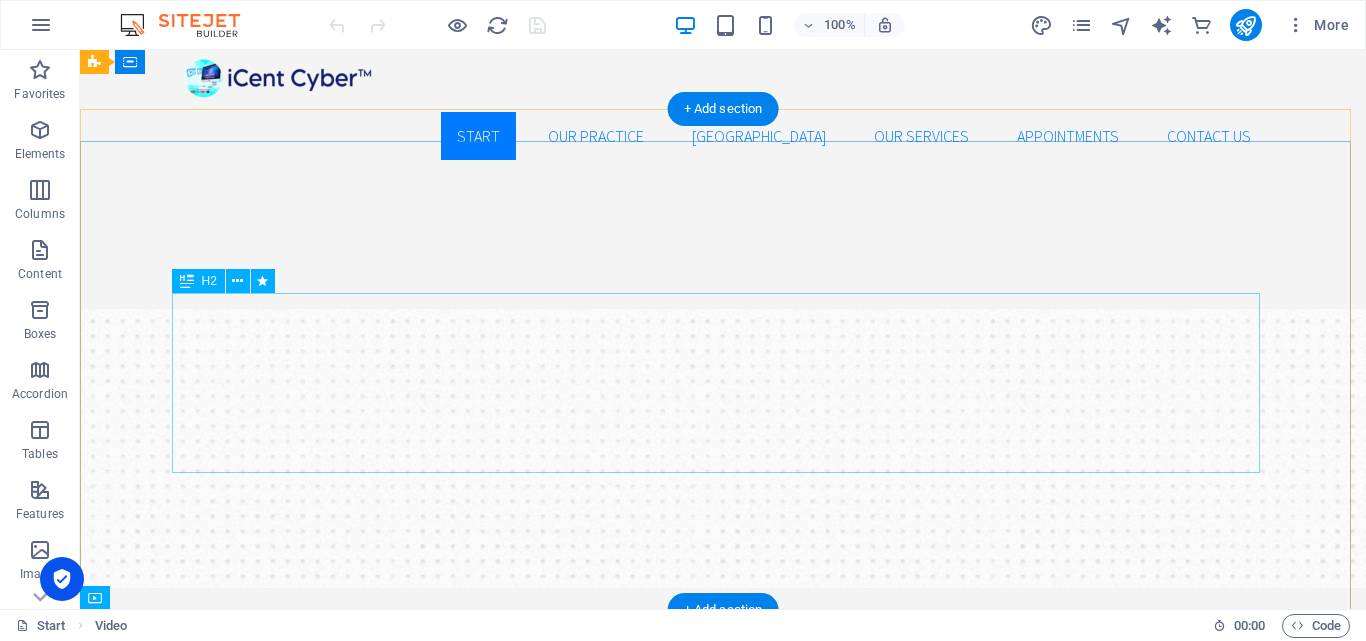 scroll, scrollTop: 0, scrollLeft: 0, axis: both 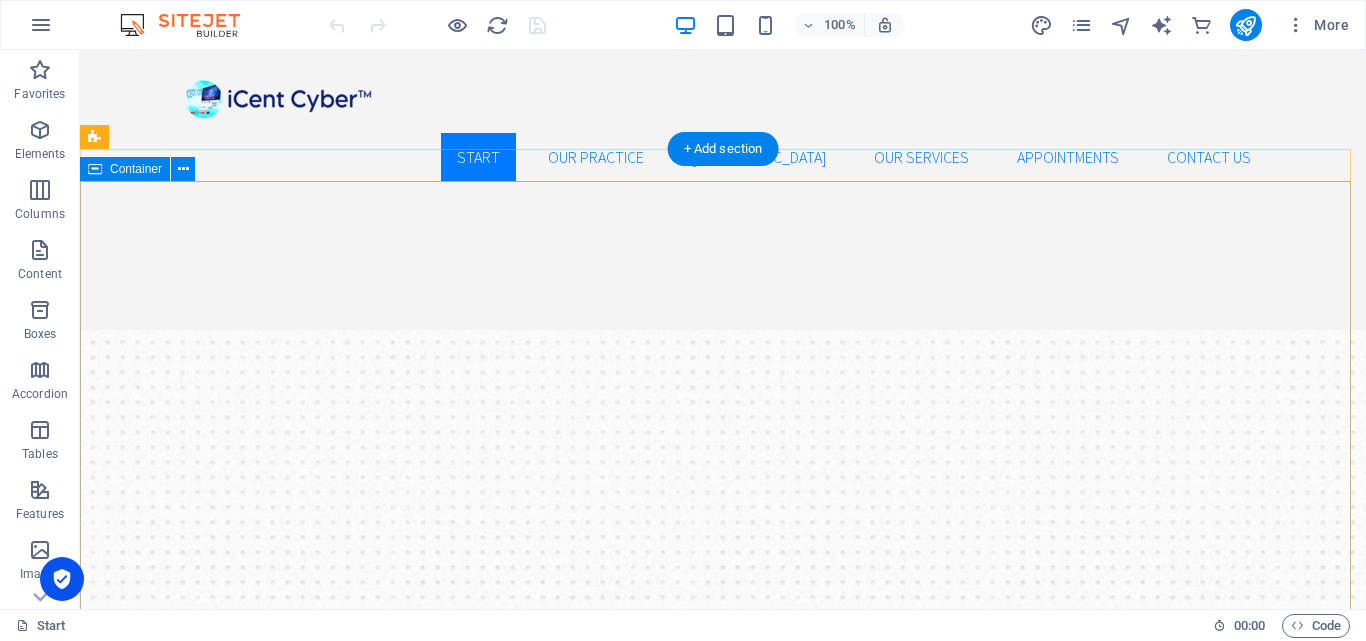 click on "UPGRADE YOUR TECH SKILLS NEW STUDENTS CAN NOW APPLY FOR COMPUTER TRAINING AT iCENT CYBER ONLINE Book an appointment Our Computer Training Packages" at bounding box center [723, 1192] 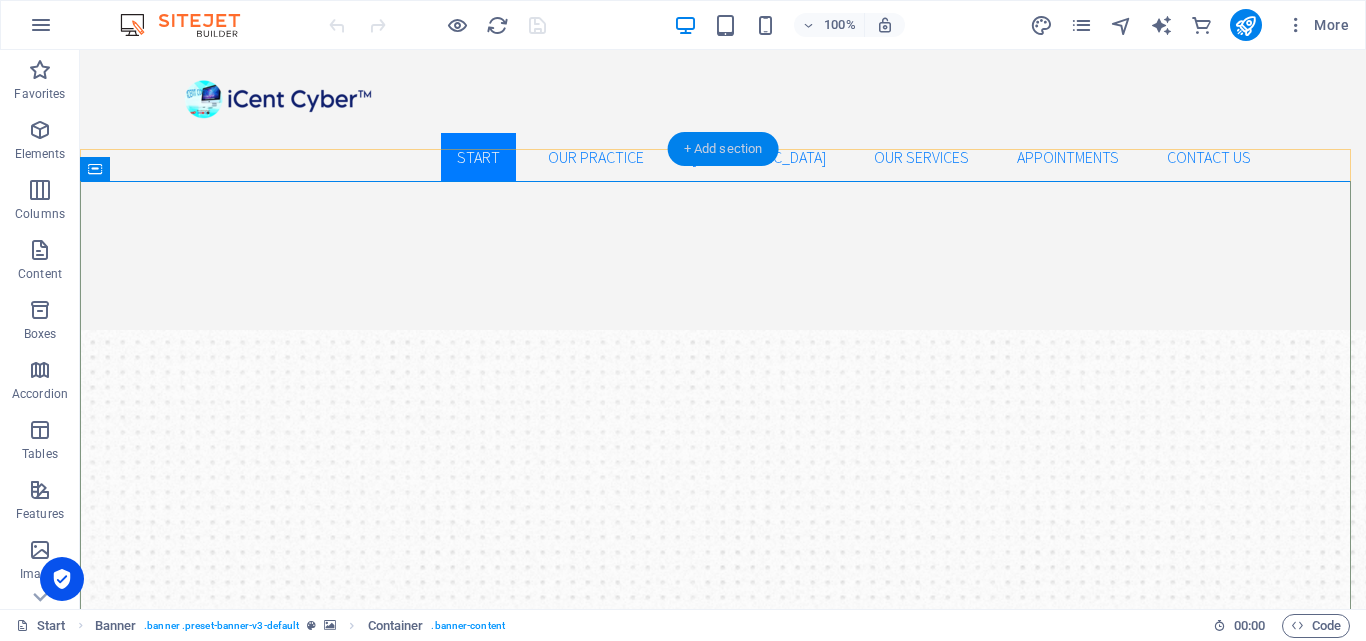 click on "+ Add section" at bounding box center [723, 149] 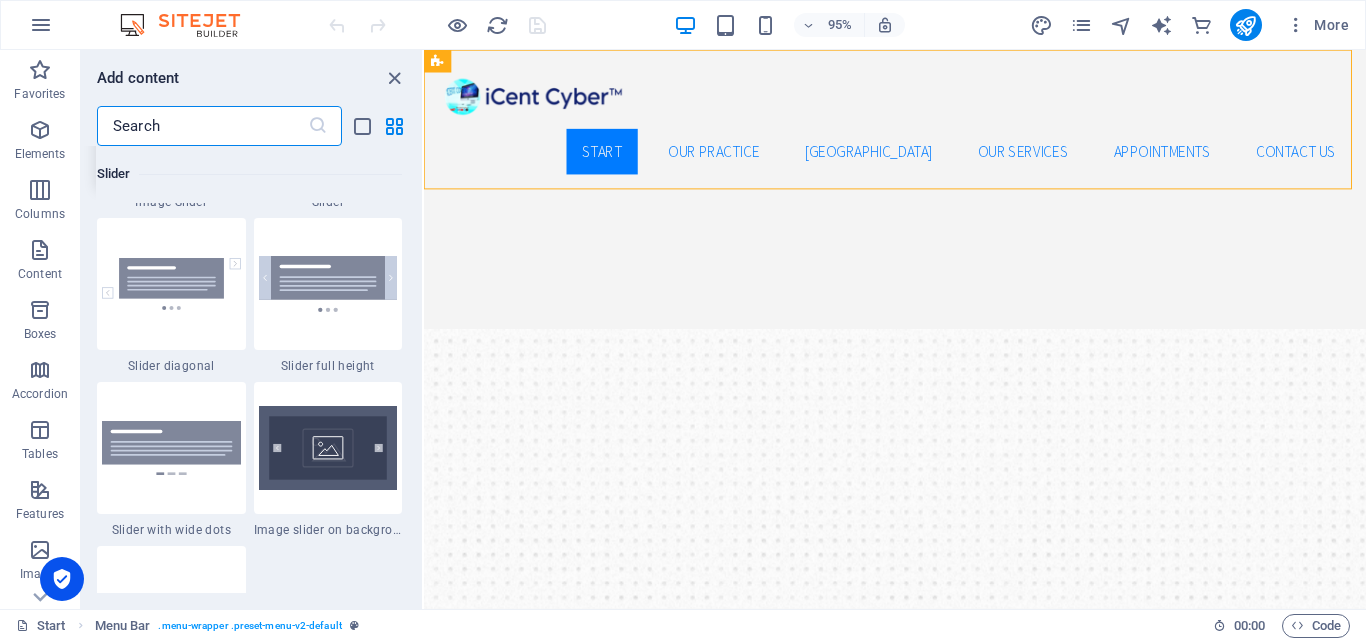 scroll, scrollTop: 11499, scrollLeft: 0, axis: vertical 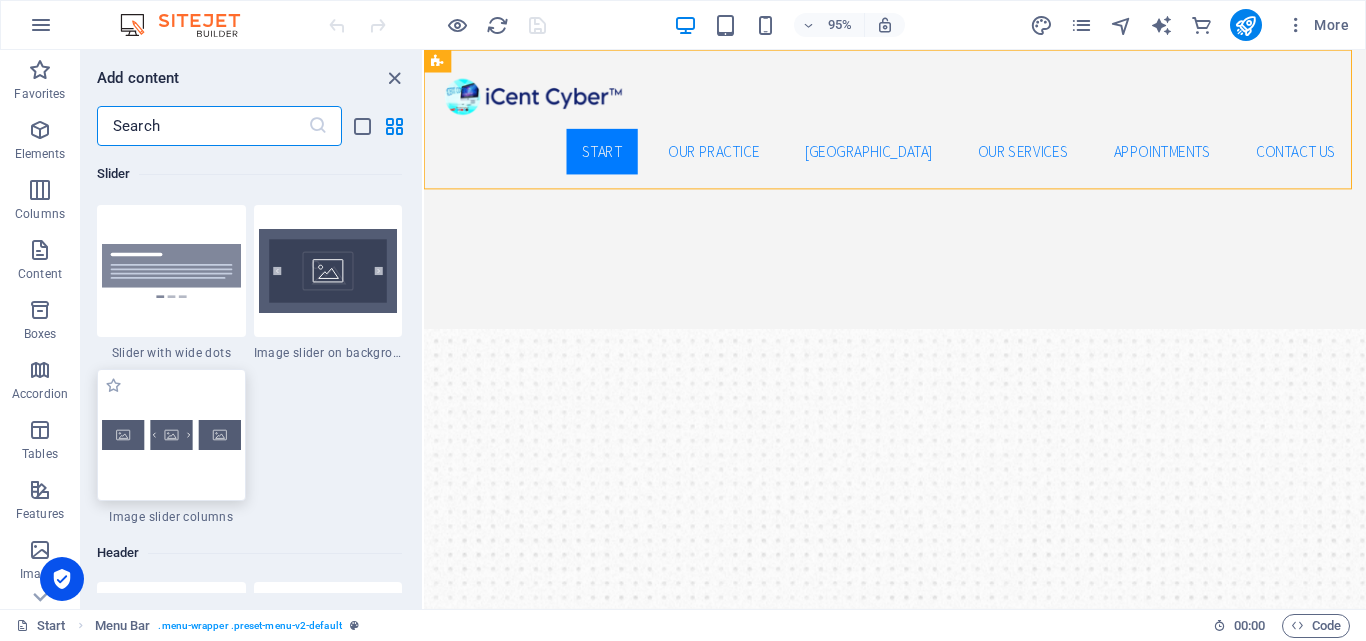 click at bounding box center (171, 435) 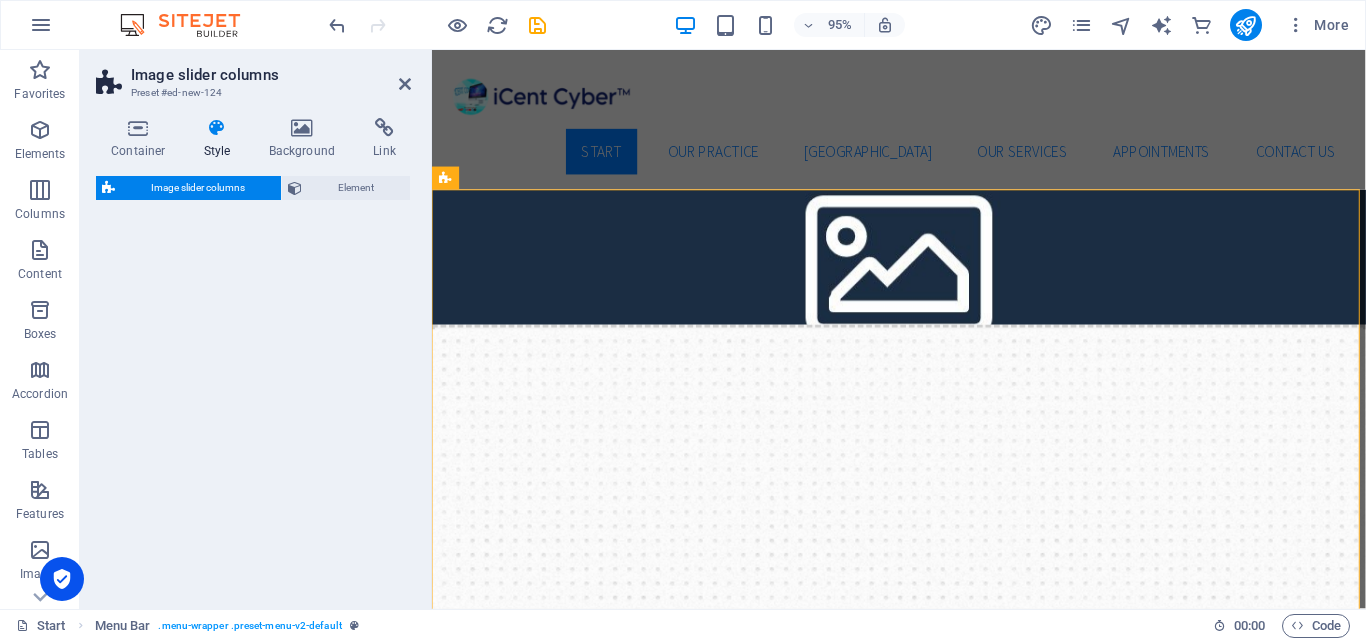 click on "Image slider columns Preset #ed-new-124
Container Style Background Link Size Height Default px rem % vh vw Min. height None px rem % vh vw Width Default px rem % em vh vw Min. width None px rem % vh vw Content width Default Custom width Width Default px rem % em vh vw Min. width None px rem % vh vw Default padding Custom spacing Default content width and padding can be changed under Design. Edit design Layout (Flexbox) Alignment Determines the flex direction. Default Main axis Determine how elements should behave along the main axis inside this container (justify content). Default Side axis Control the vertical direction of the element inside of the container (align items). Default Wrap Default On Off Fill Controls the distances and direction of elements on the y-axis across several lines (align content). Default Accessibility ARIA helps assistive technologies (like screen readers) to understand the role, state, and behavior of web elements Role None Alert Article Banner Comment Complementary" at bounding box center (723, 329) 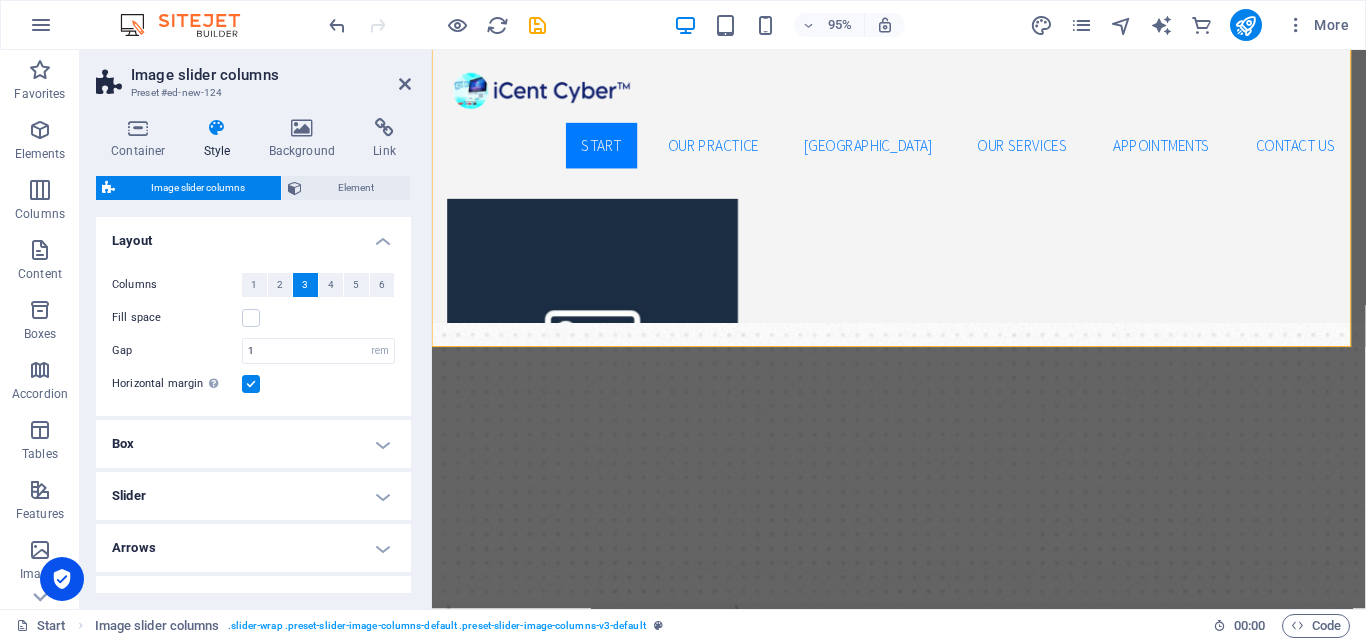 scroll, scrollTop: 0, scrollLeft: 0, axis: both 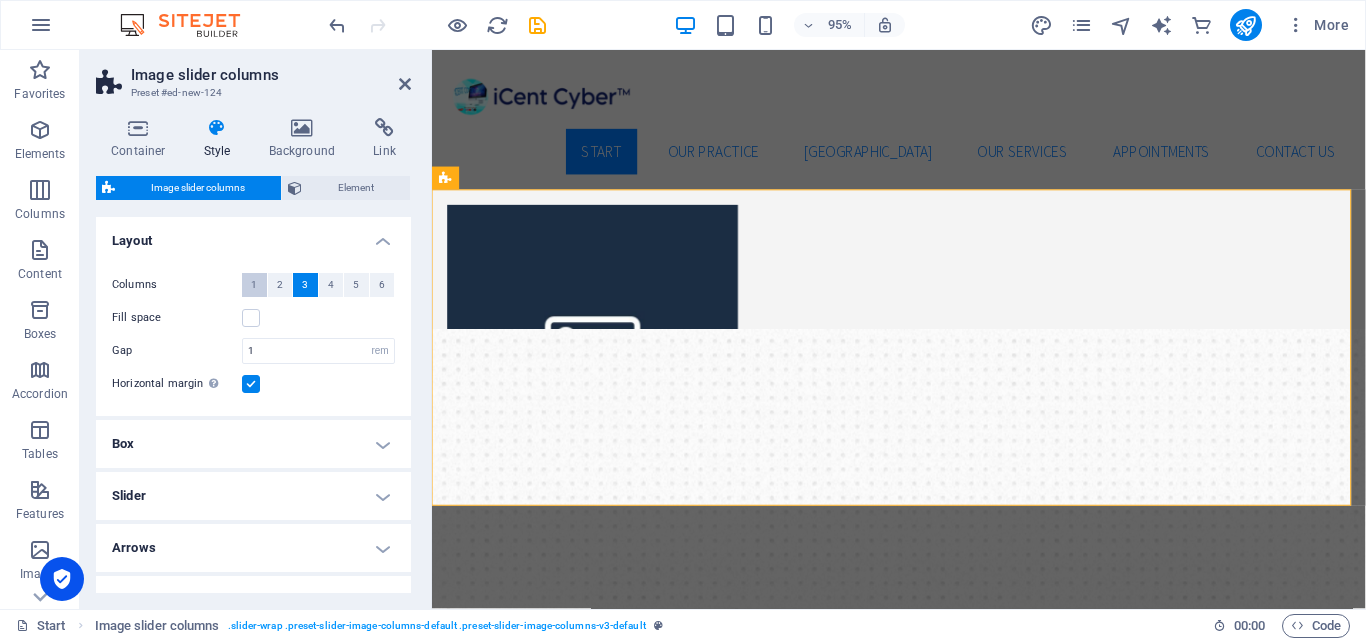 click on "1" at bounding box center [254, 285] 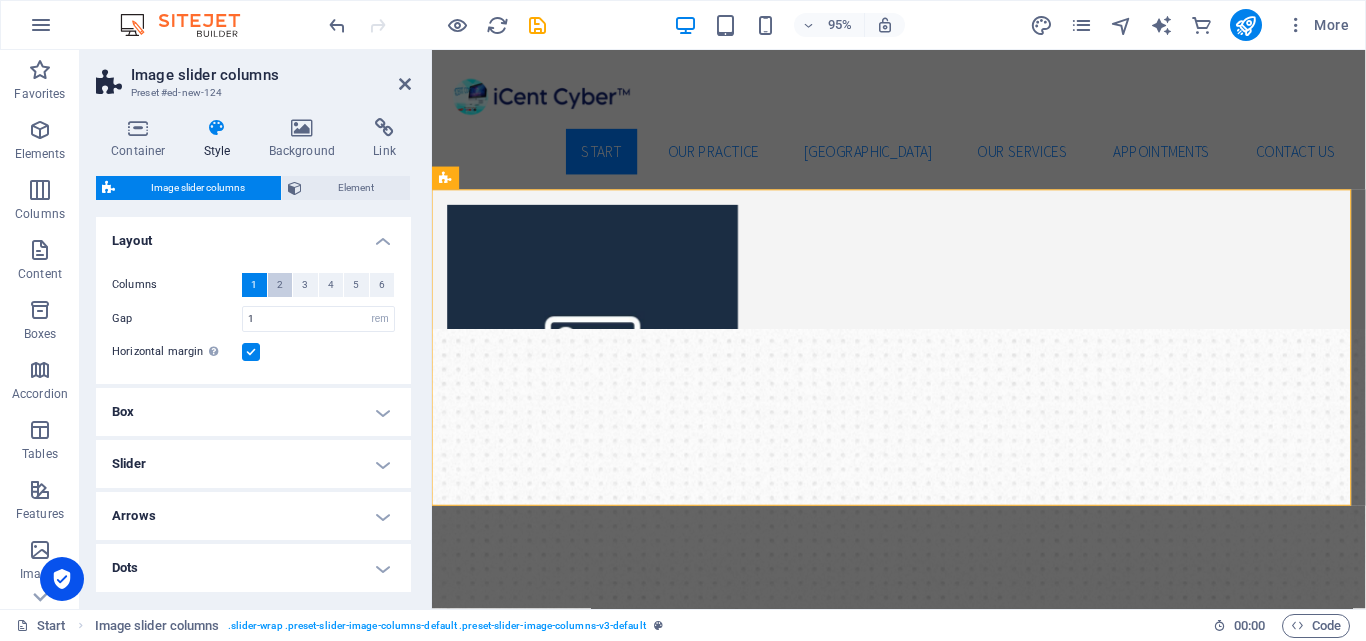 click on "2" at bounding box center (280, 285) 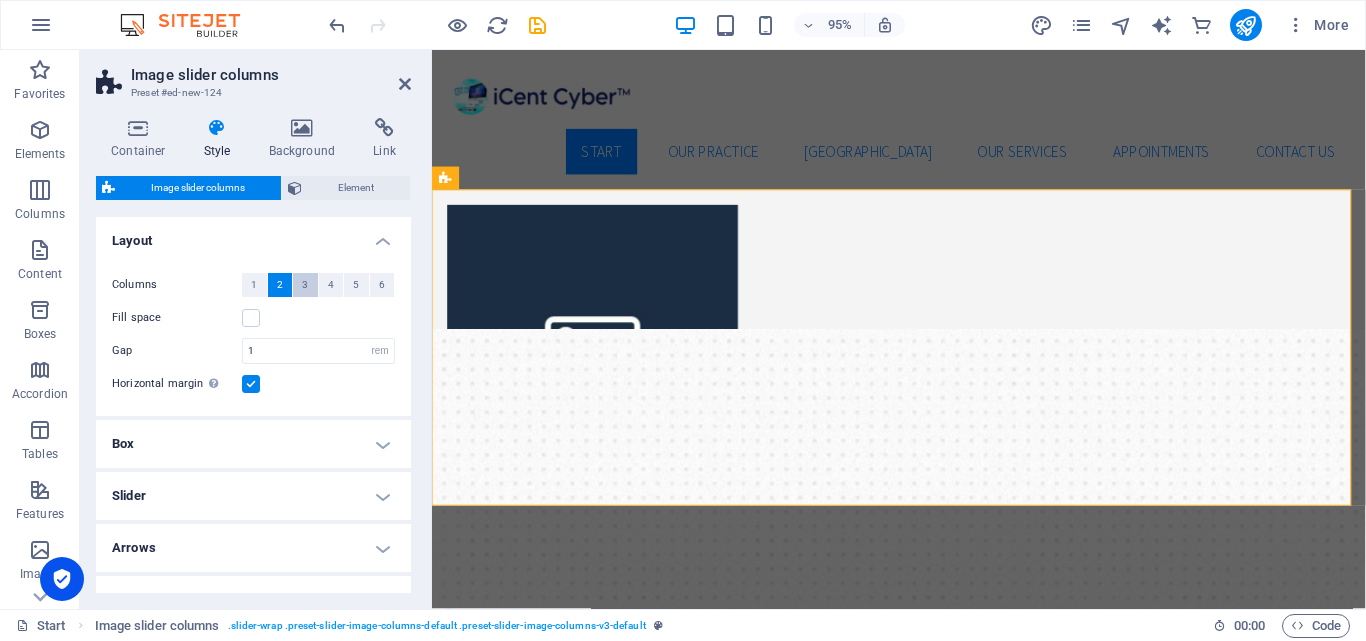 click on "3" at bounding box center [305, 285] 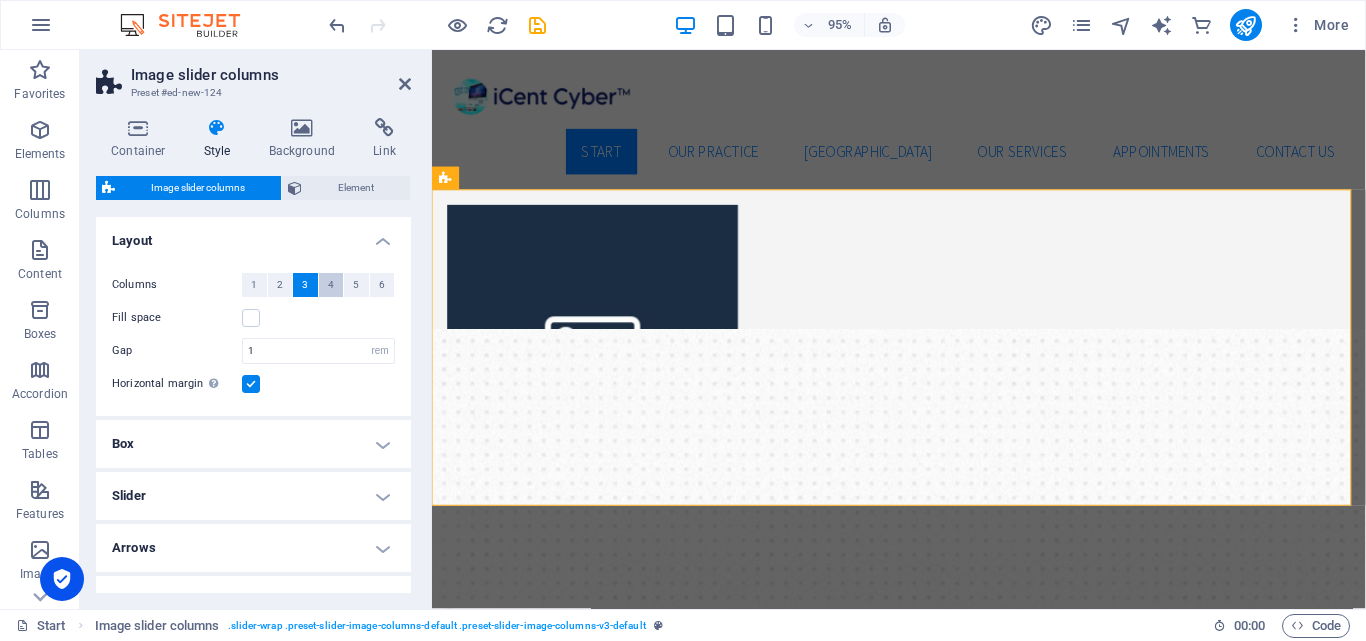 click on "4" at bounding box center [331, 285] 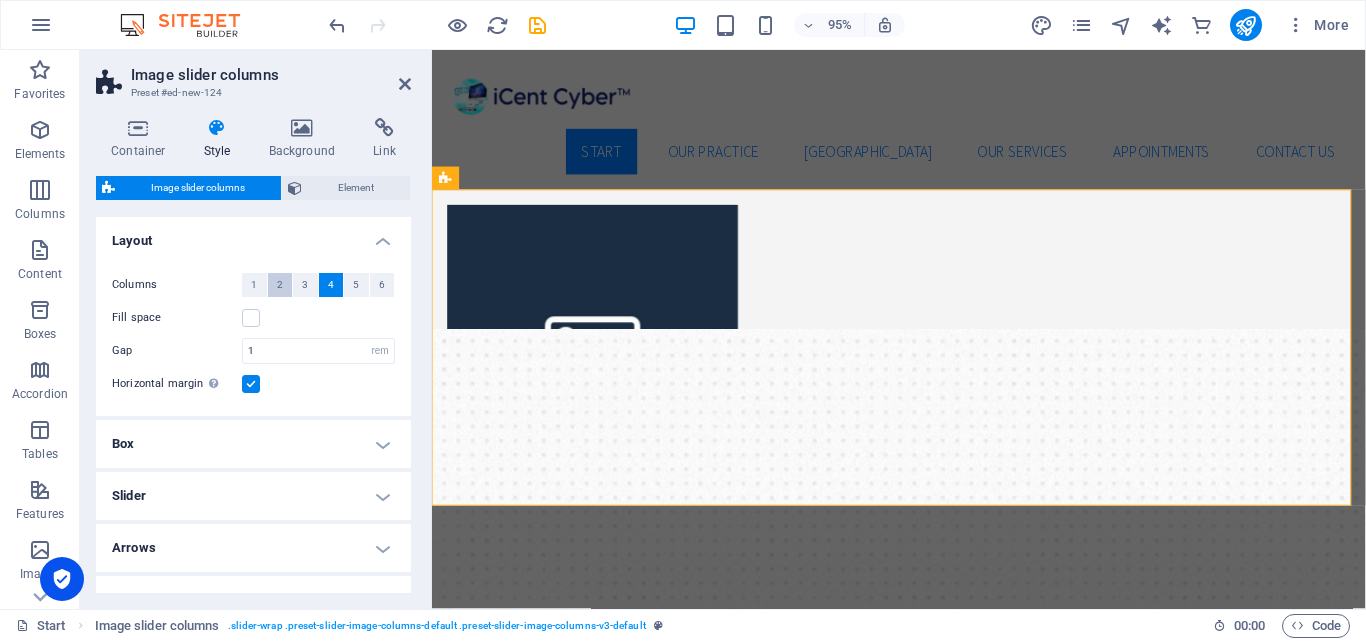 click on "2" at bounding box center [280, 285] 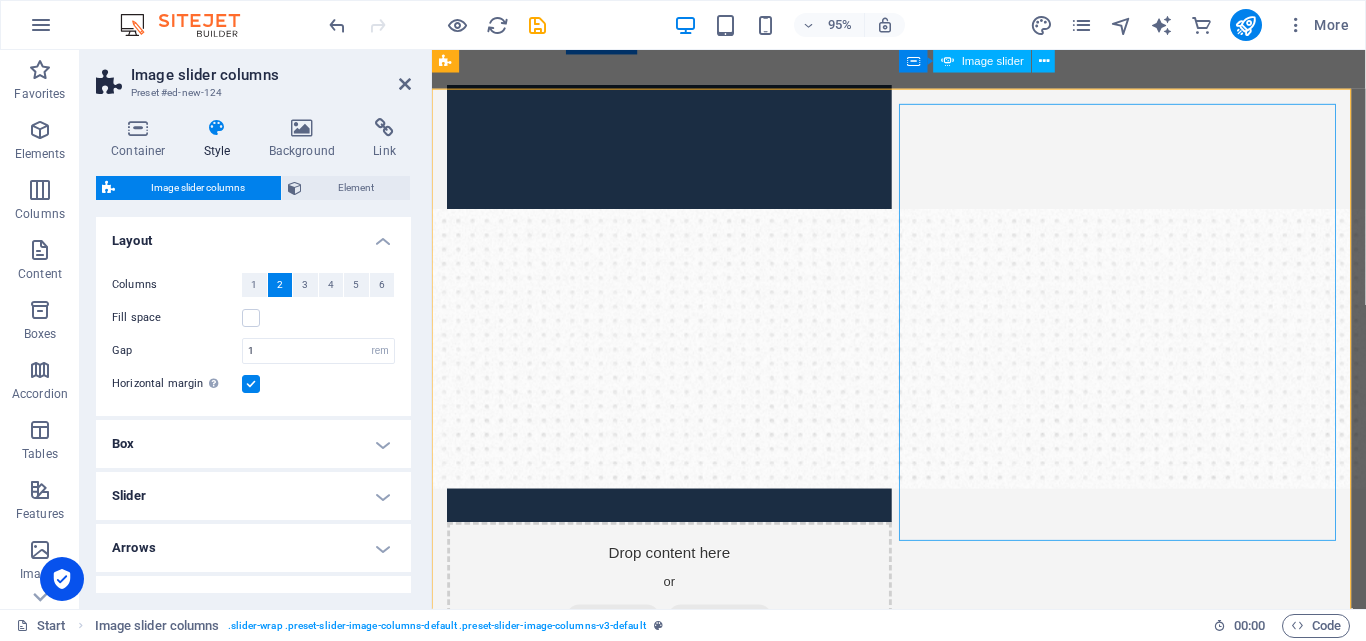 scroll, scrollTop: 0, scrollLeft: 0, axis: both 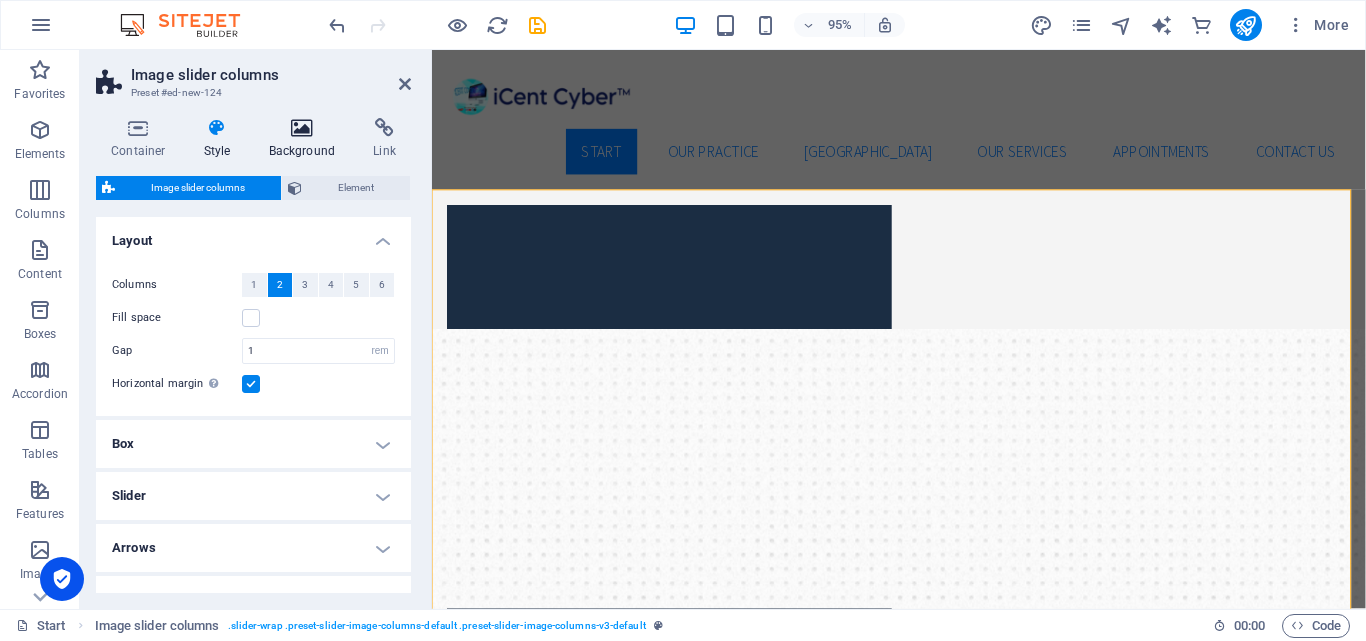 click on "Background" at bounding box center [306, 139] 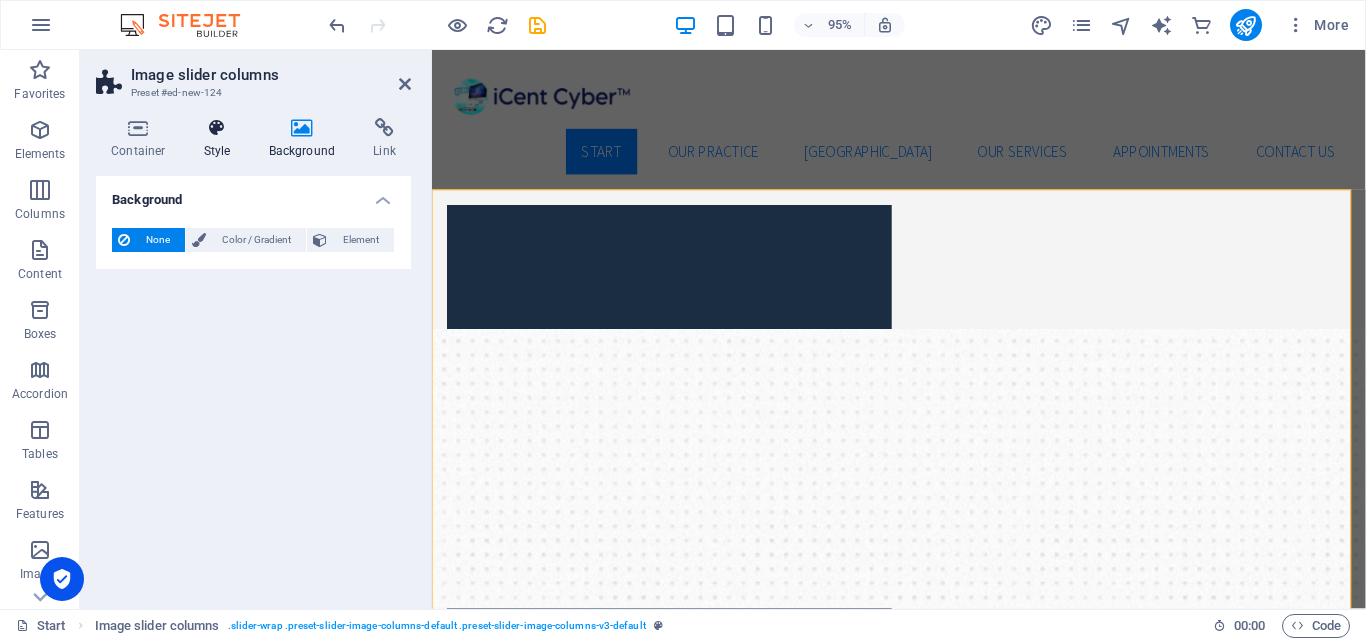 click on "Style" at bounding box center [221, 139] 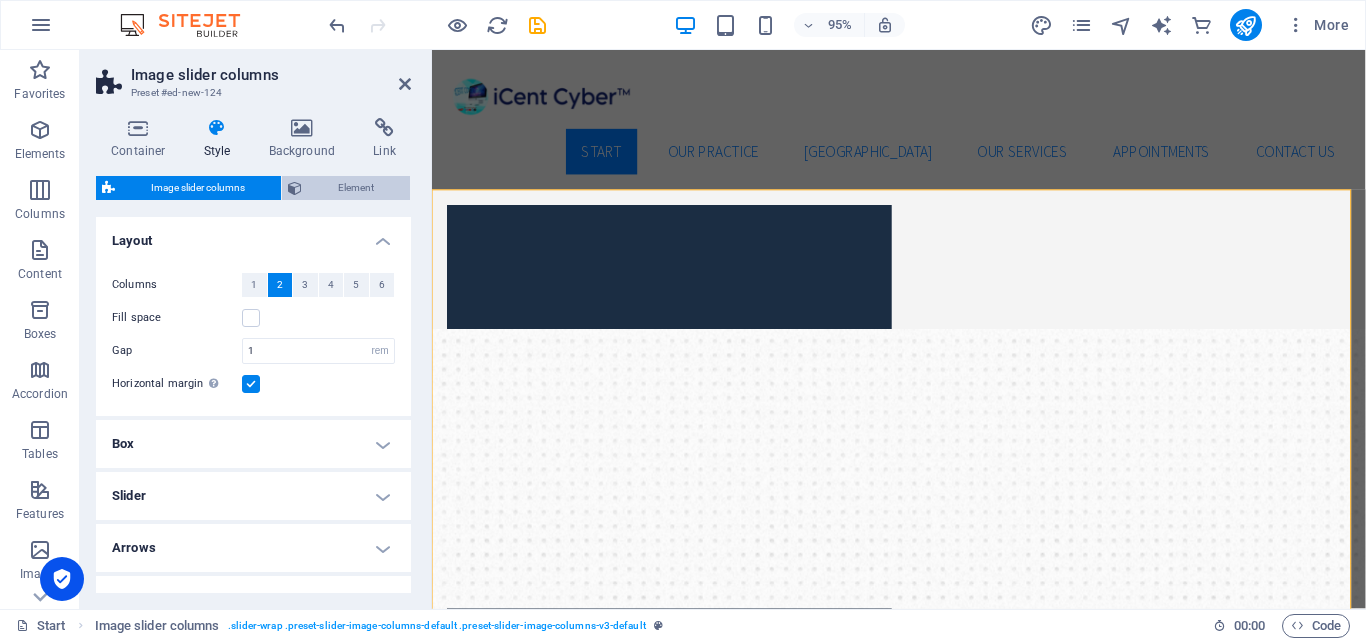 click on "Element" at bounding box center [356, 188] 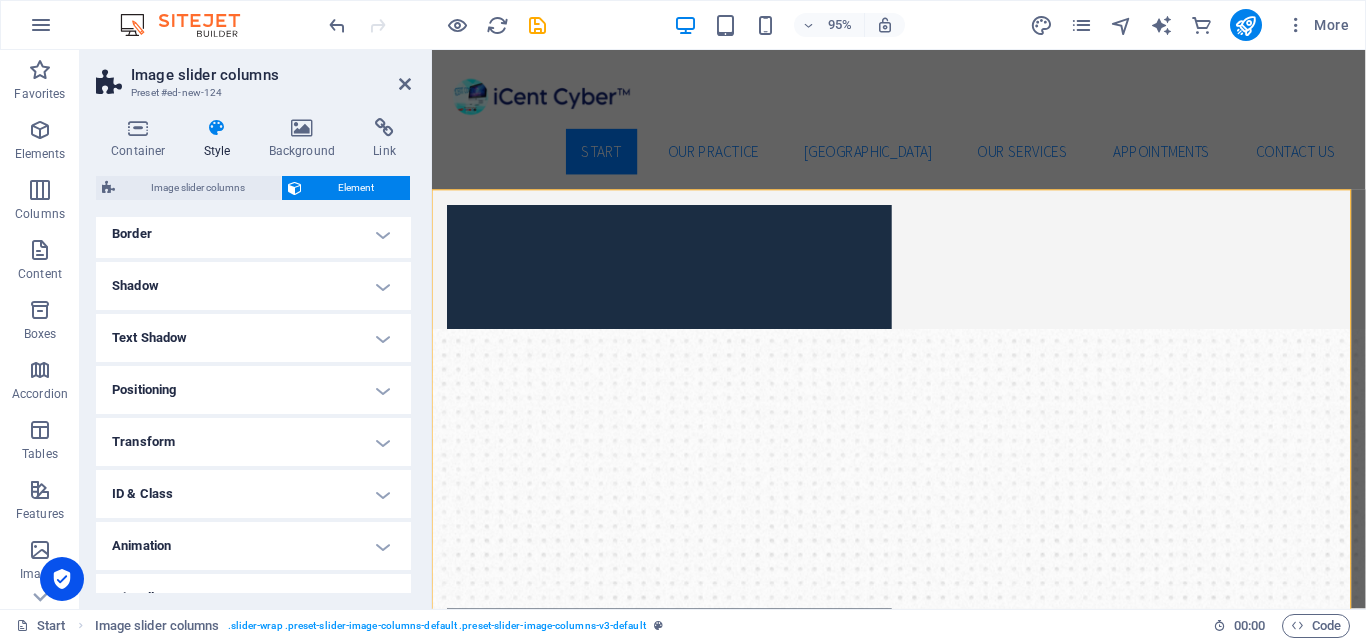scroll, scrollTop: 259, scrollLeft: 0, axis: vertical 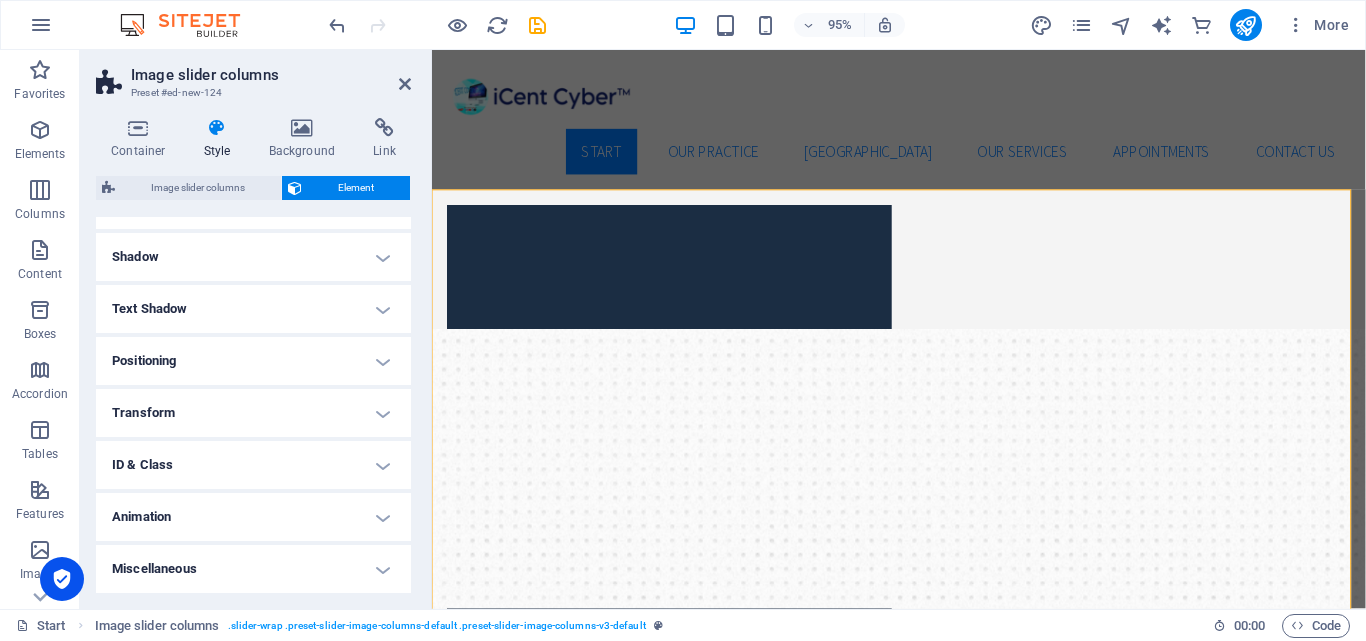 click on "Style" at bounding box center (221, 139) 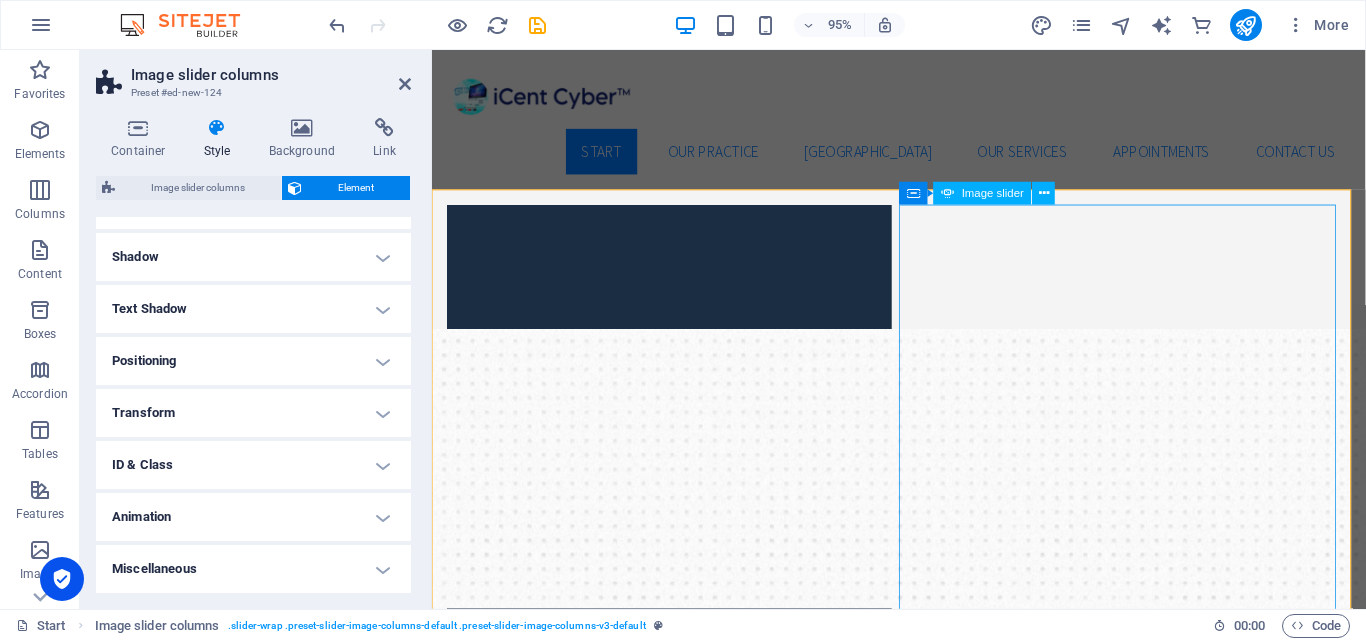 click at bounding box center (948, 2195) 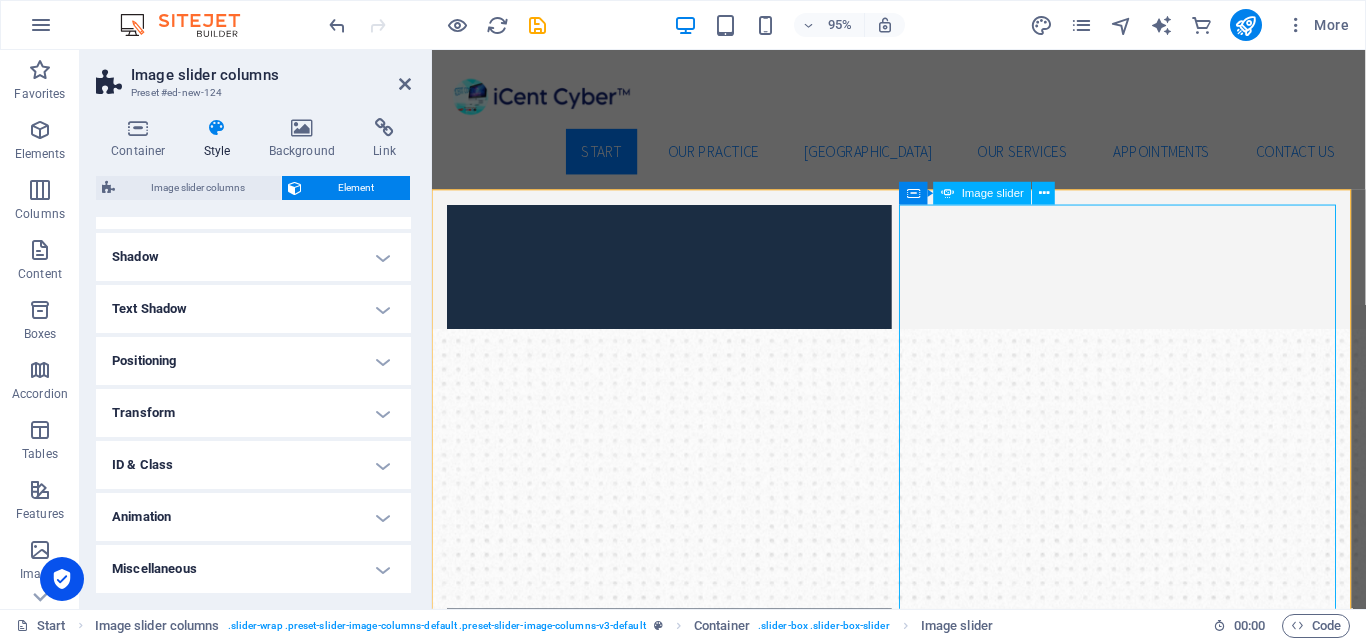 click at bounding box center [948, 2195] 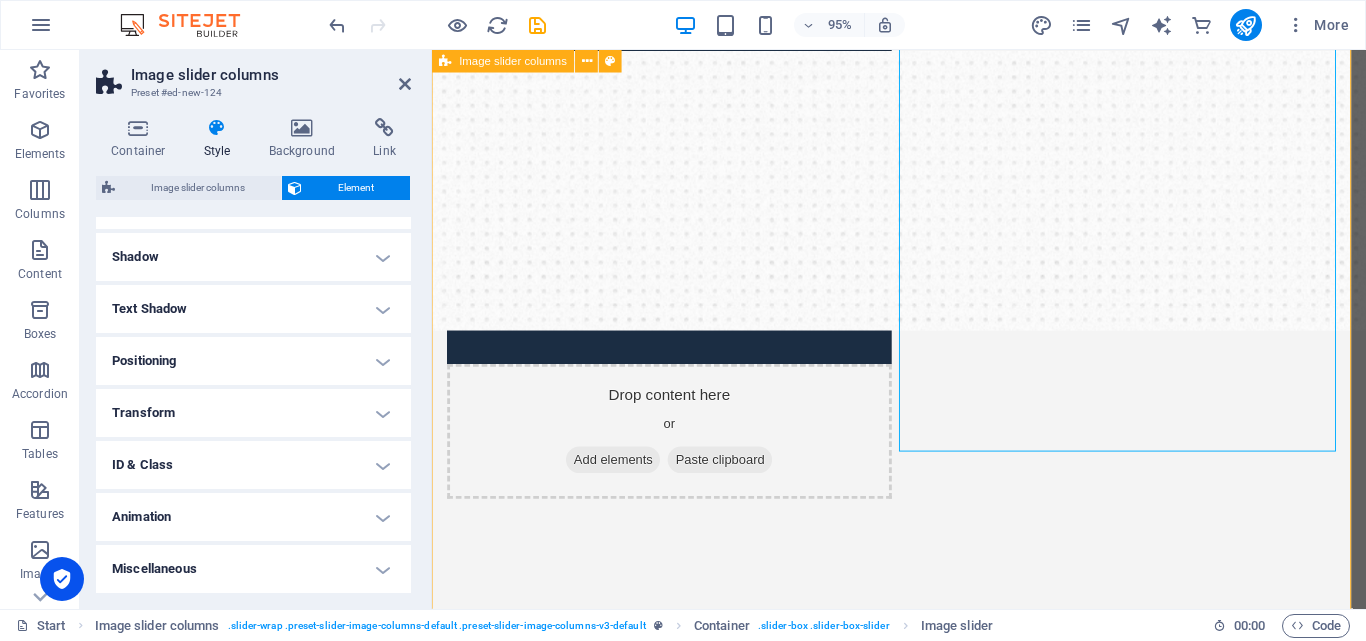 scroll, scrollTop: 300, scrollLeft: 0, axis: vertical 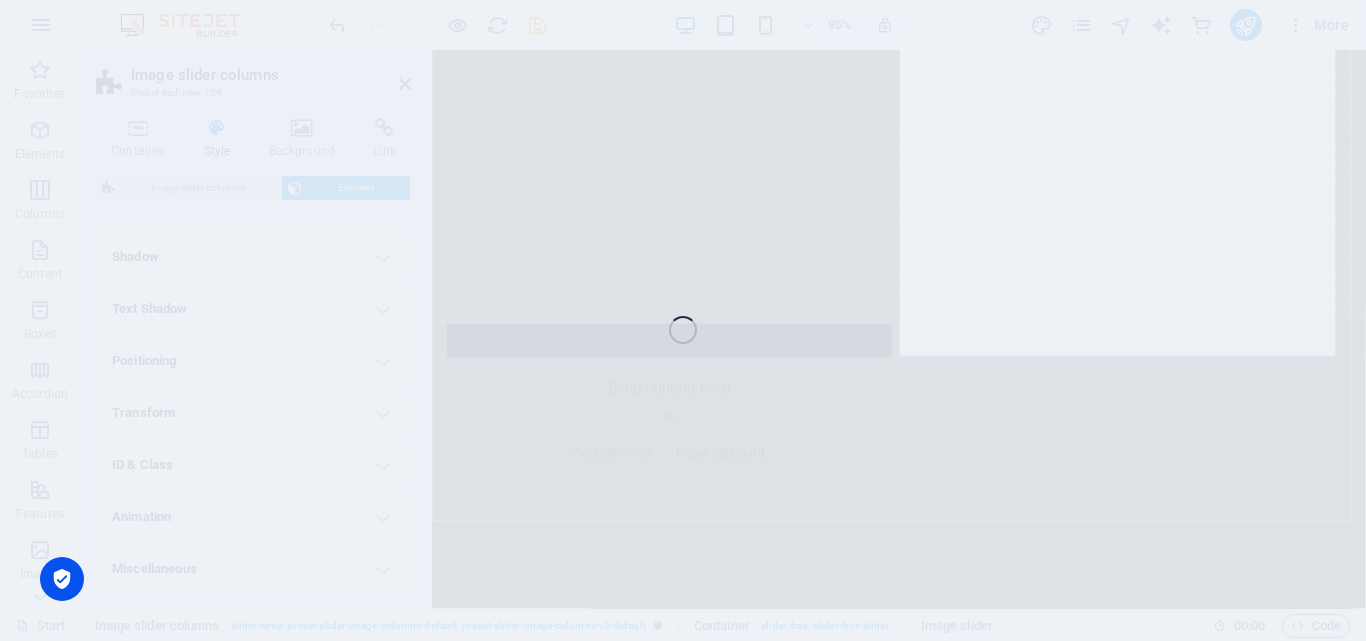select on "px" 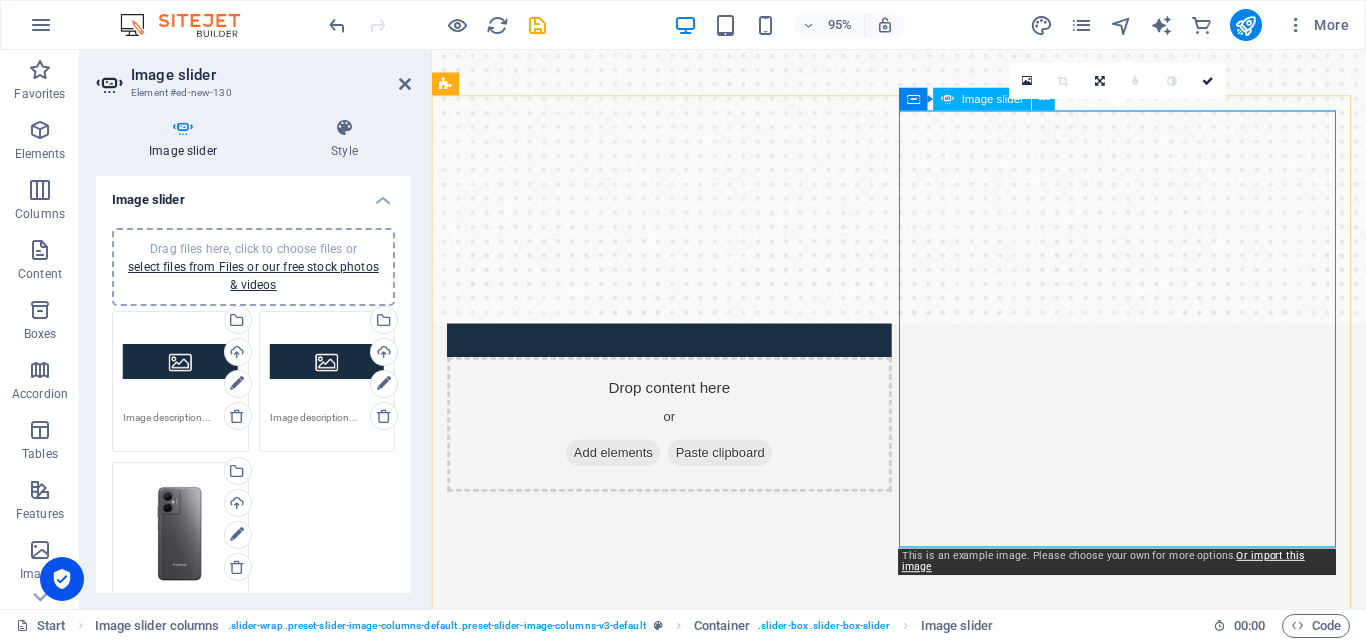 scroll, scrollTop: 99, scrollLeft: 0, axis: vertical 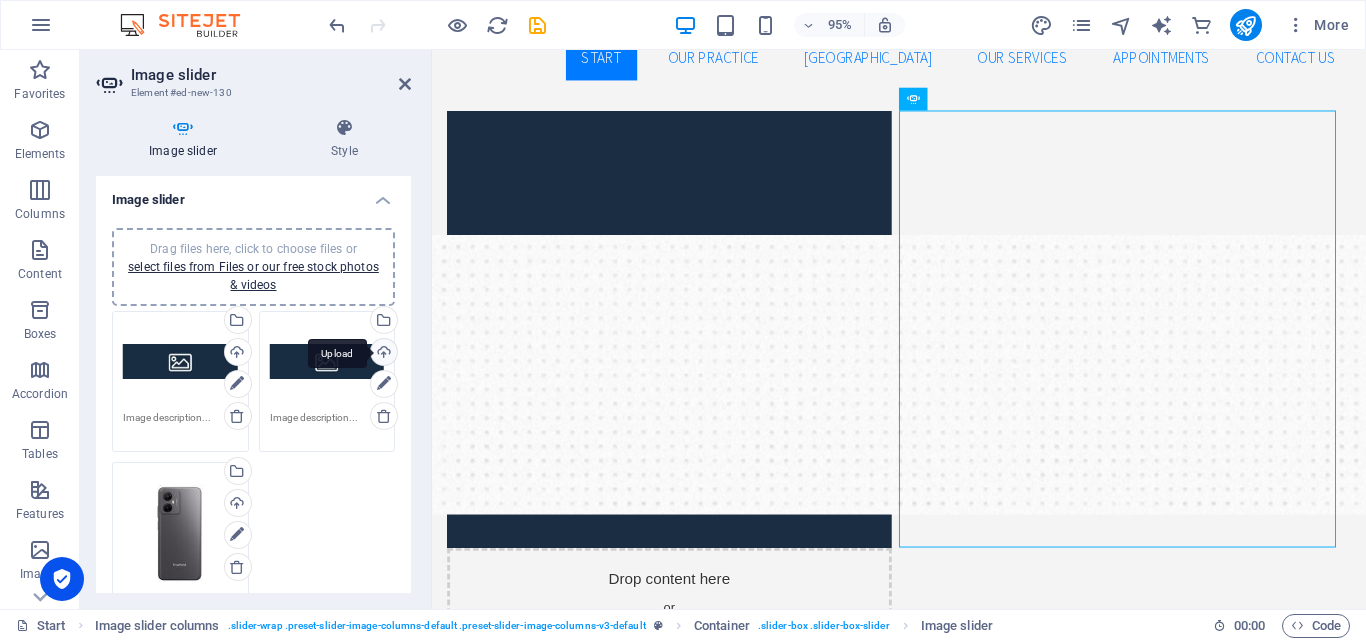 click on "Upload" at bounding box center (382, 354) 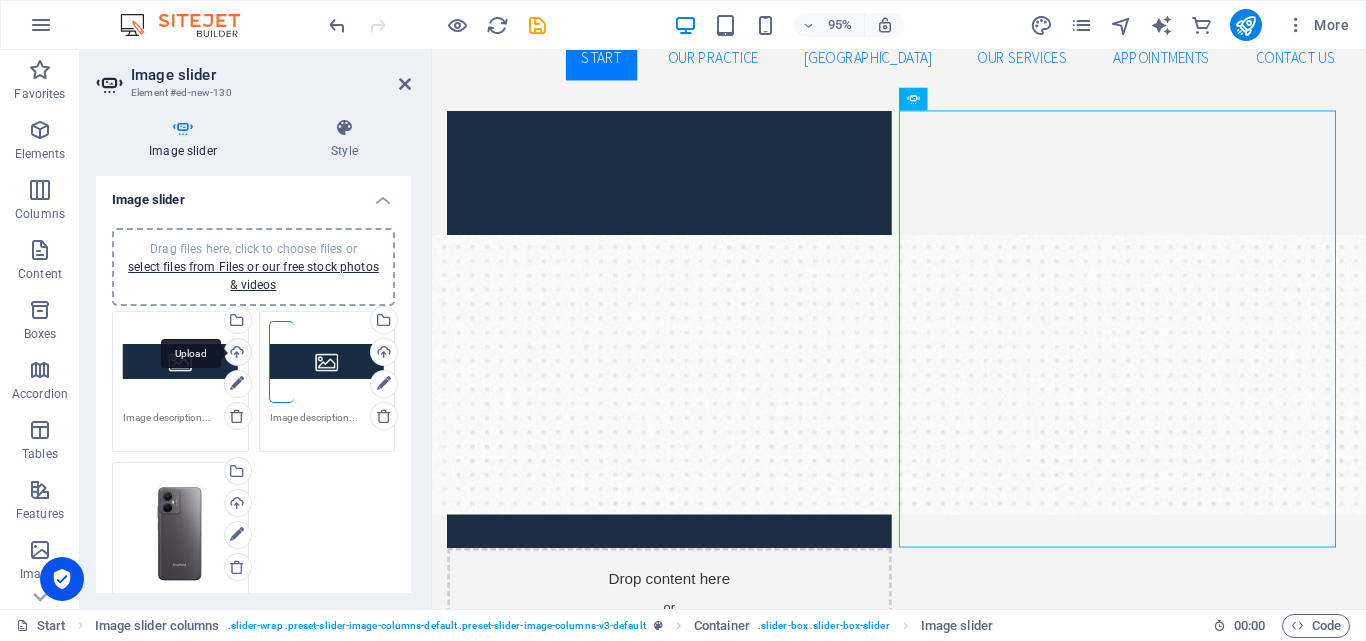 click on "Upload" at bounding box center (236, 354) 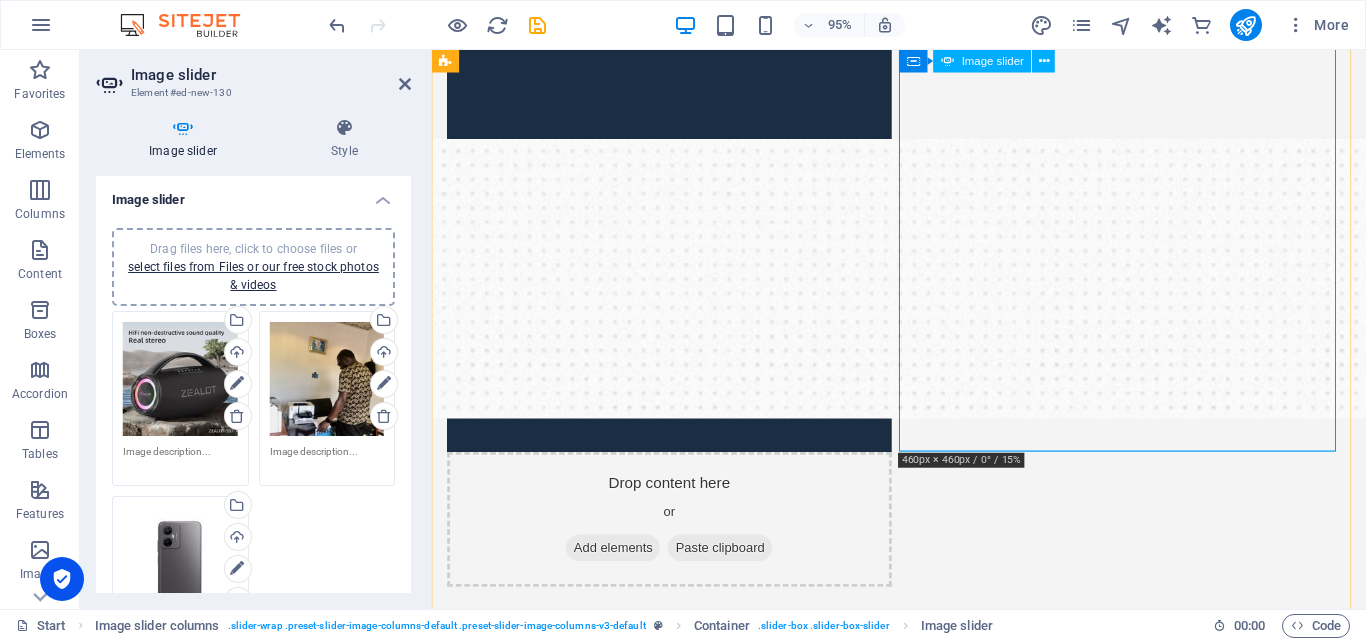 scroll, scrollTop: 0, scrollLeft: 0, axis: both 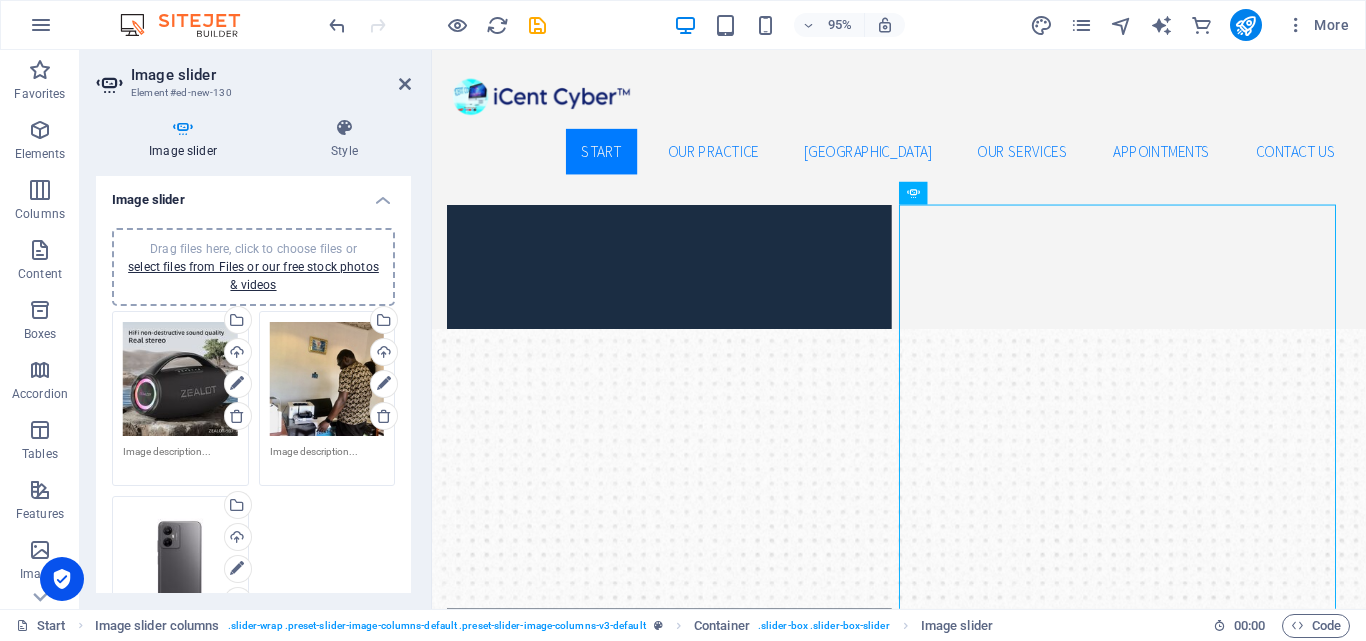 click at bounding box center [682, 443] 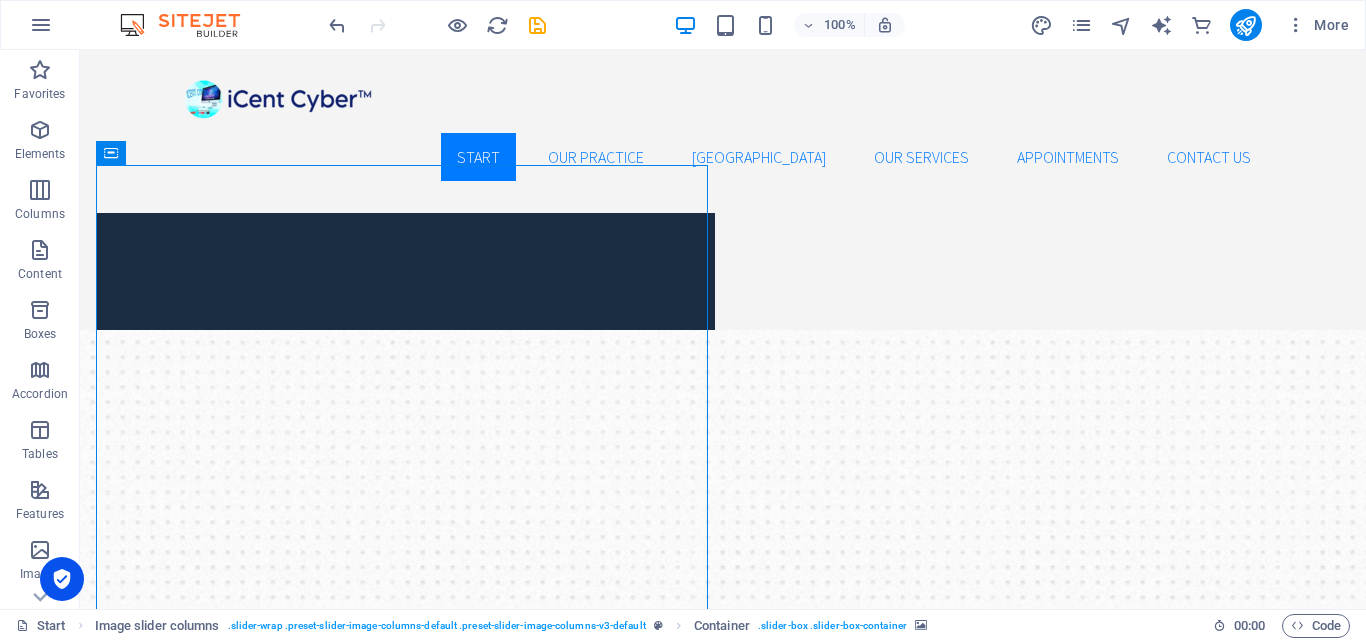 click at bounding box center [405, 519] 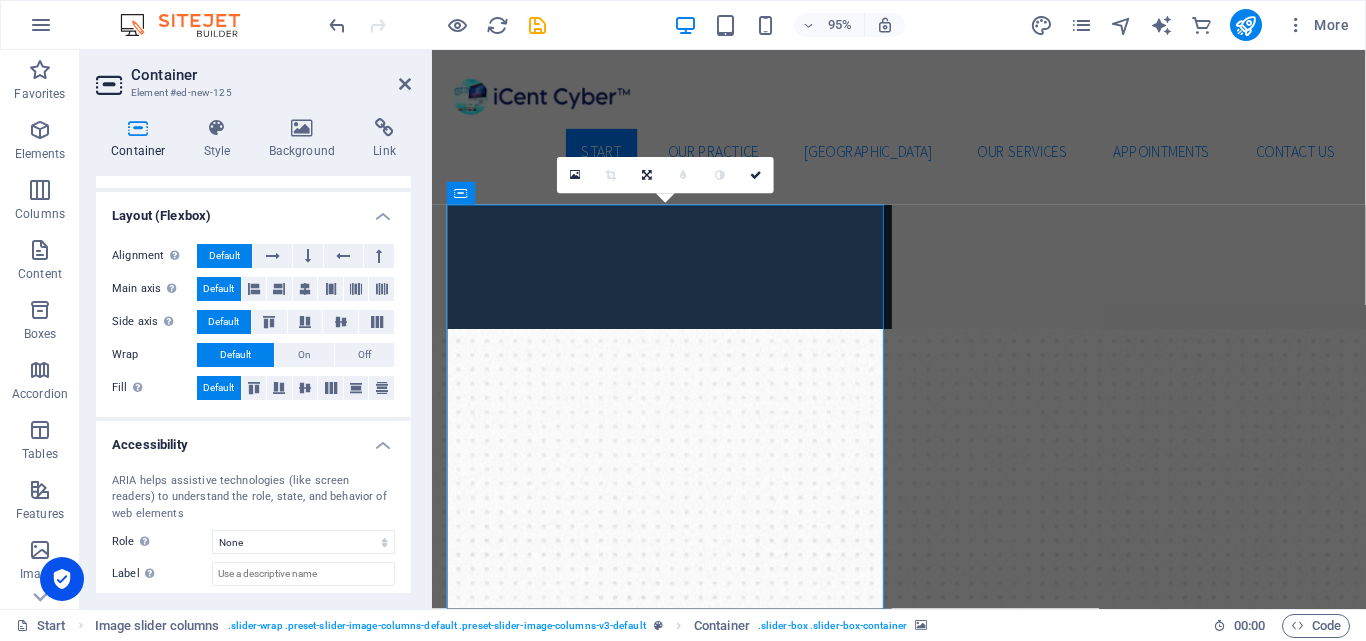 scroll, scrollTop: 392, scrollLeft: 0, axis: vertical 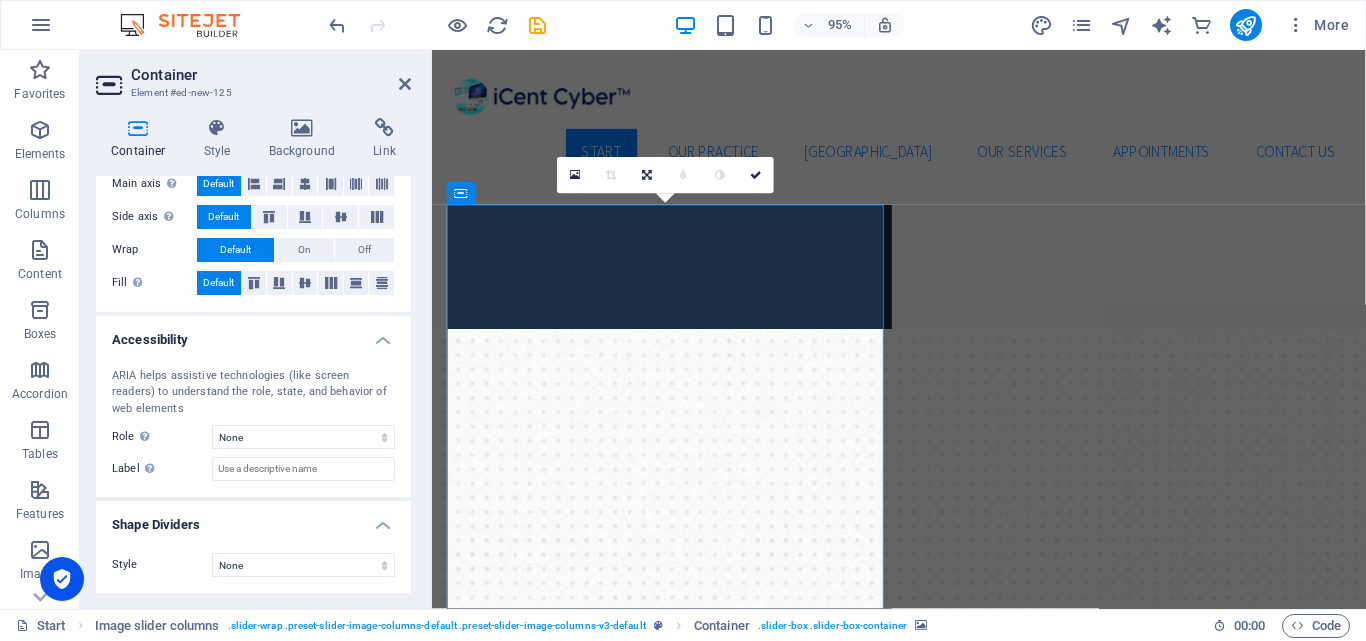 click at bounding box center [682, 519] 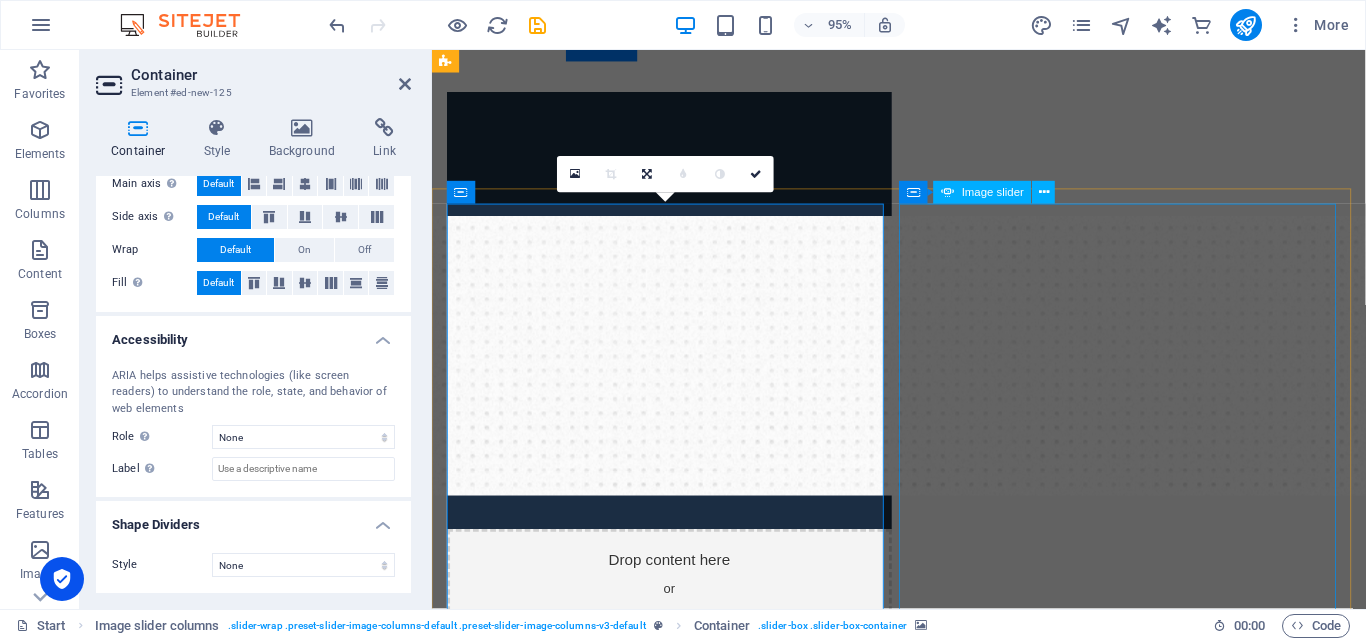 scroll, scrollTop: 0, scrollLeft: 0, axis: both 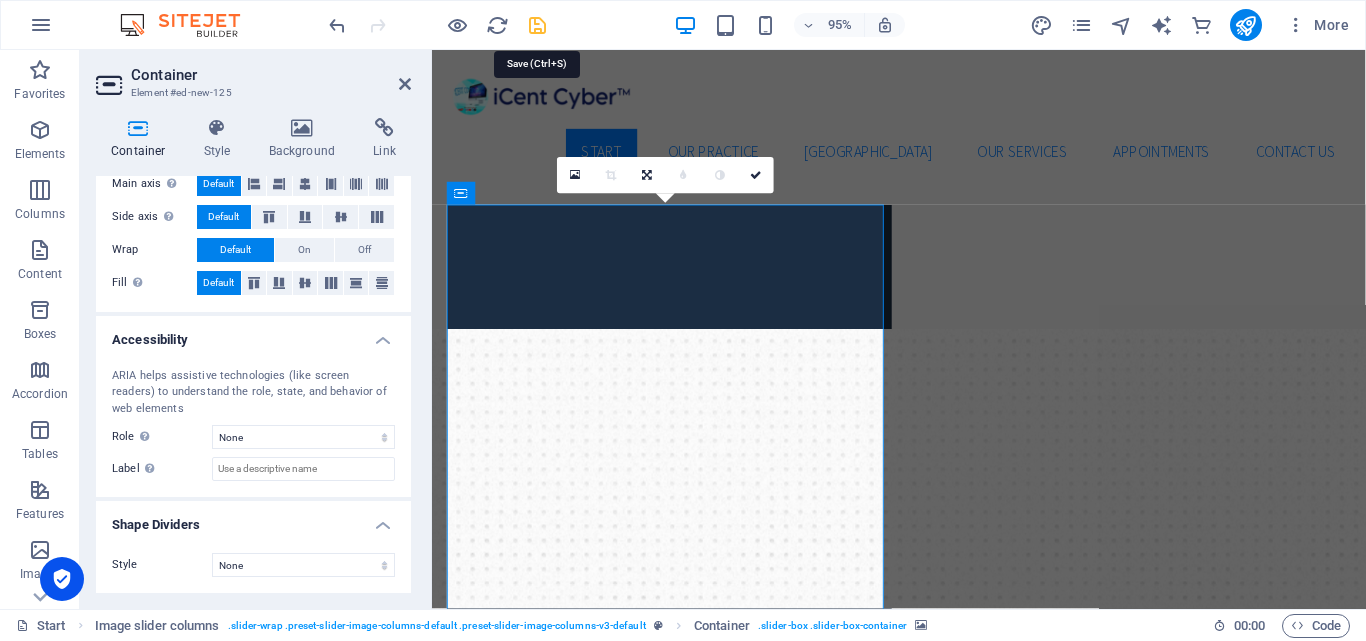 click at bounding box center (537, 25) 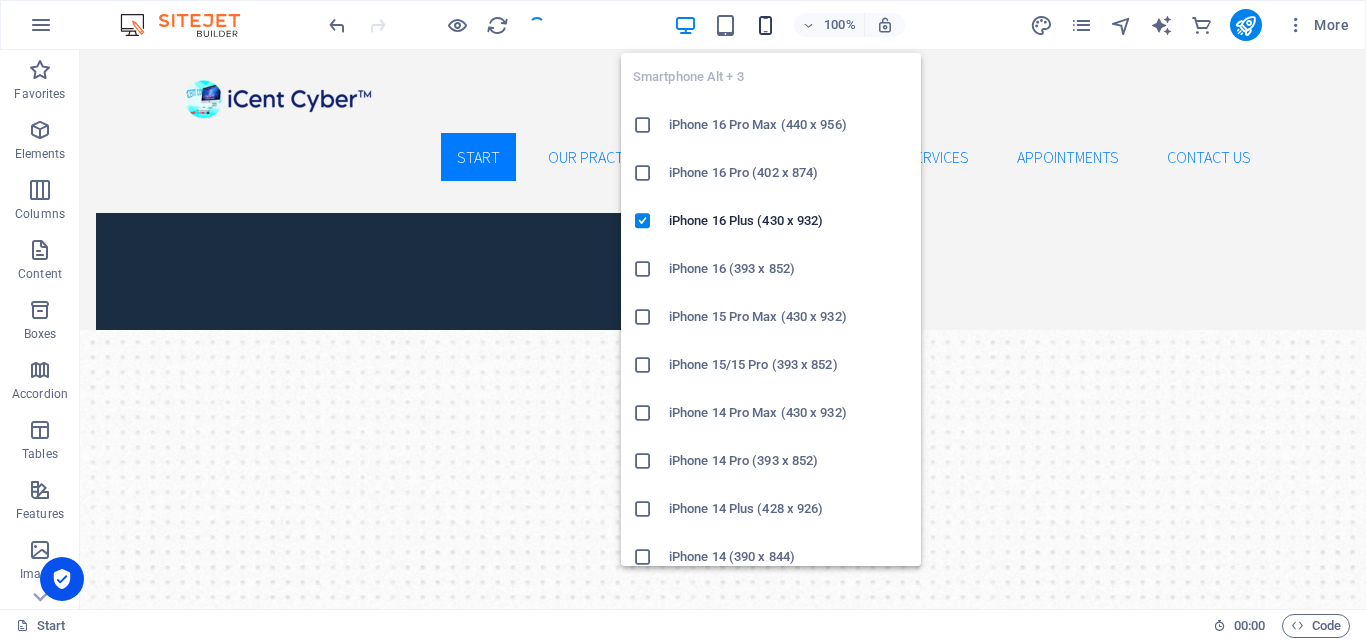 click at bounding box center [765, 25] 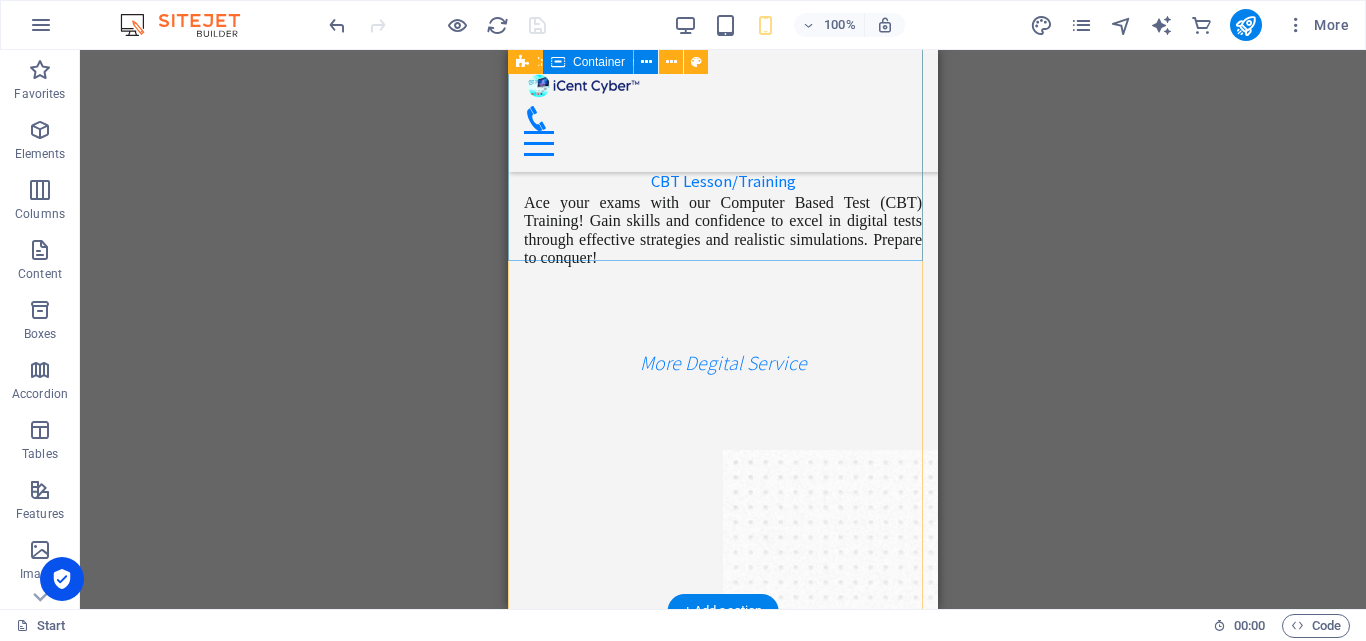 scroll, scrollTop: 9104, scrollLeft: 0, axis: vertical 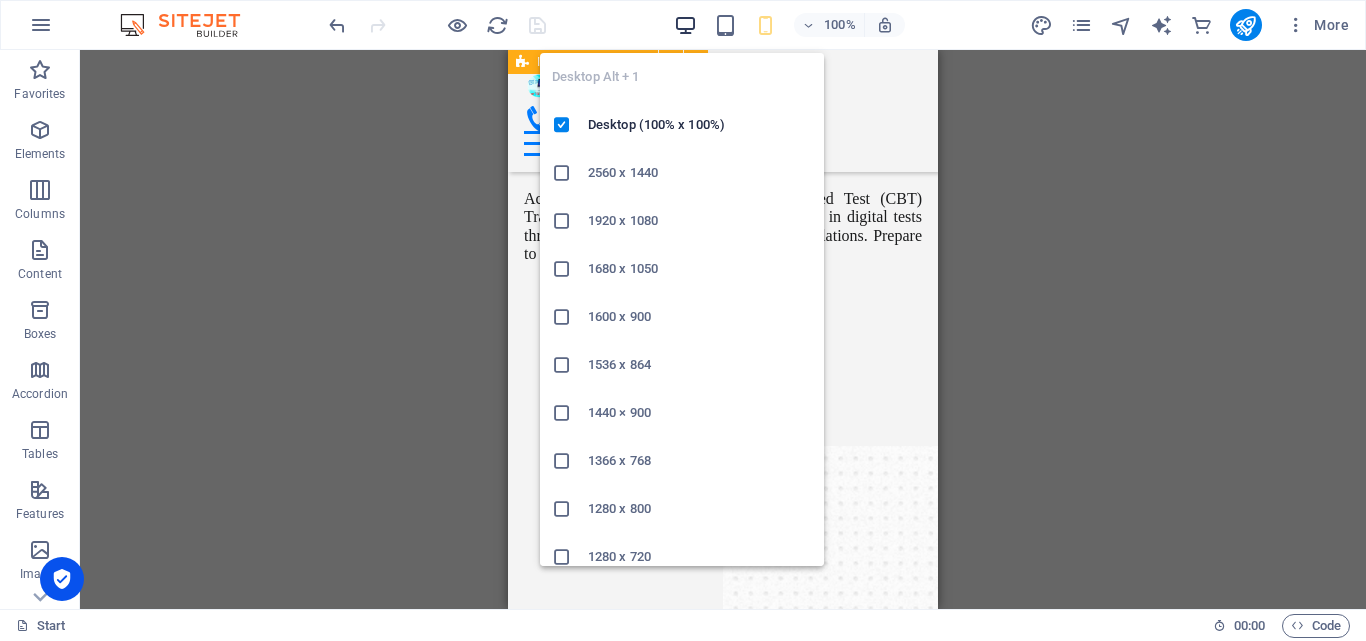 click at bounding box center [685, 25] 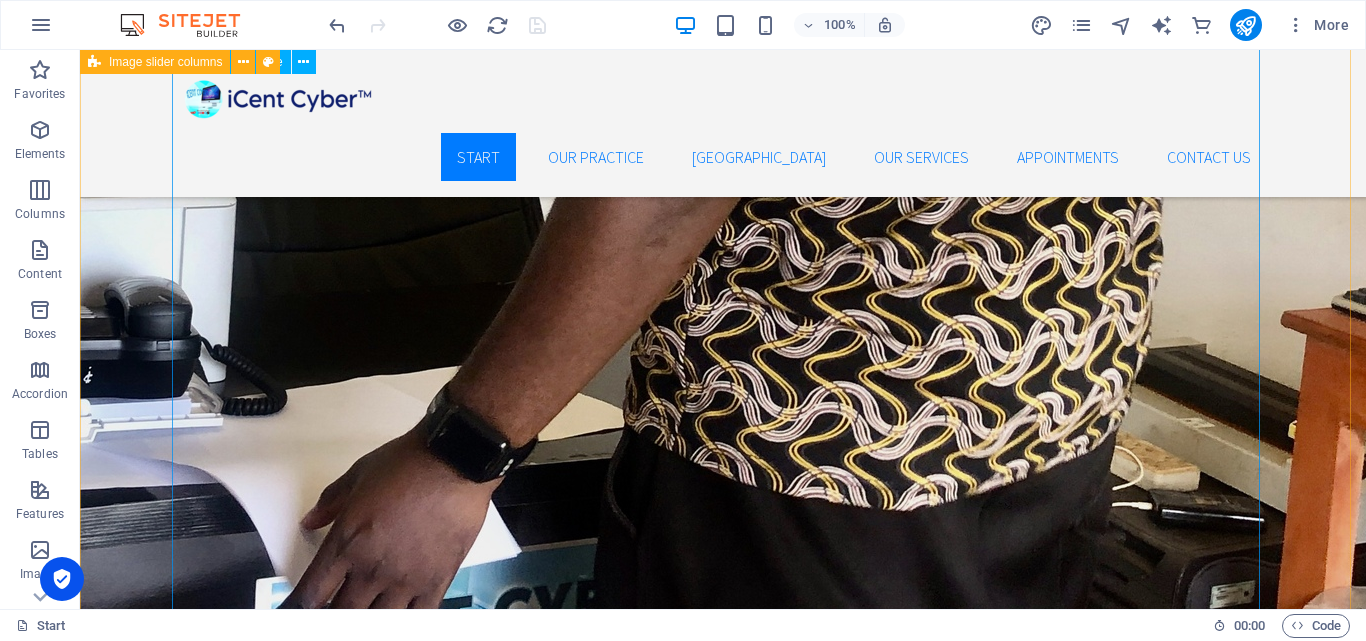 scroll, scrollTop: 4218, scrollLeft: 0, axis: vertical 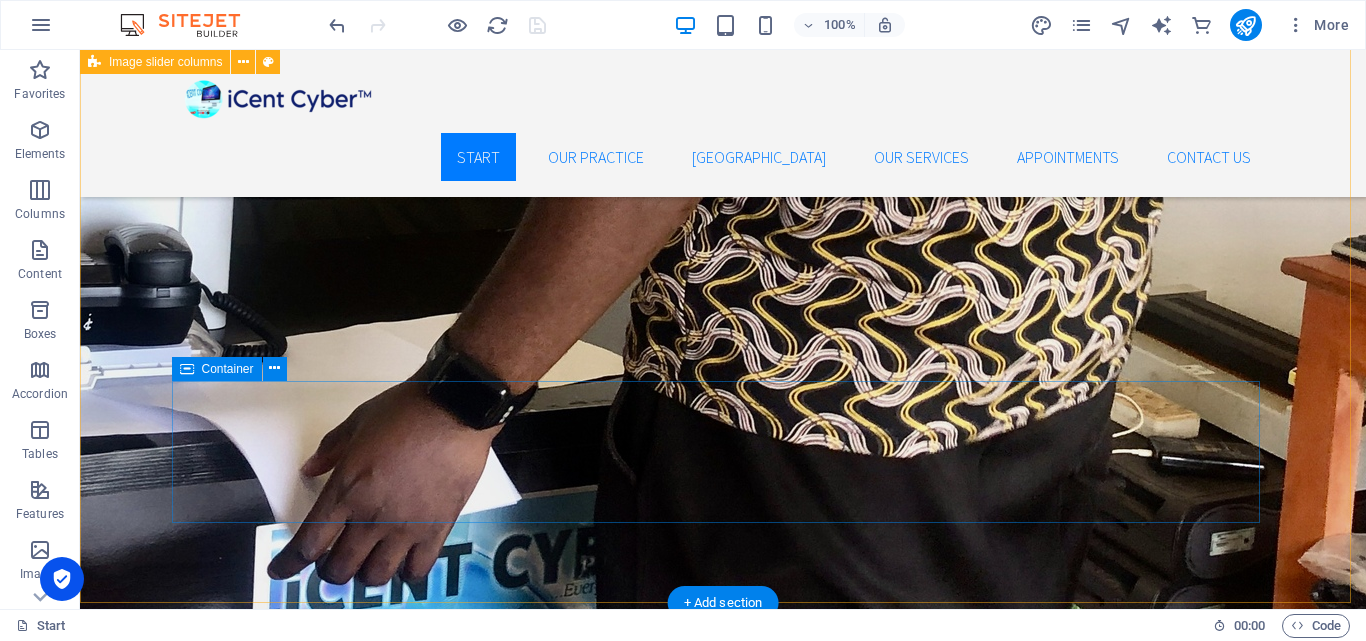 click on "Add elements" at bounding box center (581, 11203) 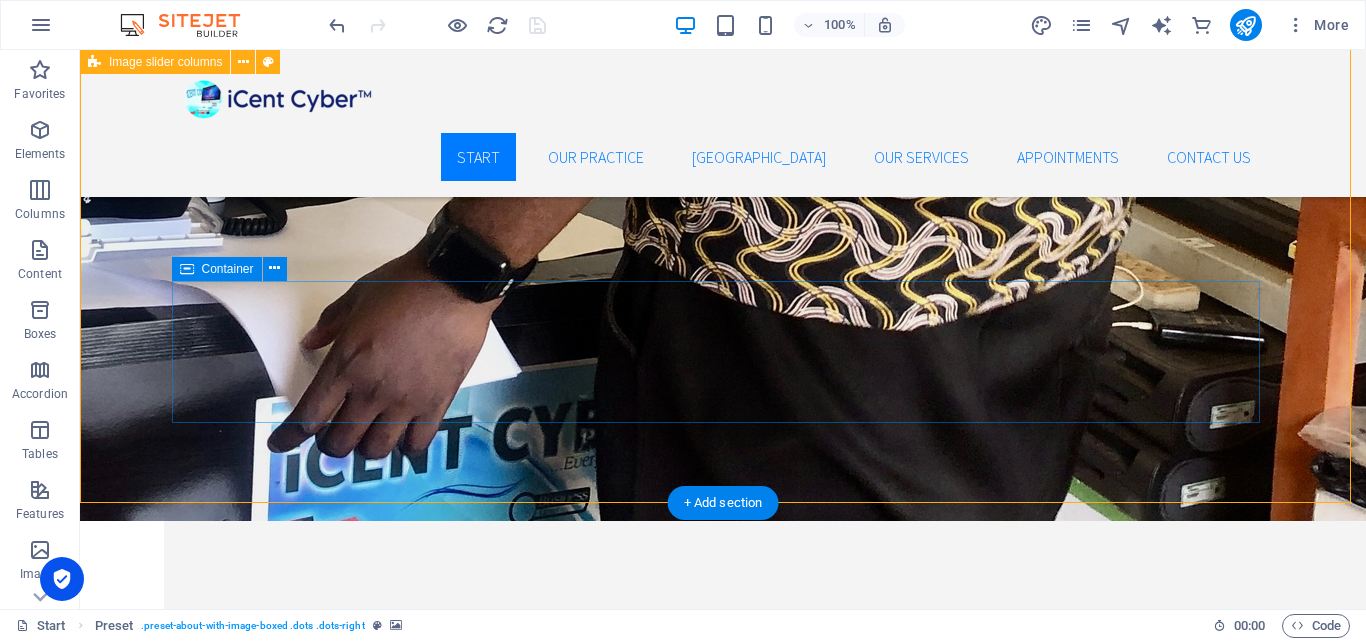 scroll, scrollTop: 4318, scrollLeft: 0, axis: vertical 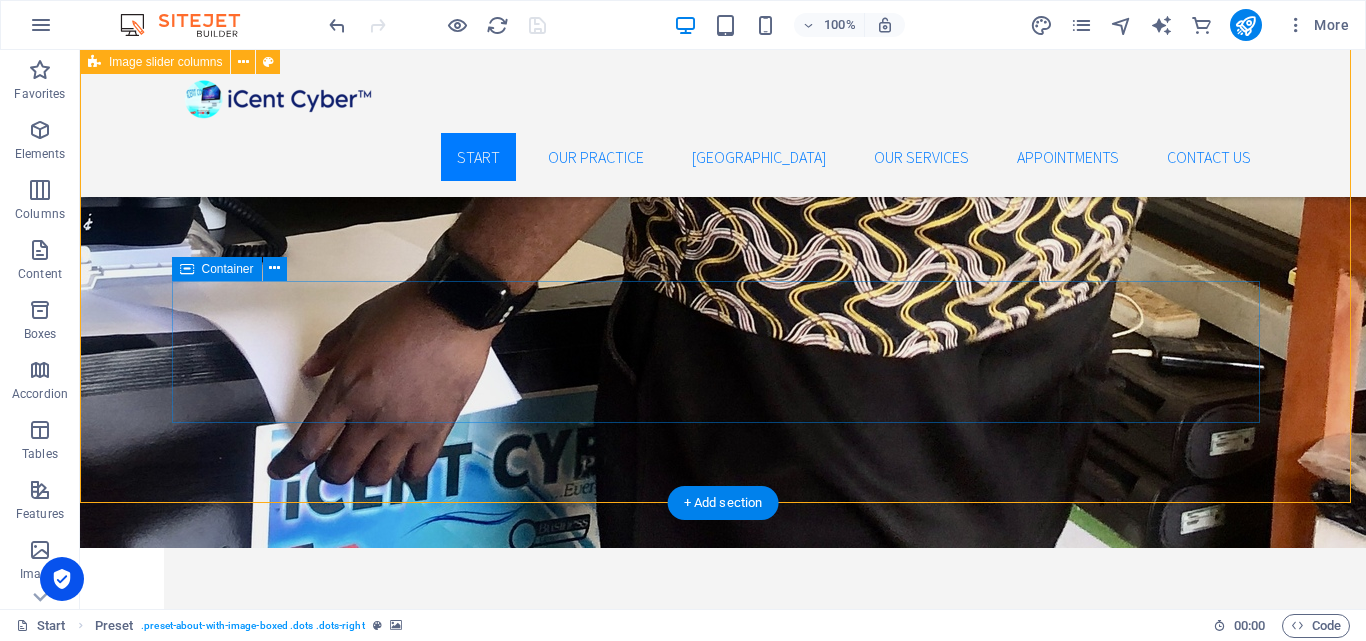 click on "Add elements" at bounding box center (581, 11103) 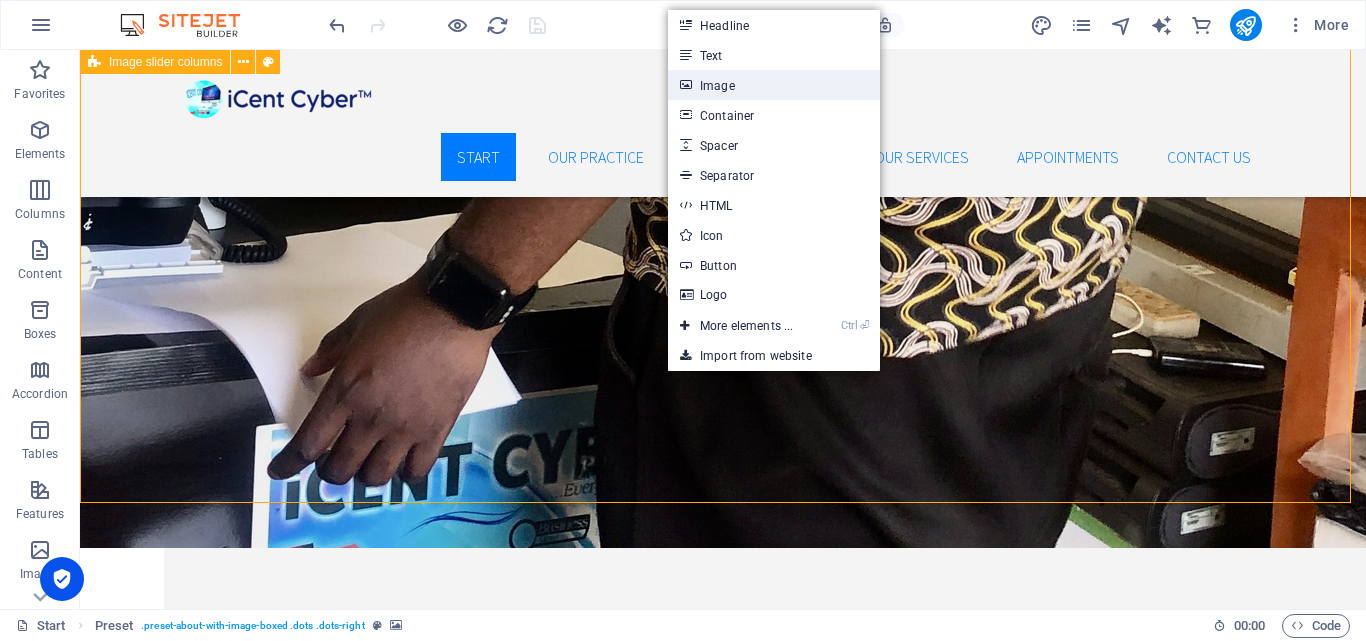 click on "Image" at bounding box center (774, 85) 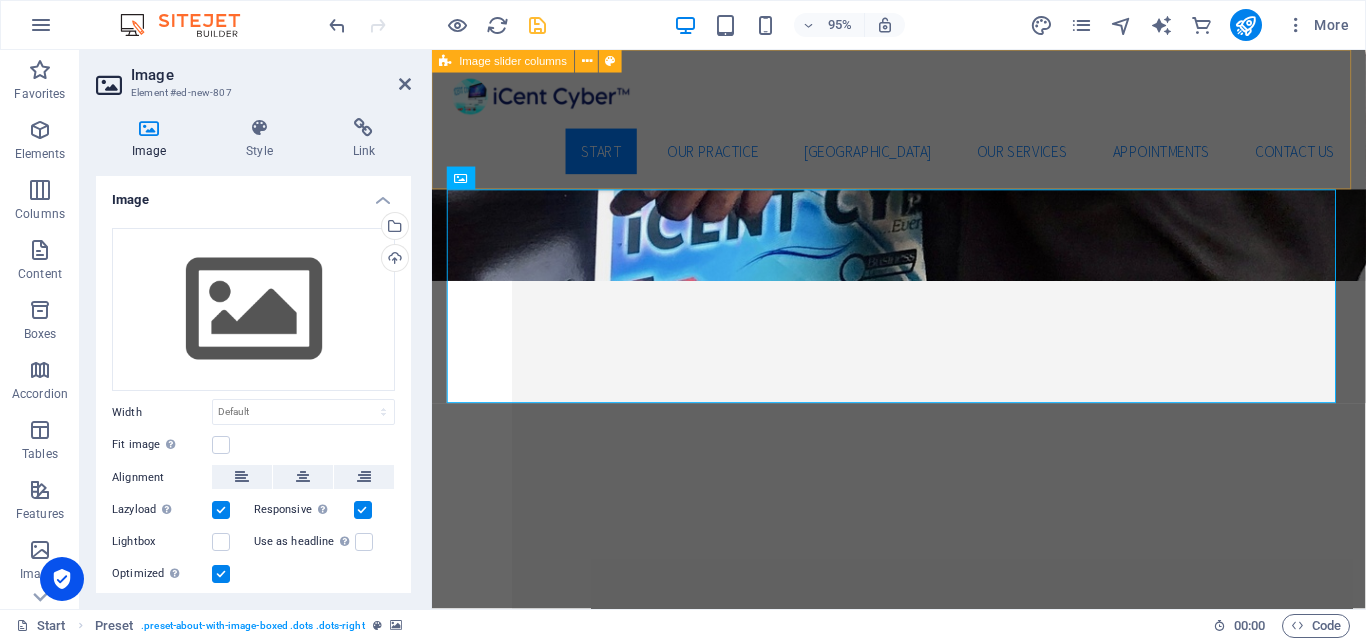 scroll, scrollTop: 4070, scrollLeft: 0, axis: vertical 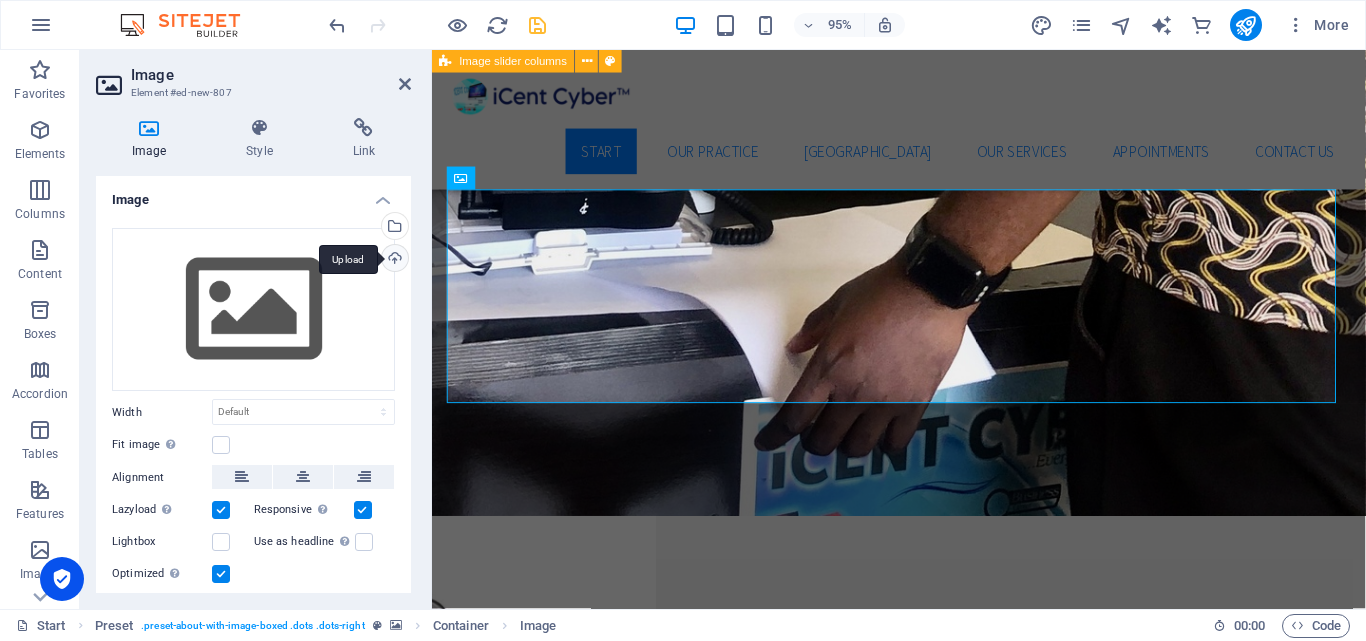 click on "Upload" at bounding box center [393, 260] 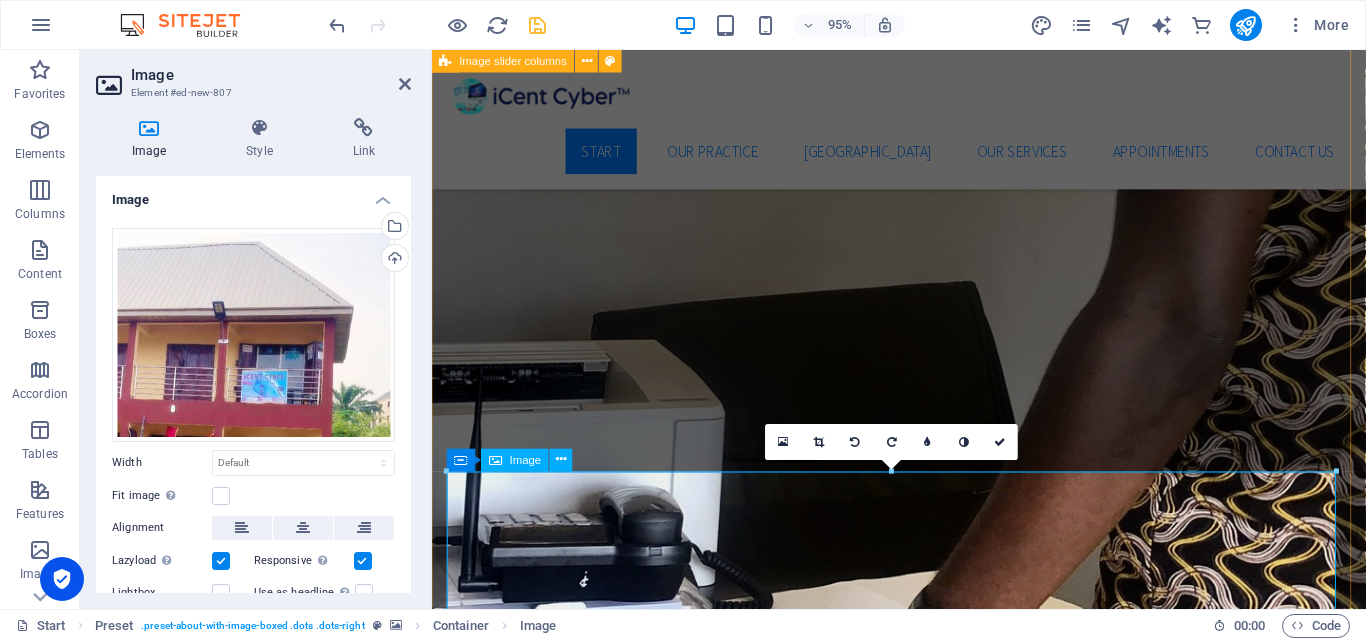 scroll, scrollTop: 3670, scrollLeft: 0, axis: vertical 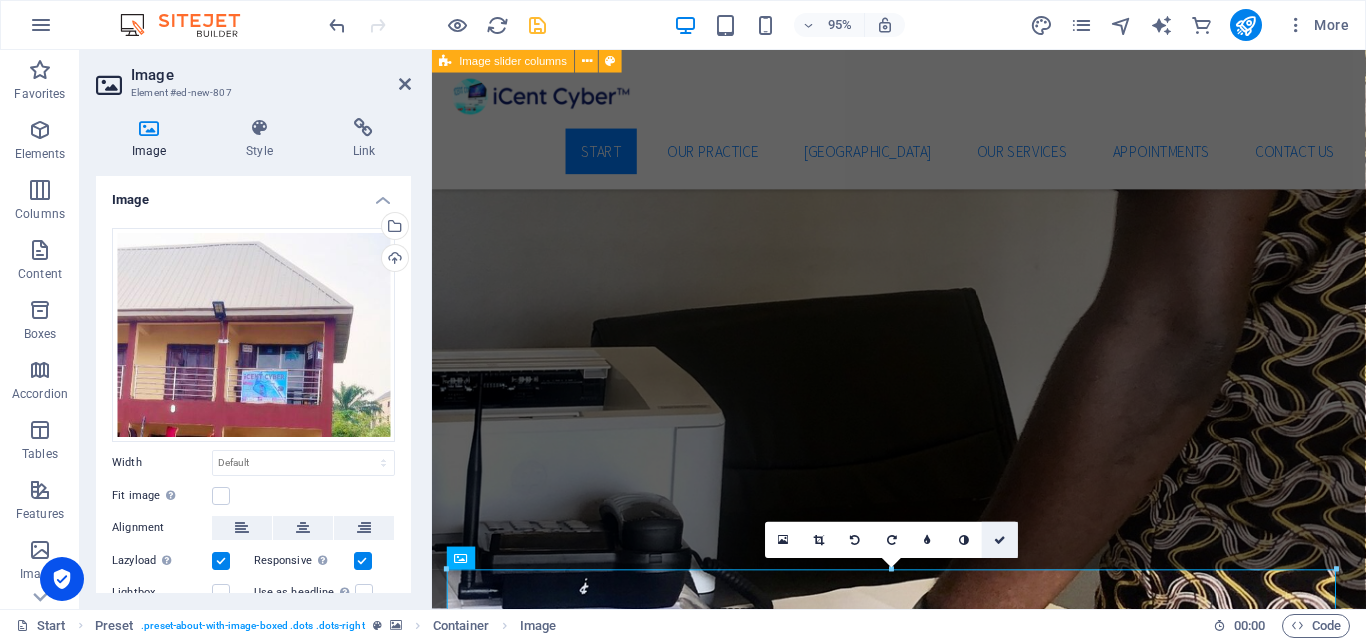 drag, startPoint x: 1007, startPoint y: 532, endPoint x: 927, endPoint y: 480, distance: 95.41489 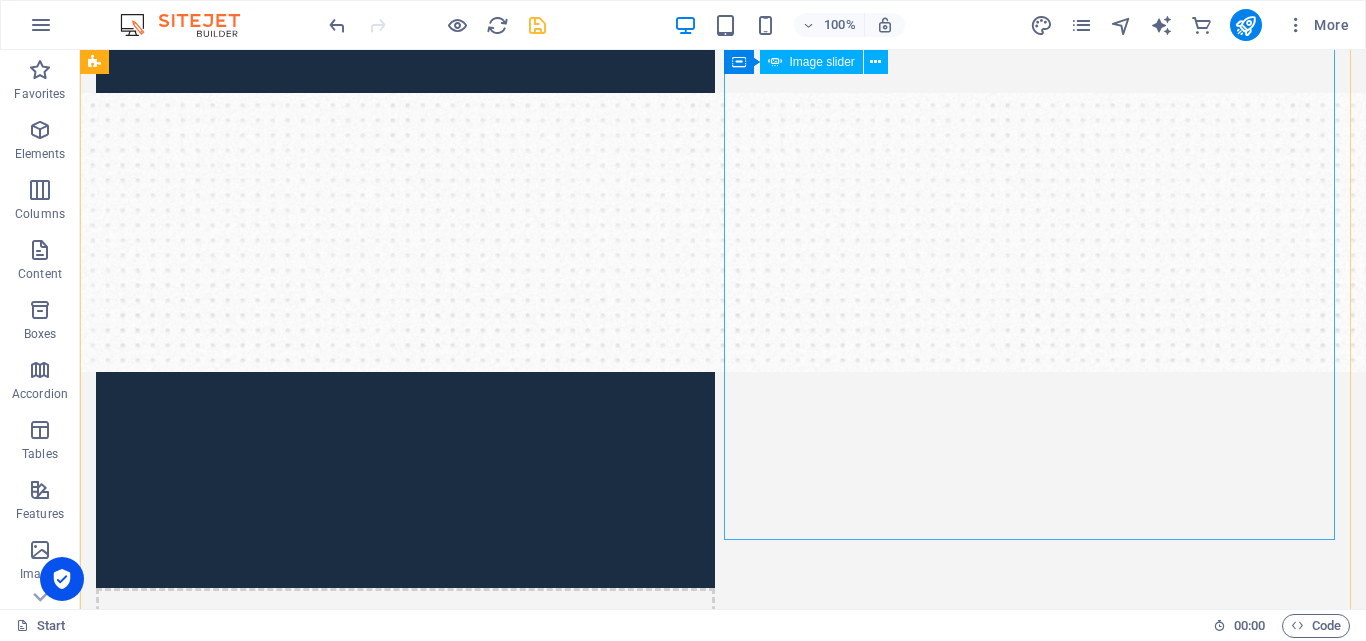 scroll, scrollTop: 537, scrollLeft: 0, axis: vertical 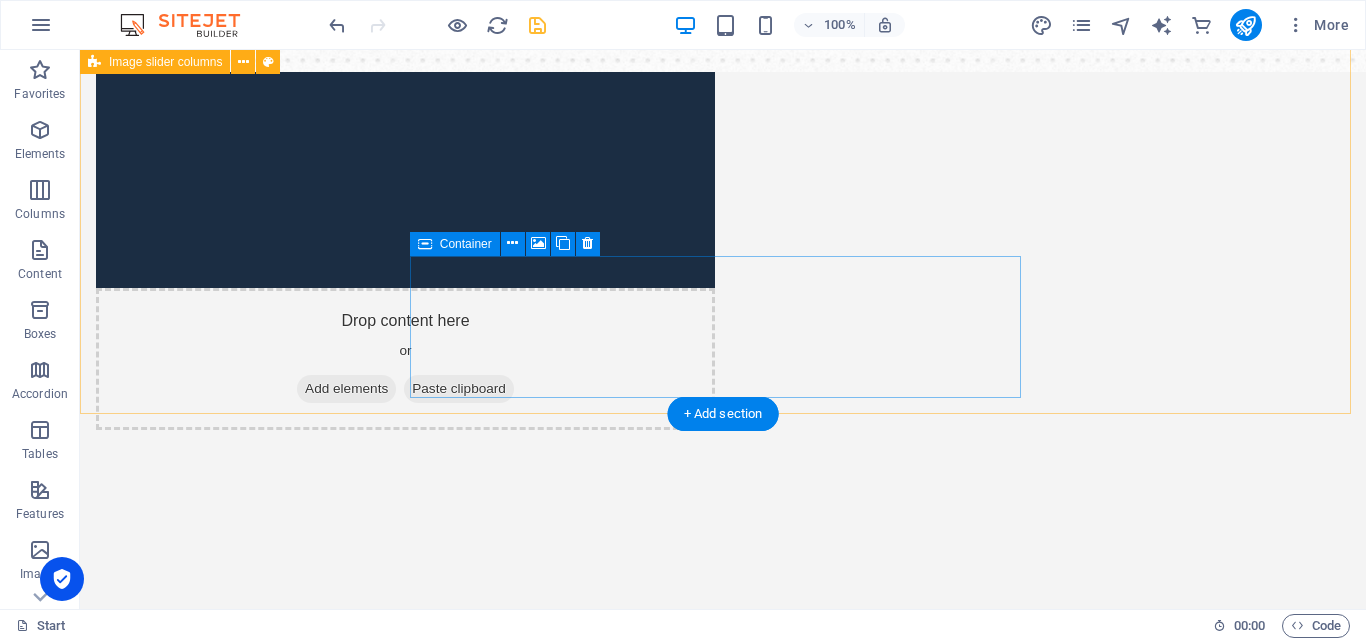 click on "Add elements" at bounding box center [346, 6028] 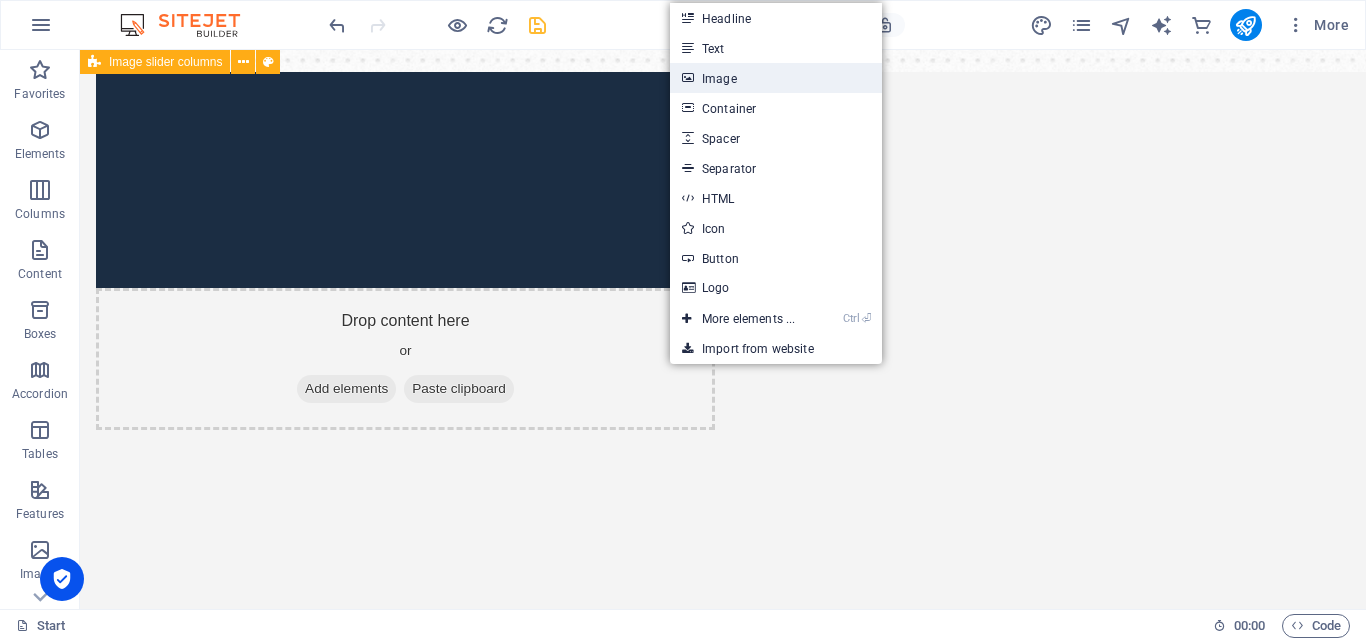 click on "Image" at bounding box center [776, 78] 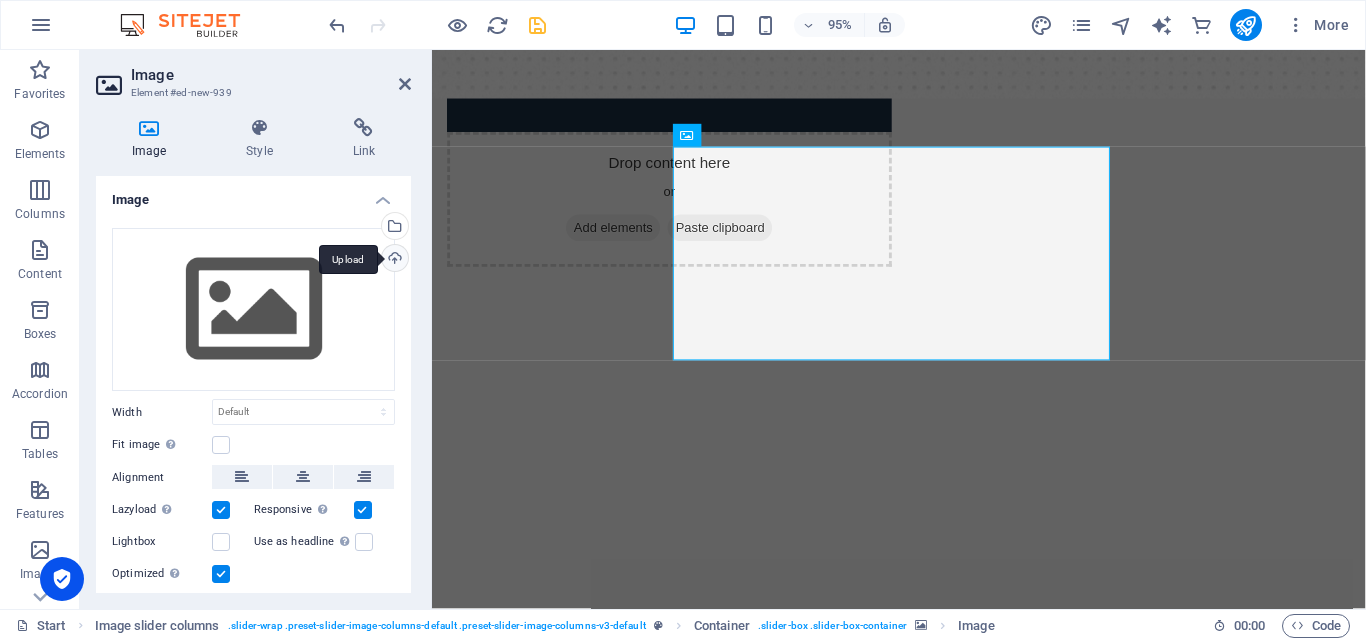 click on "Upload" at bounding box center (393, 260) 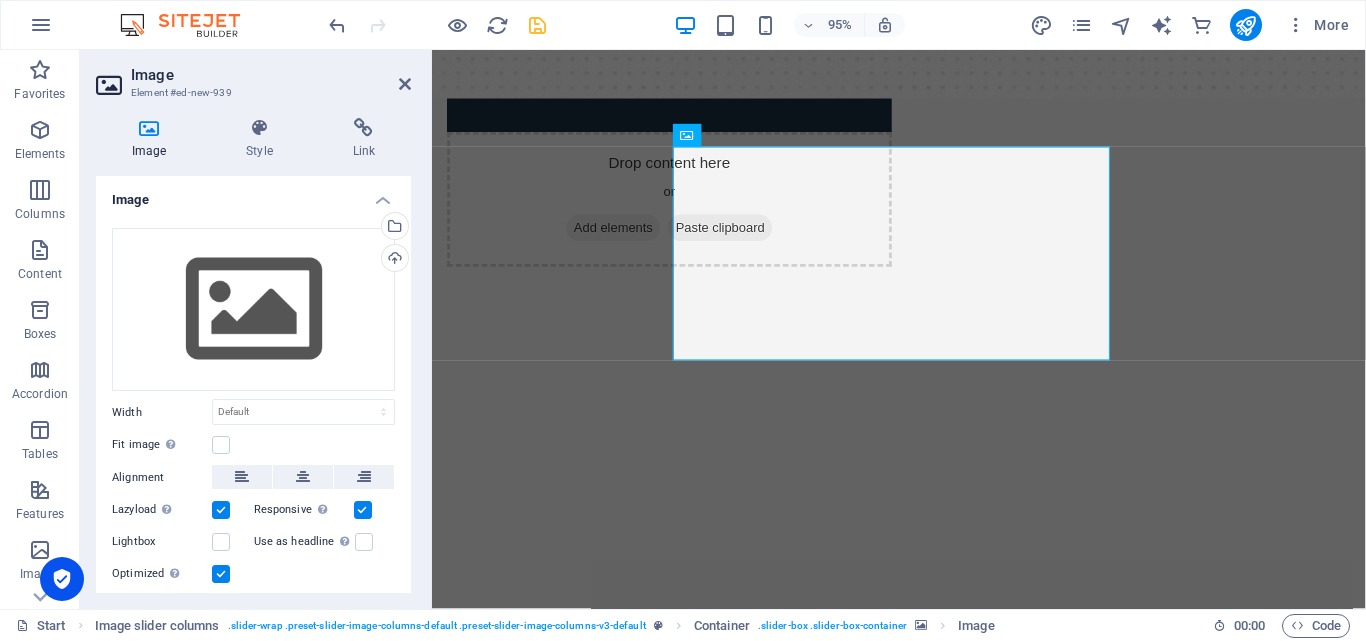 click on "Image Element #ed-new-939 Image Style Link Image Drag files here, click to choose files or select files from Files or our free stock photos & videos Select files from the file manager, stock photos, or upload file(s) Upload Width Default auto px rem % em vh vw Fit image Automatically fit image to a fixed width and height Height Default auto px Alignment Lazyload Loading images after the page loads improves page speed. Responsive Automatically load retina image and smartphone optimized sizes. Lightbox Use as headline The image will be wrapped in an H1 headline tag. Useful for giving alternative text the weight of an H1 headline, e.g. for the logo. Leave unchecked if uncertain. Optimized Images are compressed to improve page speed. Position Direction Custom X offset 50 px rem % vh vw Y offset 50 px rem % vh vw Text Float No float Image left Image right Determine how text should behave around the image. Text Alternative text Image caption Paragraph Format Normal Heading 1 Heading 2 Heading 3 Heading 4 Heading 5" at bounding box center [256, 329] 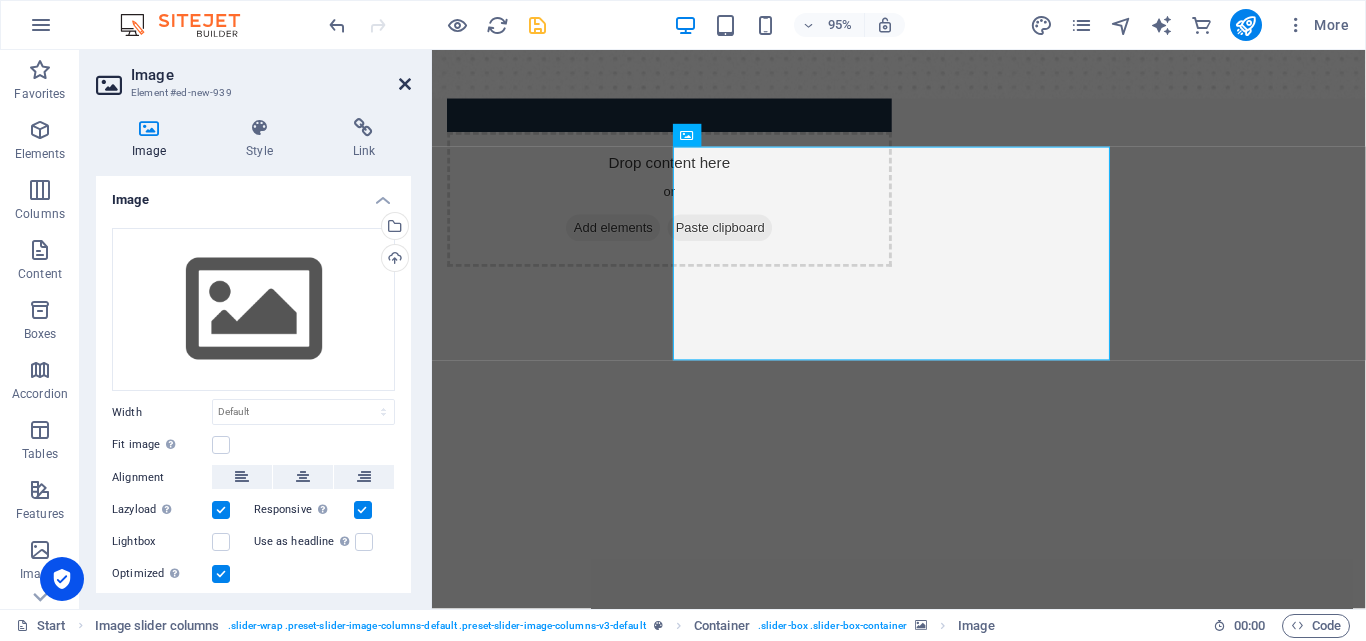 click at bounding box center [405, 84] 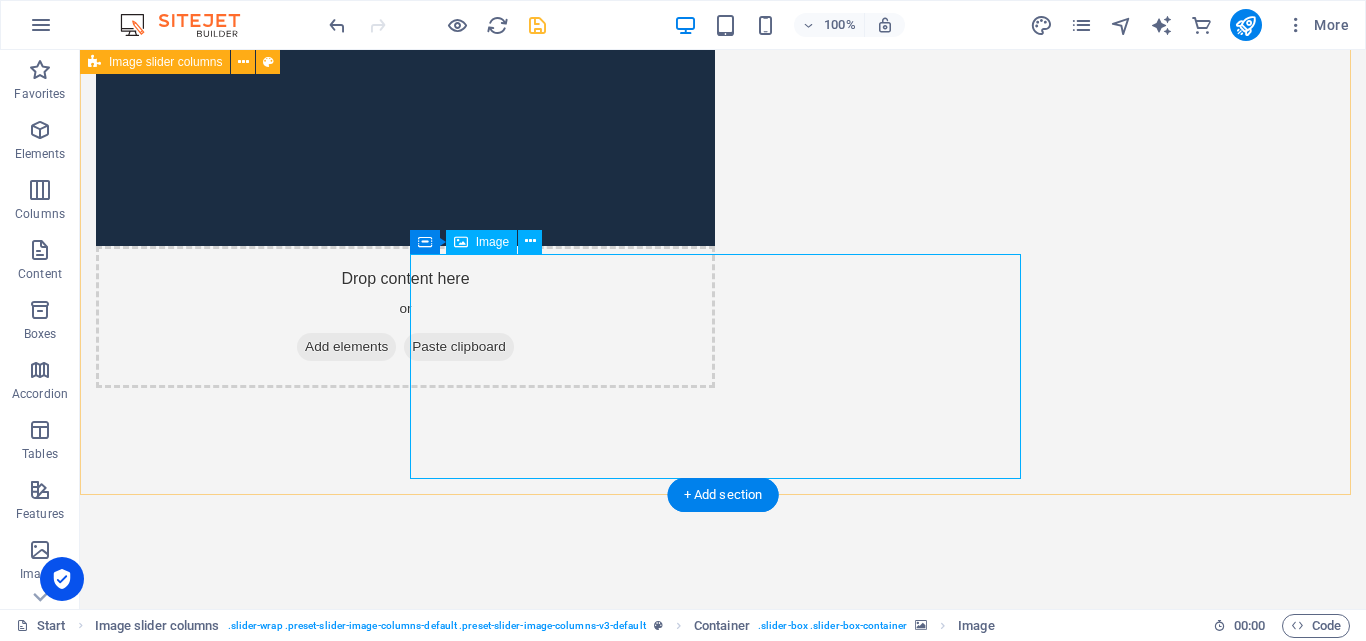 scroll, scrollTop: 537, scrollLeft: 0, axis: vertical 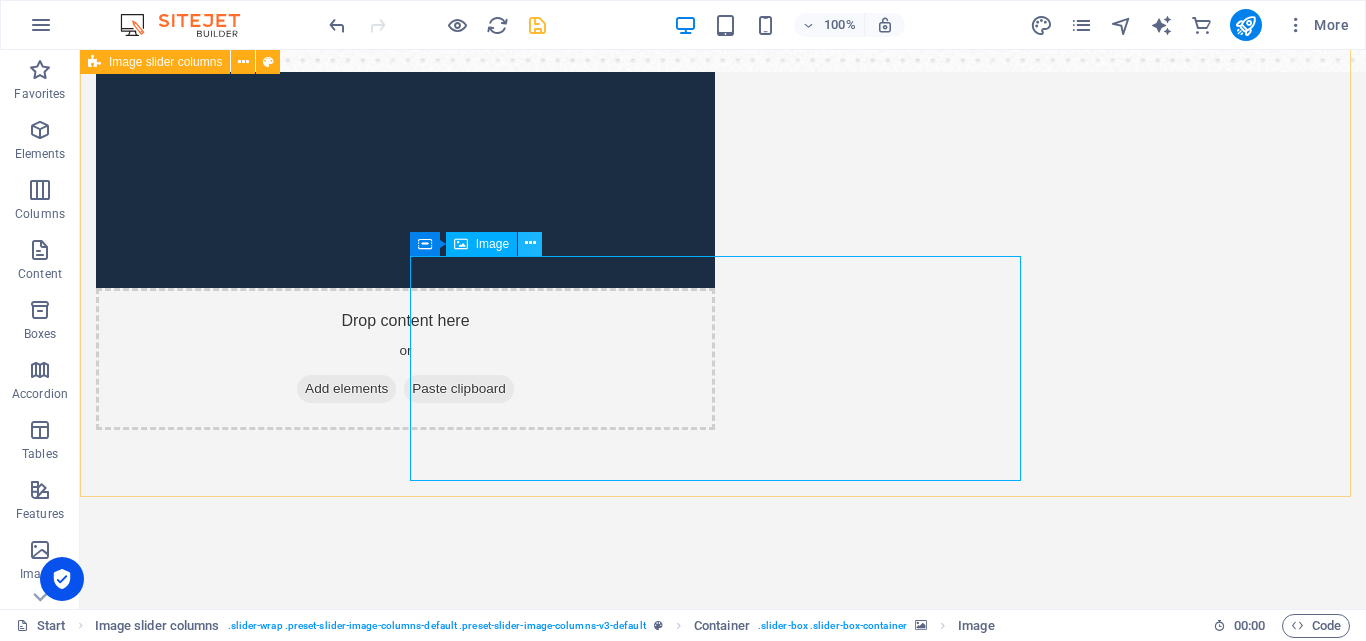 click at bounding box center (530, 243) 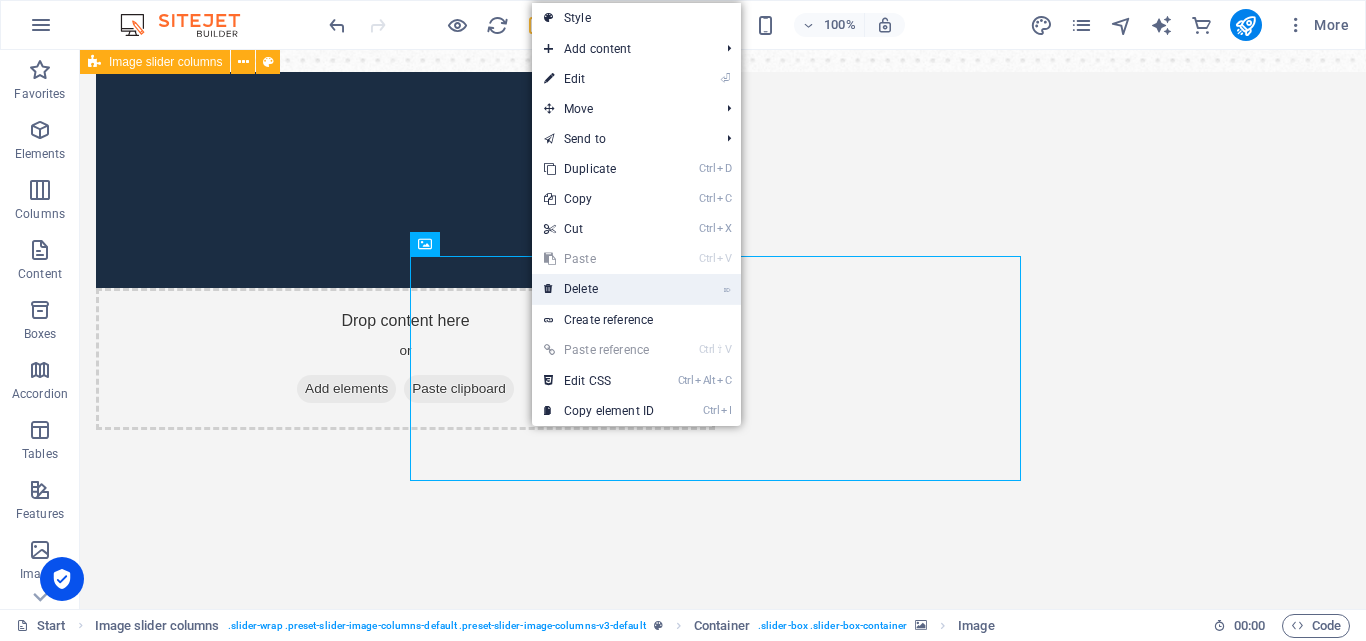 click on "⌦  Delete" at bounding box center (599, 289) 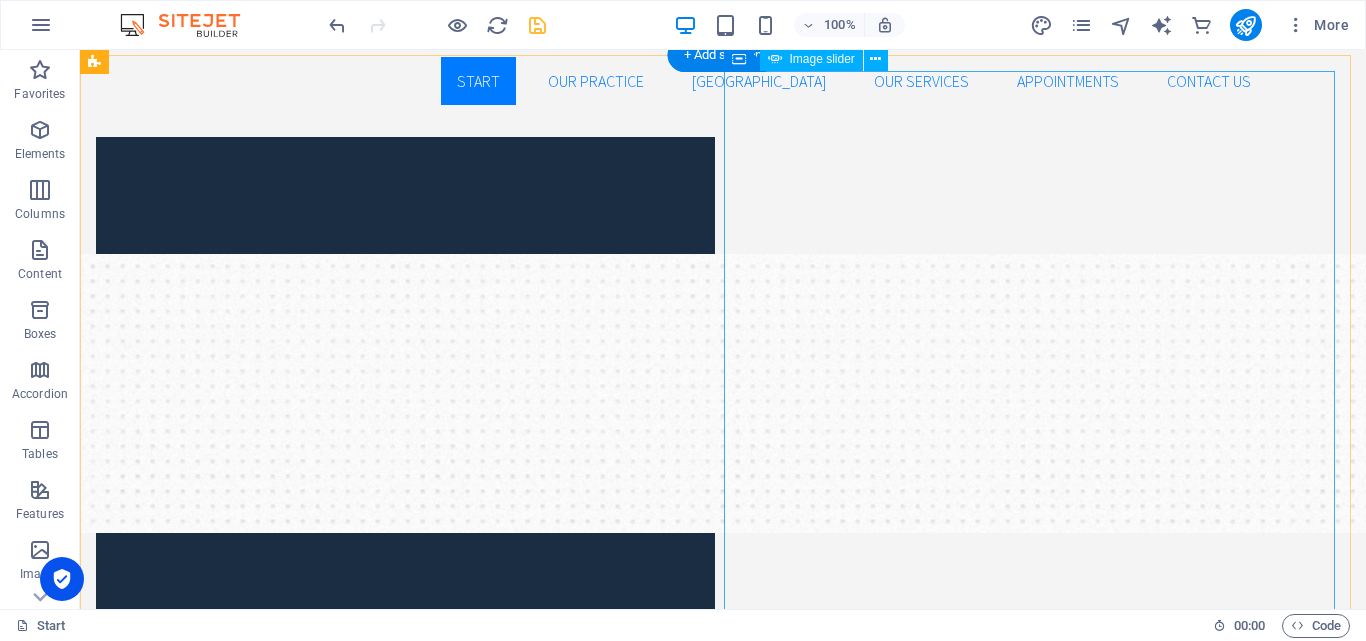 scroll, scrollTop: 0, scrollLeft: 0, axis: both 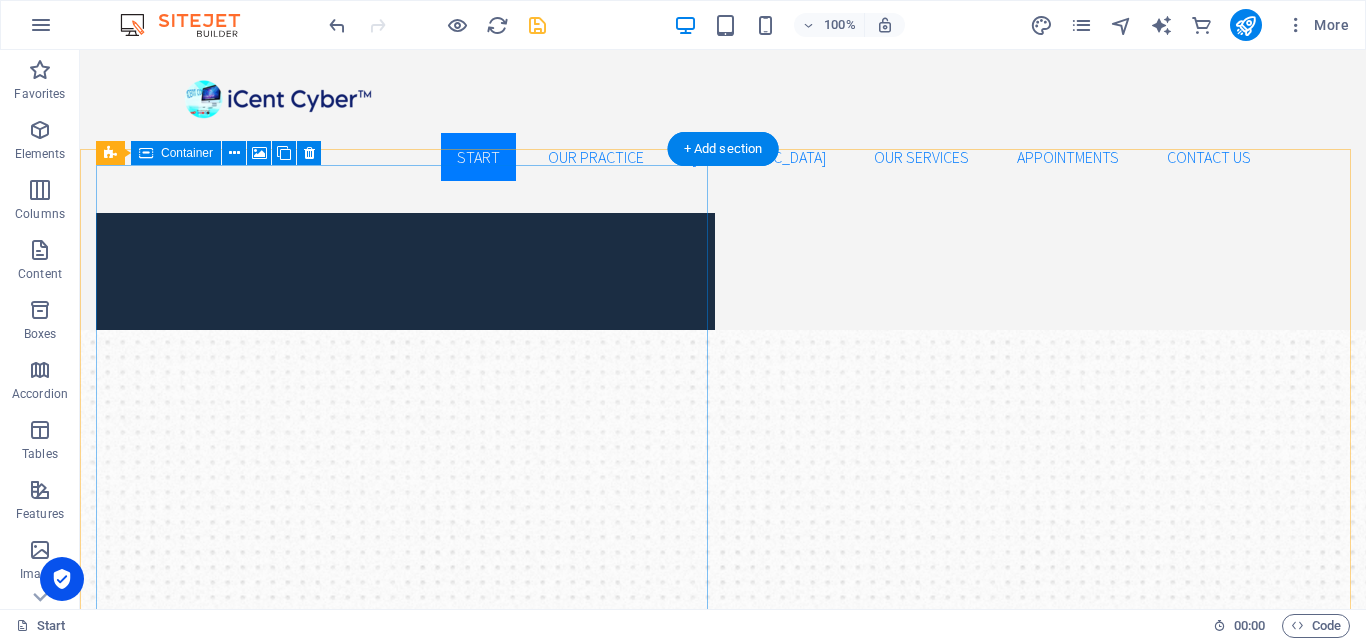 click on "Add elements" at bounding box center [346, 926] 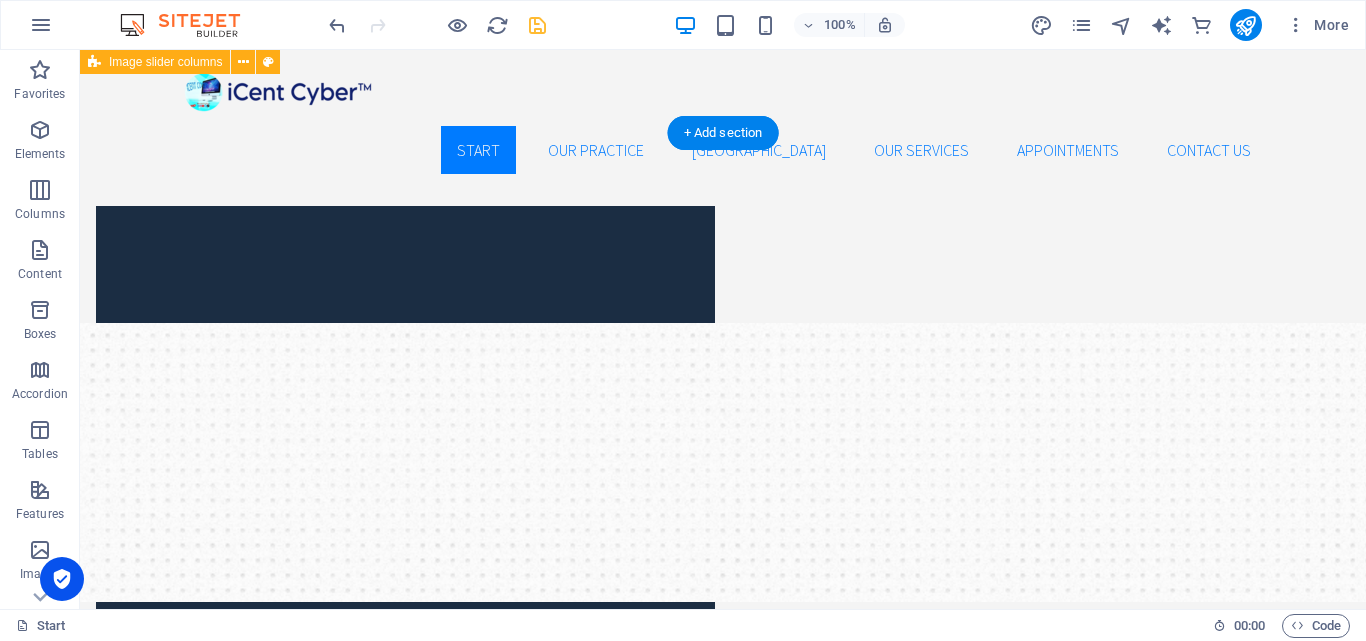 scroll, scrollTop: 0, scrollLeft: 0, axis: both 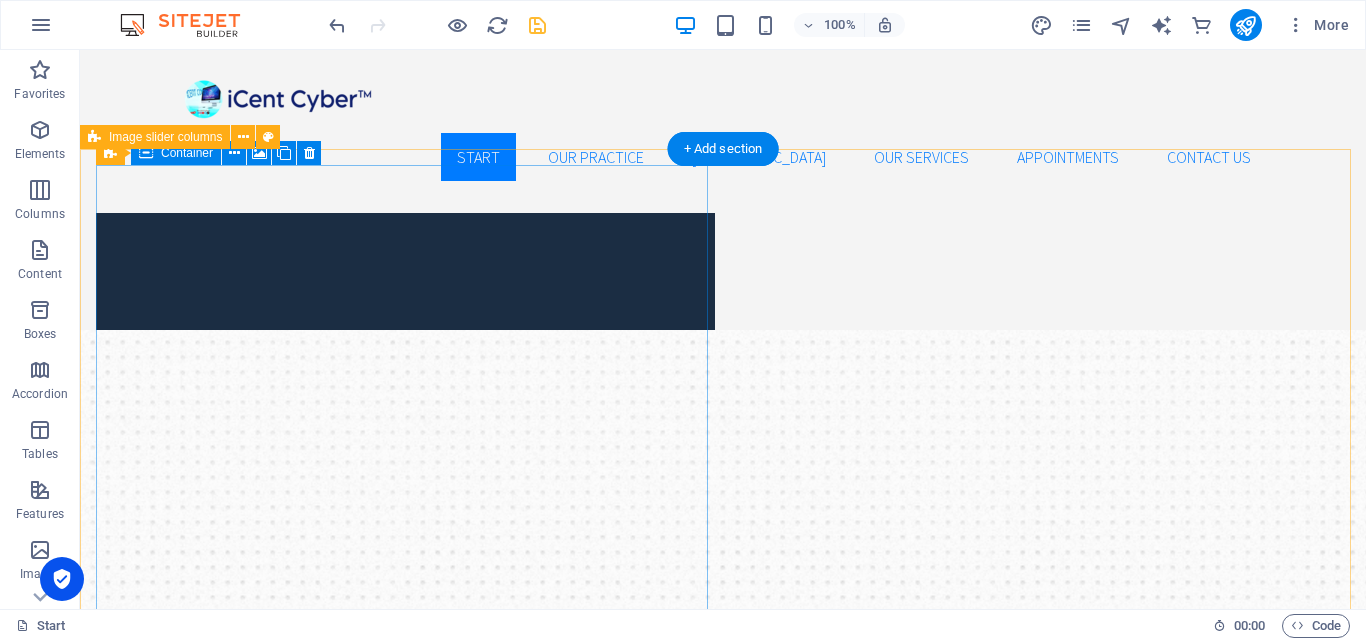 click on "Add elements" at bounding box center (346, 926) 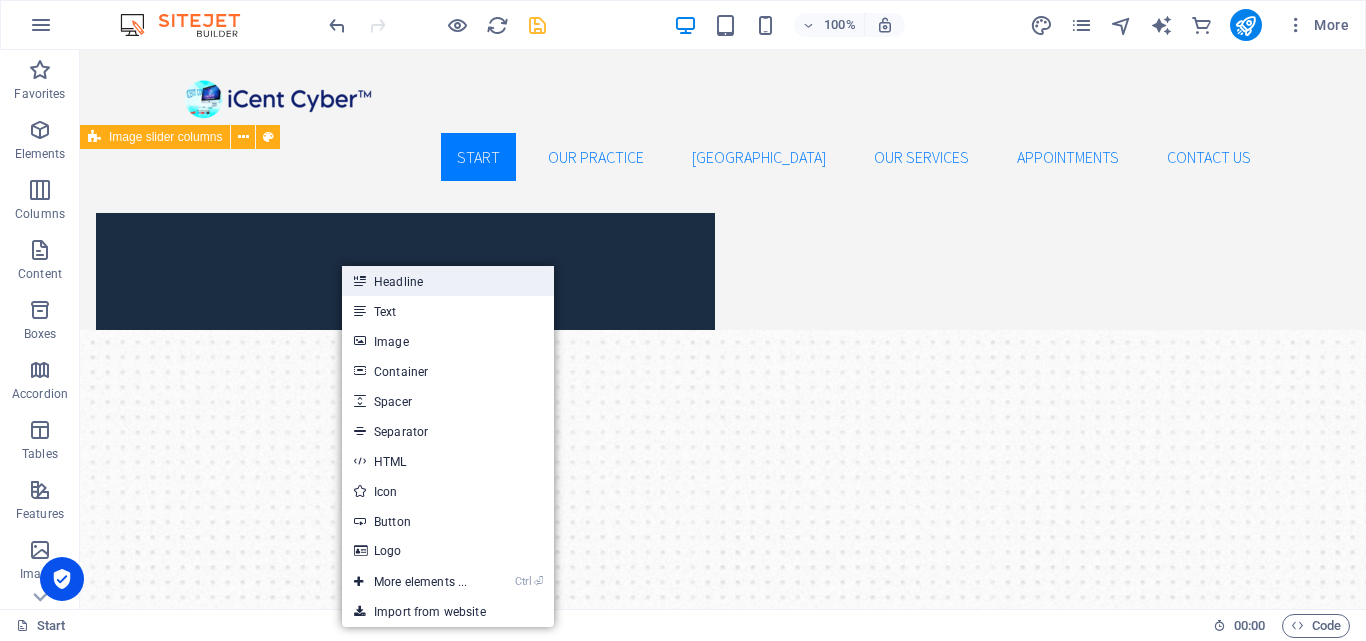 click on "Headline" at bounding box center (448, 281) 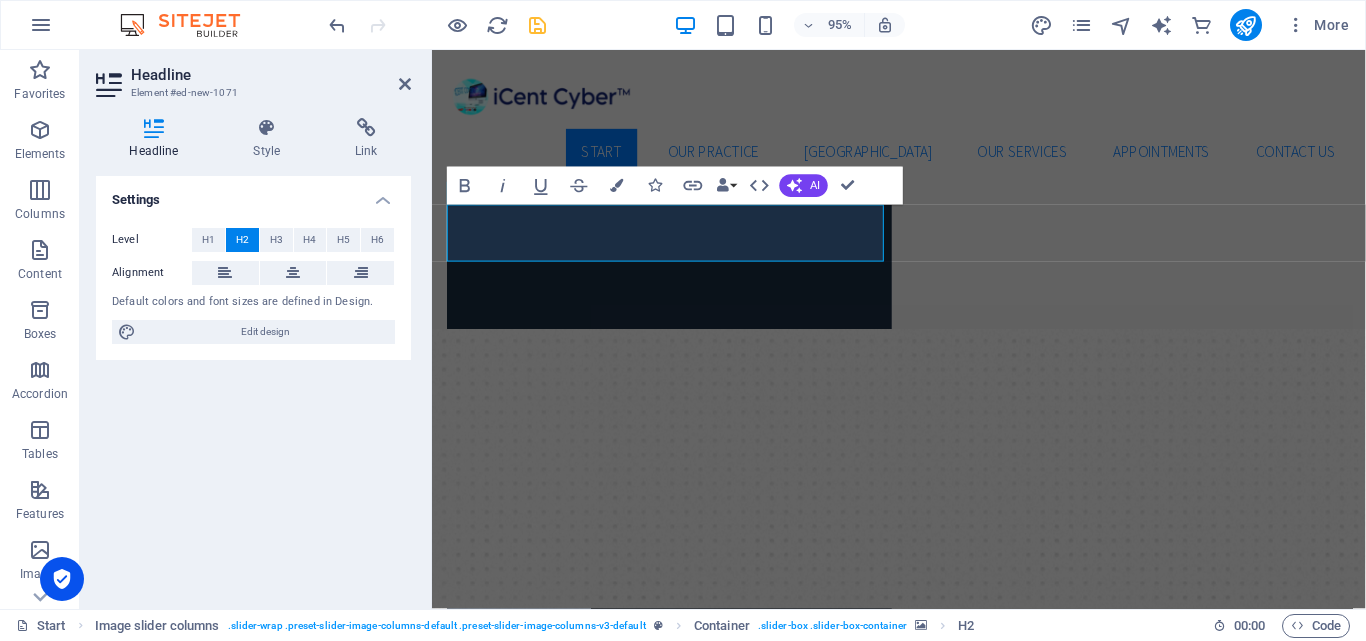 type 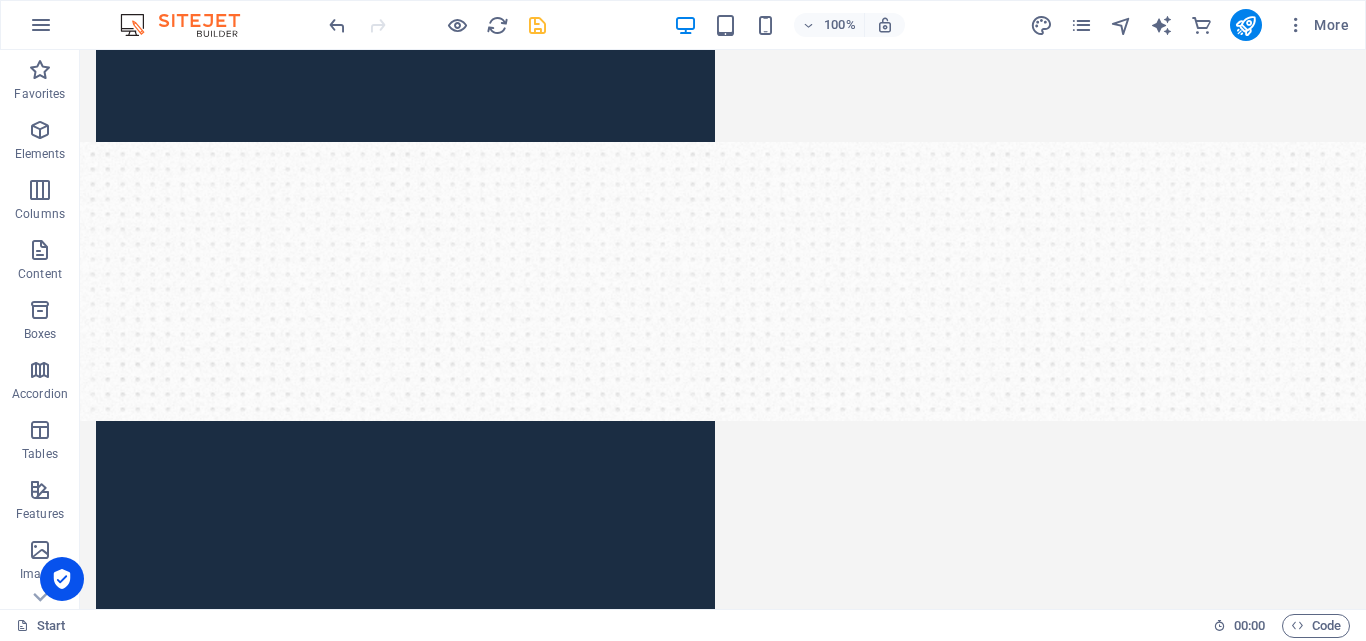 scroll, scrollTop: 200, scrollLeft: 0, axis: vertical 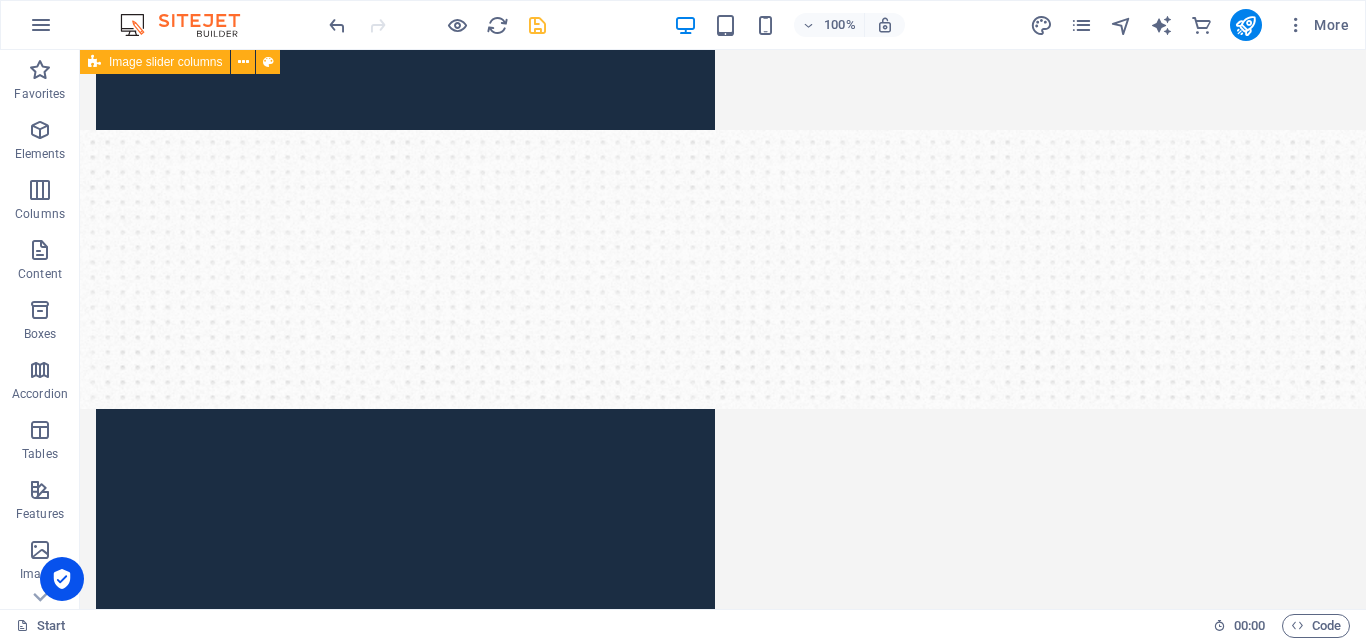 click at bounding box center (405, 319) 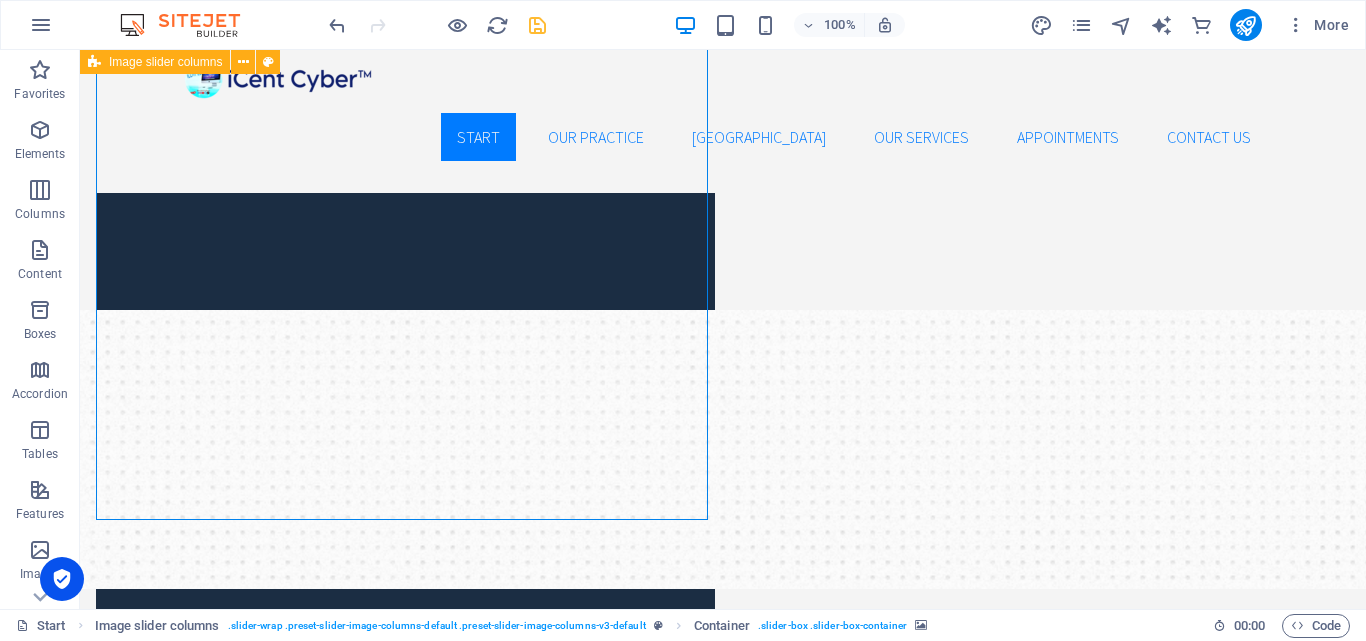 scroll, scrollTop: 0, scrollLeft: 0, axis: both 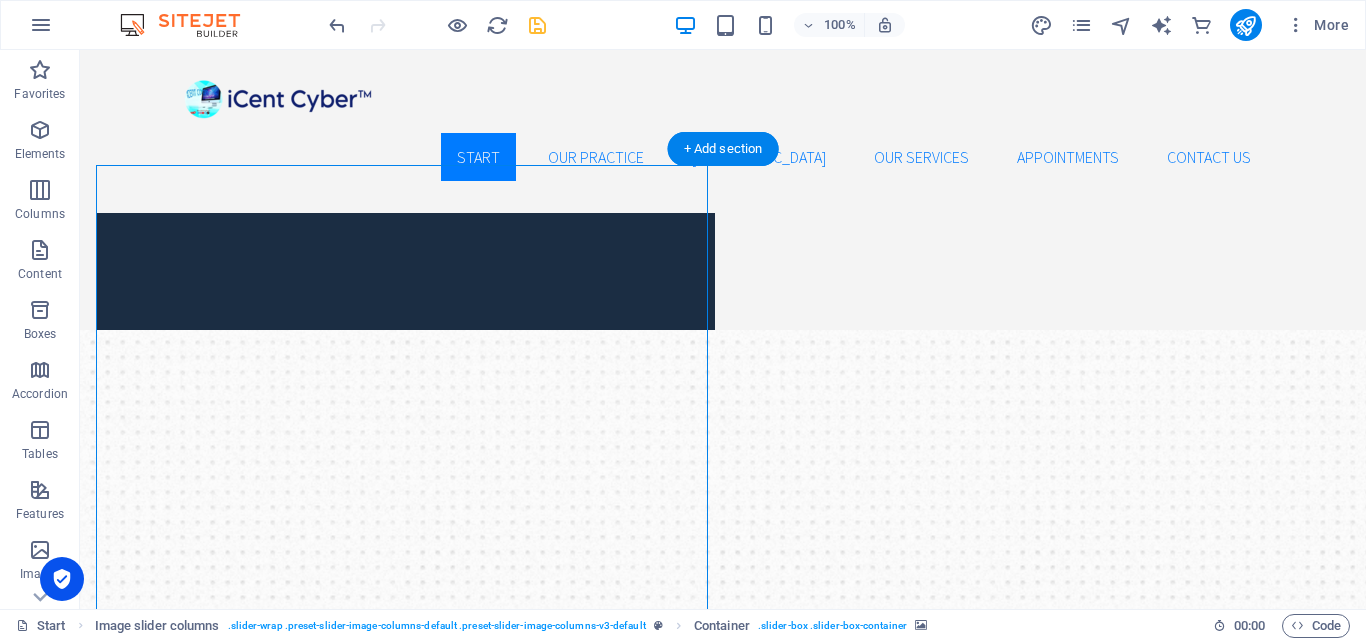 click at bounding box center (405, 519) 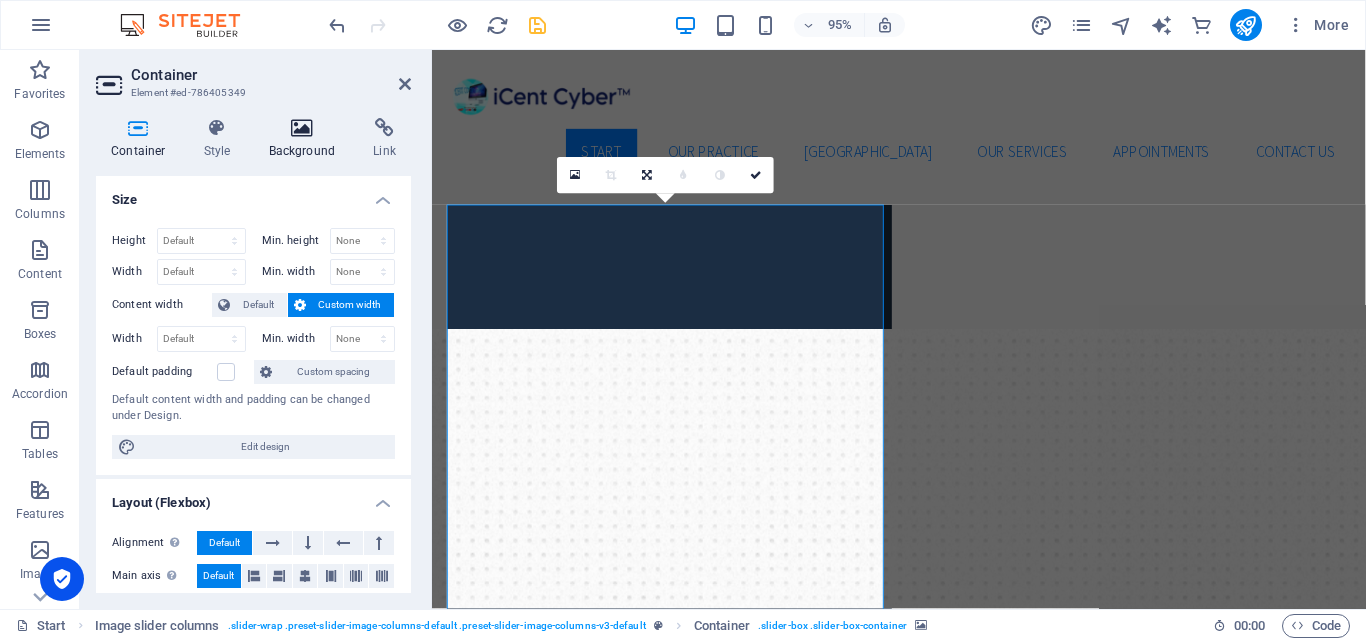 click on "Background" at bounding box center [306, 139] 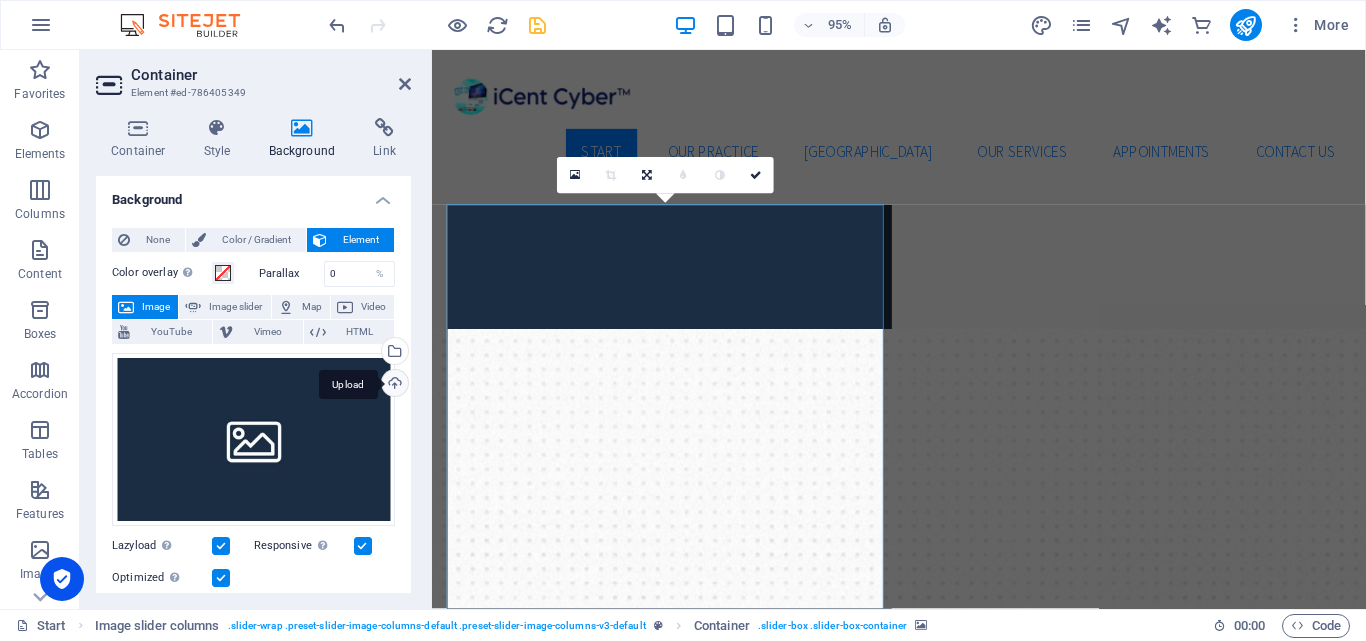 click on "Upload" at bounding box center (393, 385) 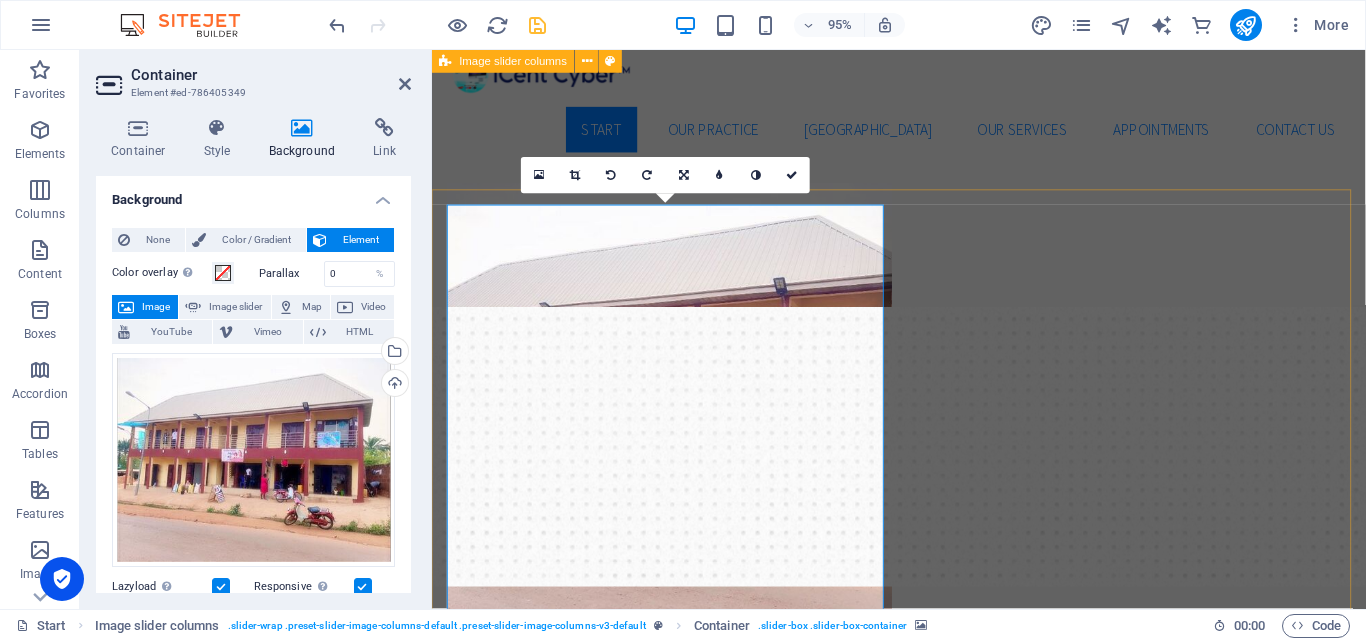scroll, scrollTop: 0, scrollLeft: 0, axis: both 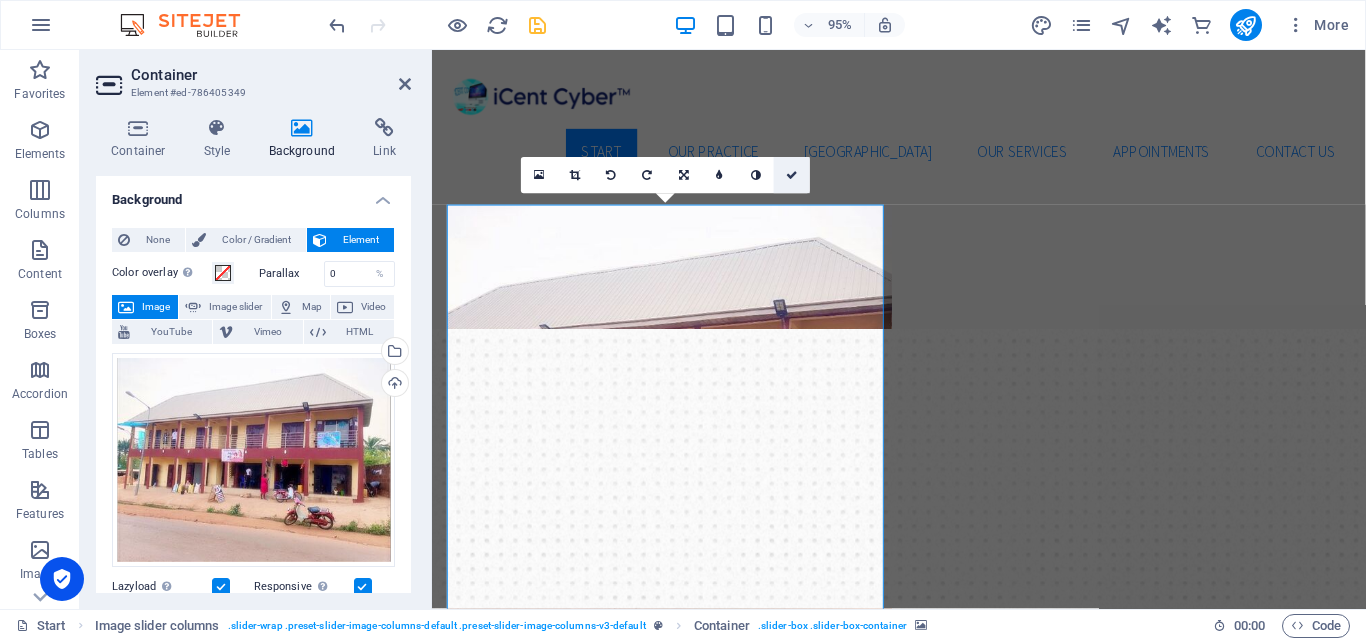 click at bounding box center [792, 175] 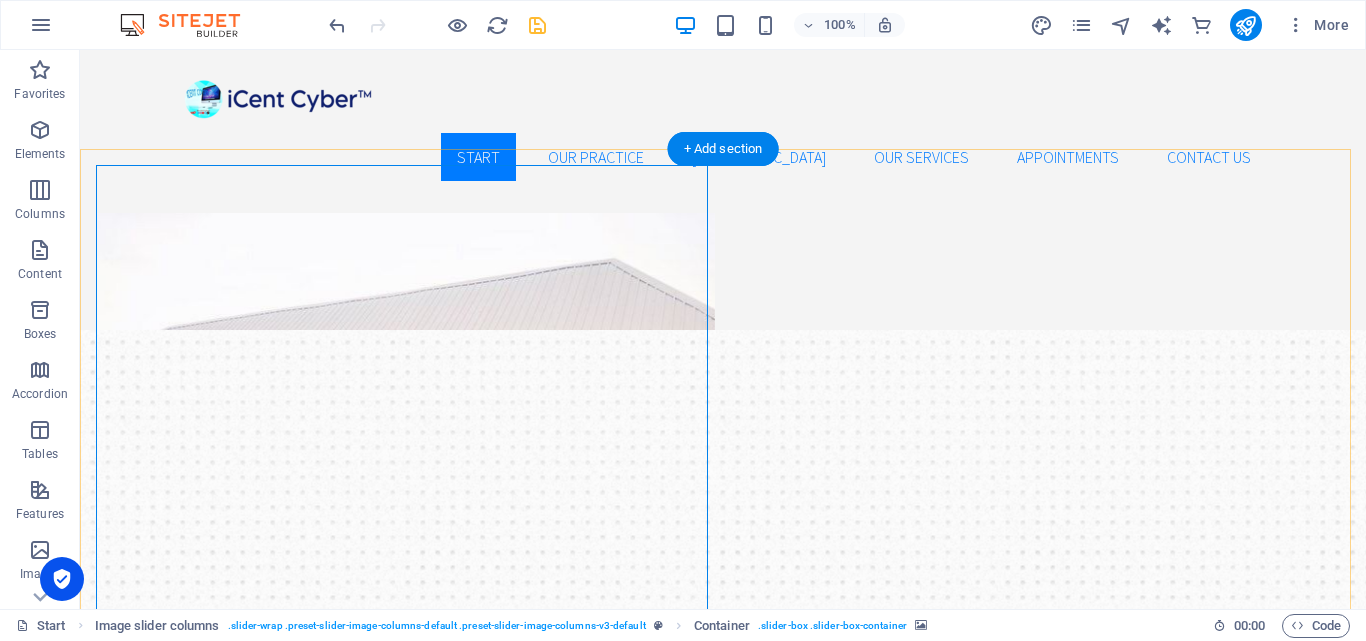 scroll, scrollTop: 400, scrollLeft: 0, axis: vertical 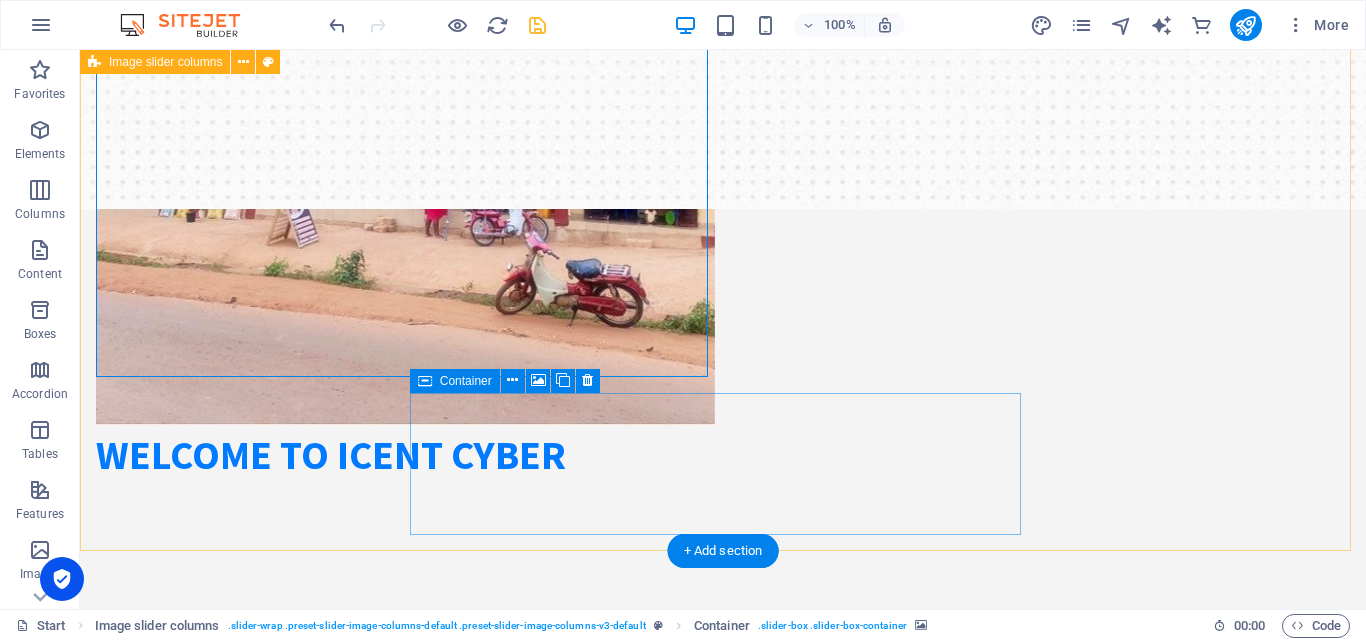 click on "Add elements" at bounding box center [346, 6083] 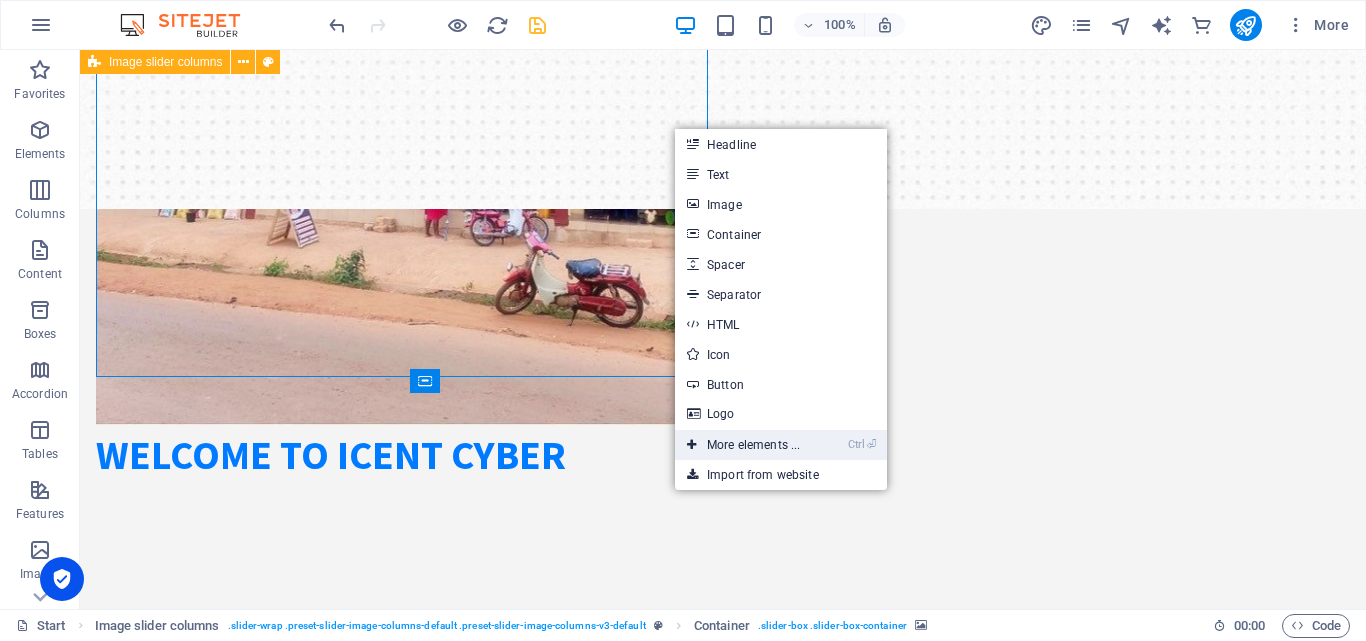 click on "Ctrl ⏎  More elements ..." at bounding box center (743, 445) 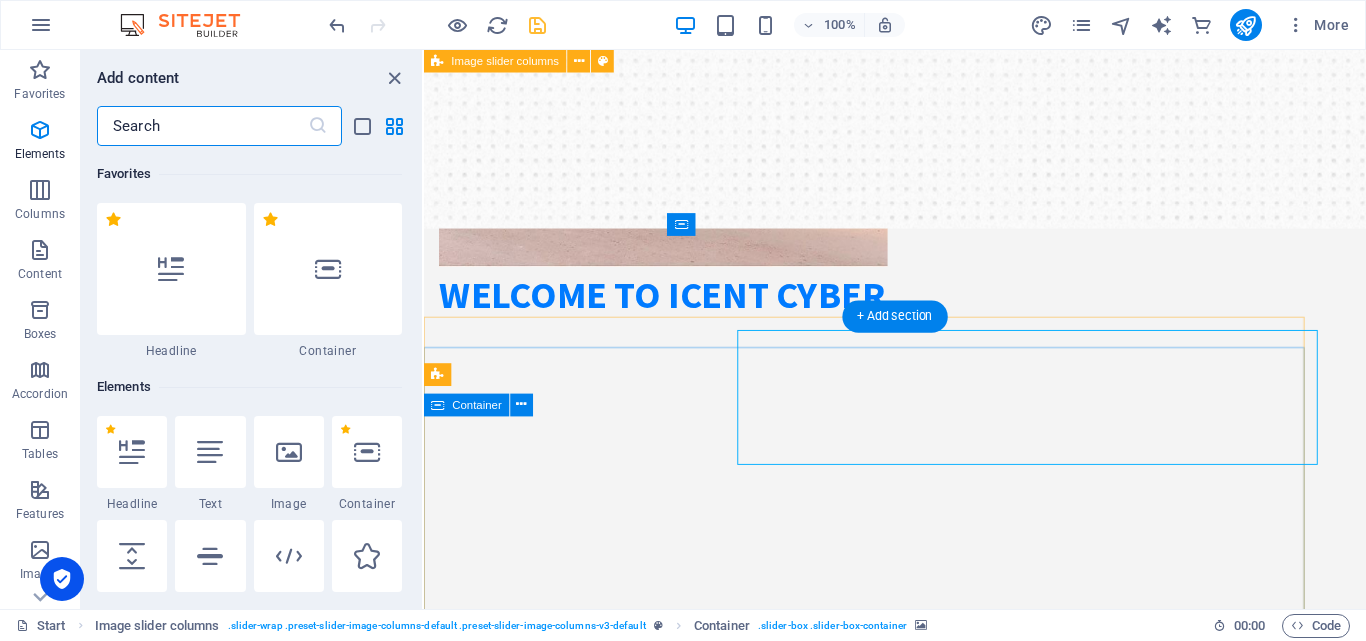 scroll, scrollTop: 448, scrollLeft: 0, axis: vertical 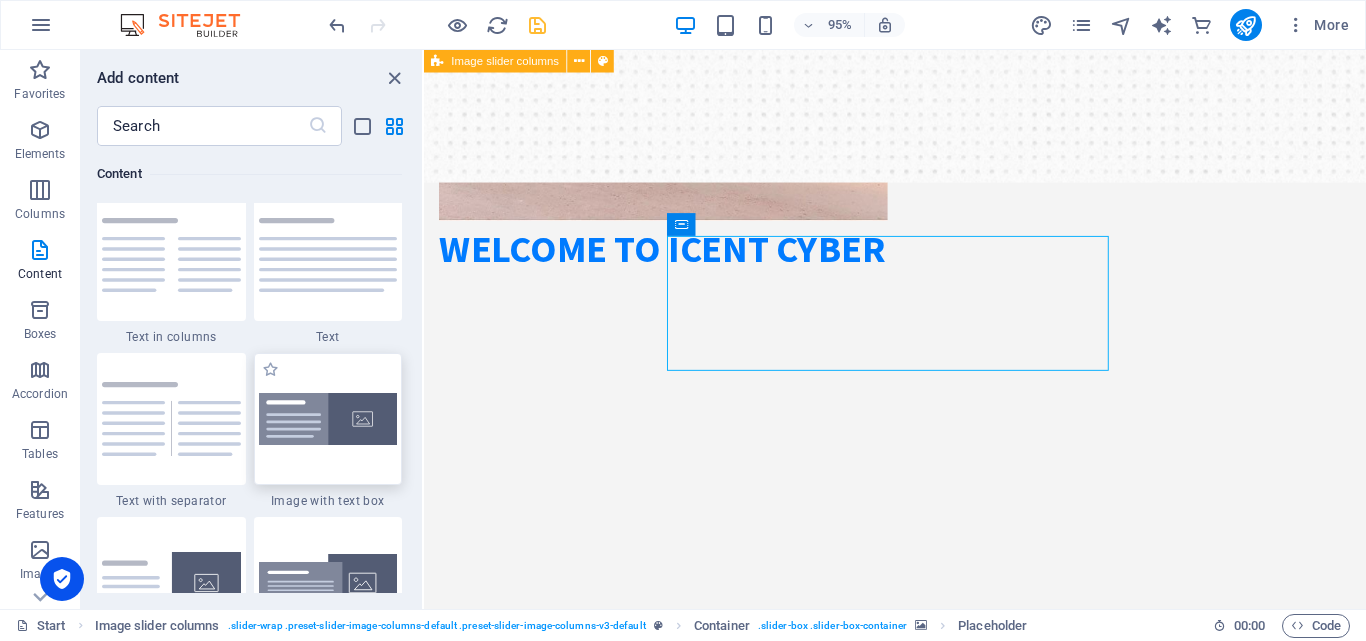 click at bounding box center [328, 419] 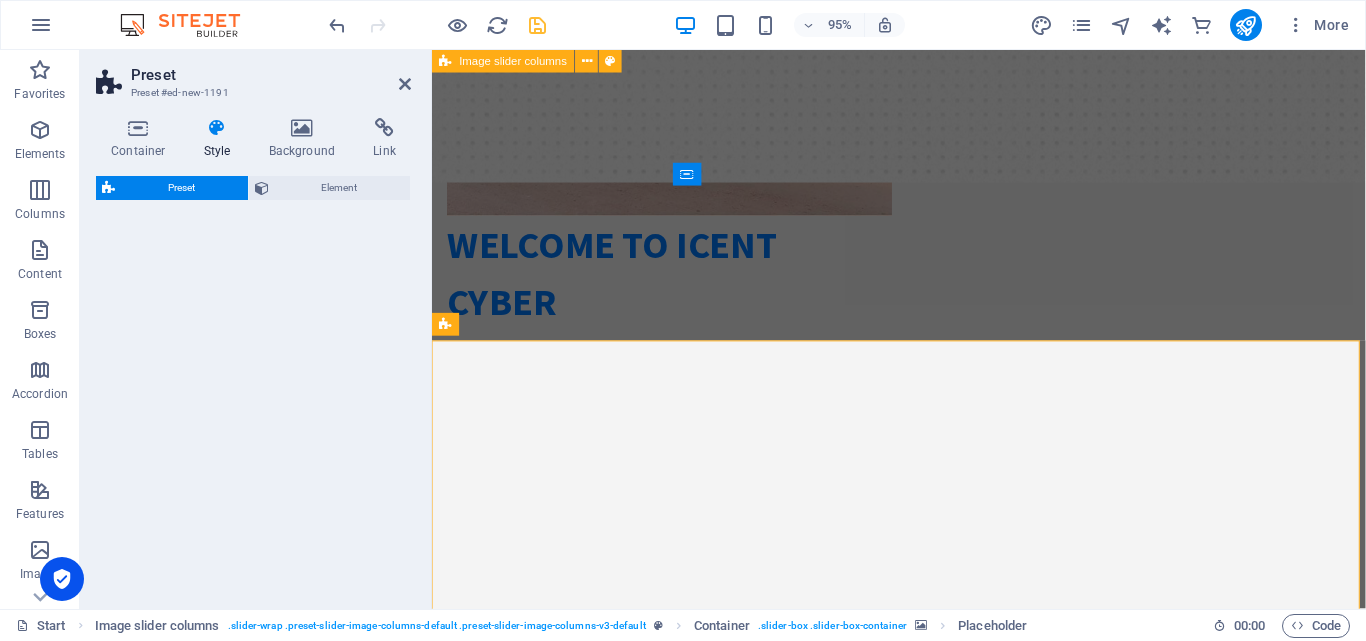 select on "rem" 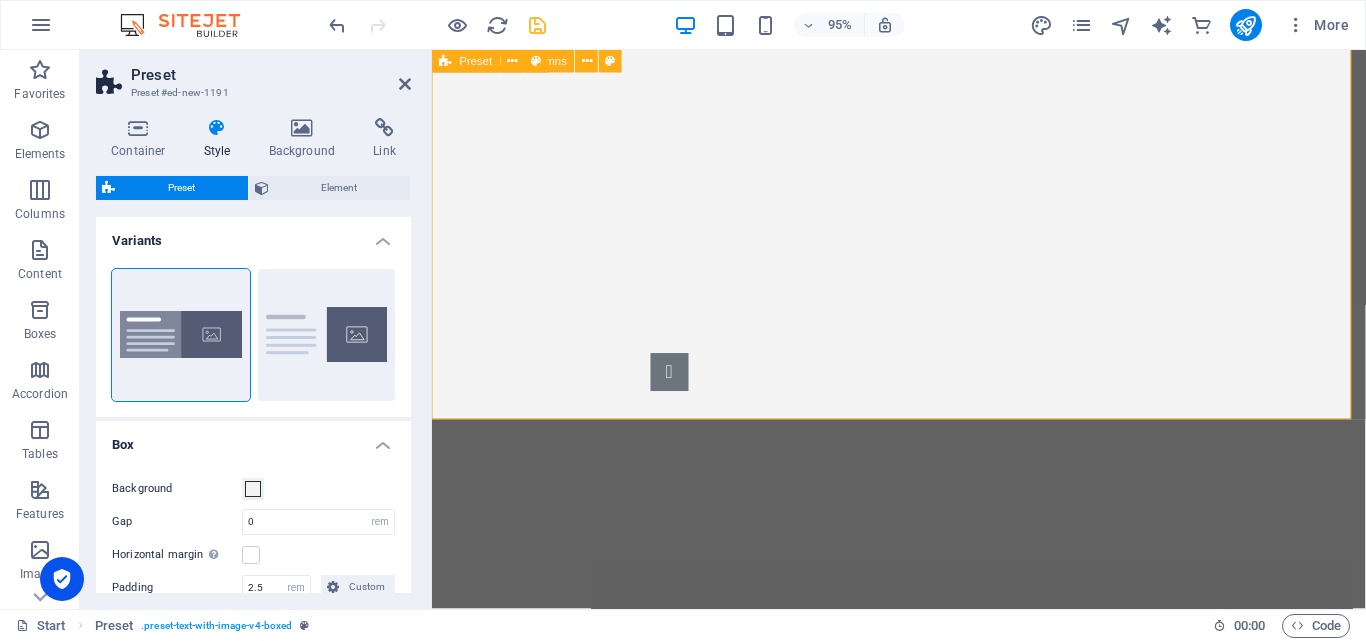scroll, scrollTop: 700, scrollLeft: 0, axis: vertical 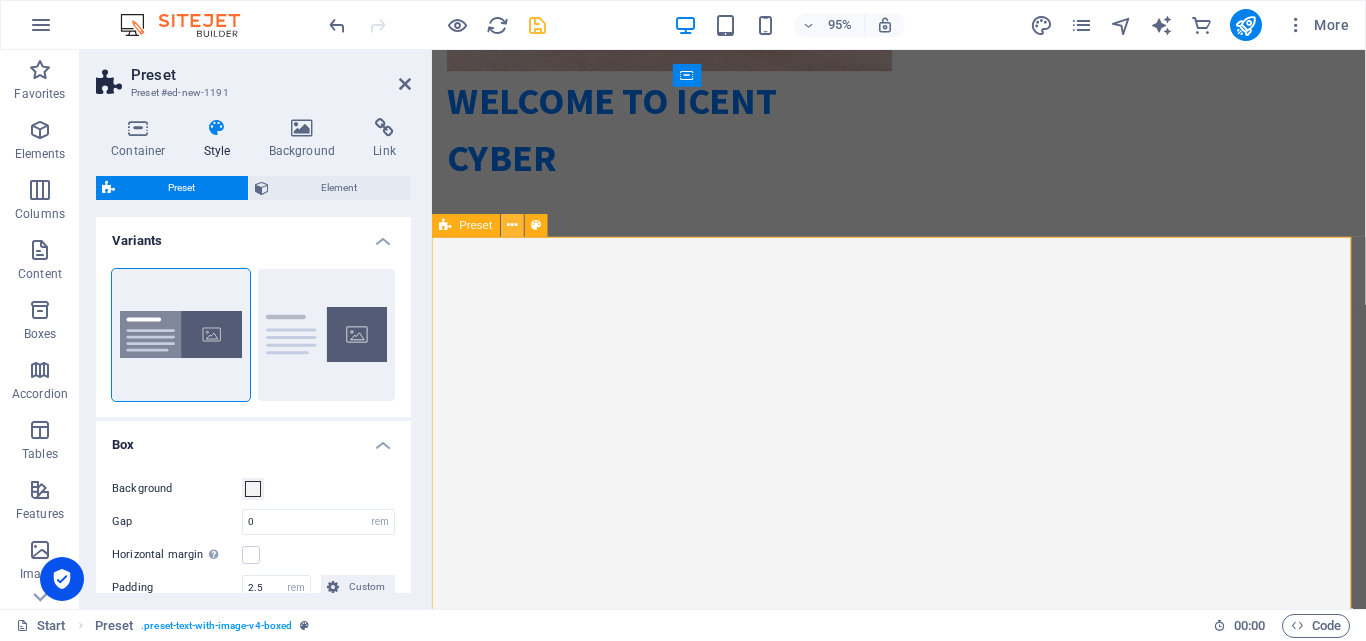 click at bounding box center (512, 226) 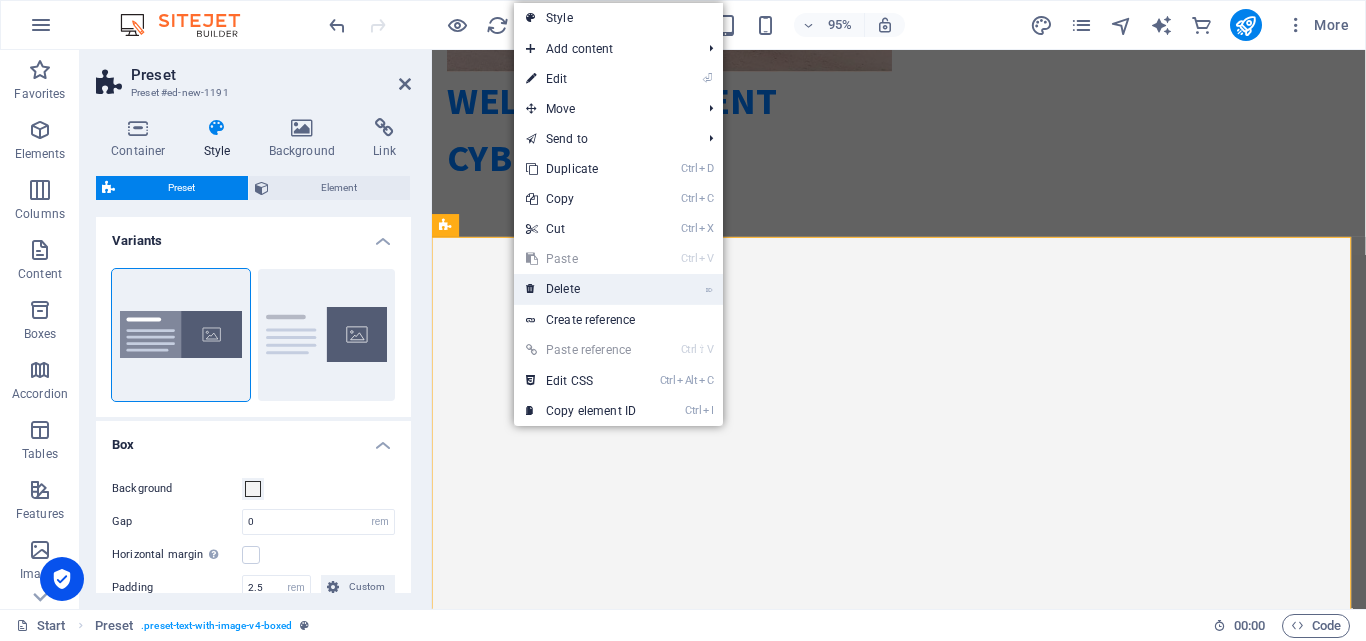 click on "⌦  Delete" at bounding box center (581, 289) 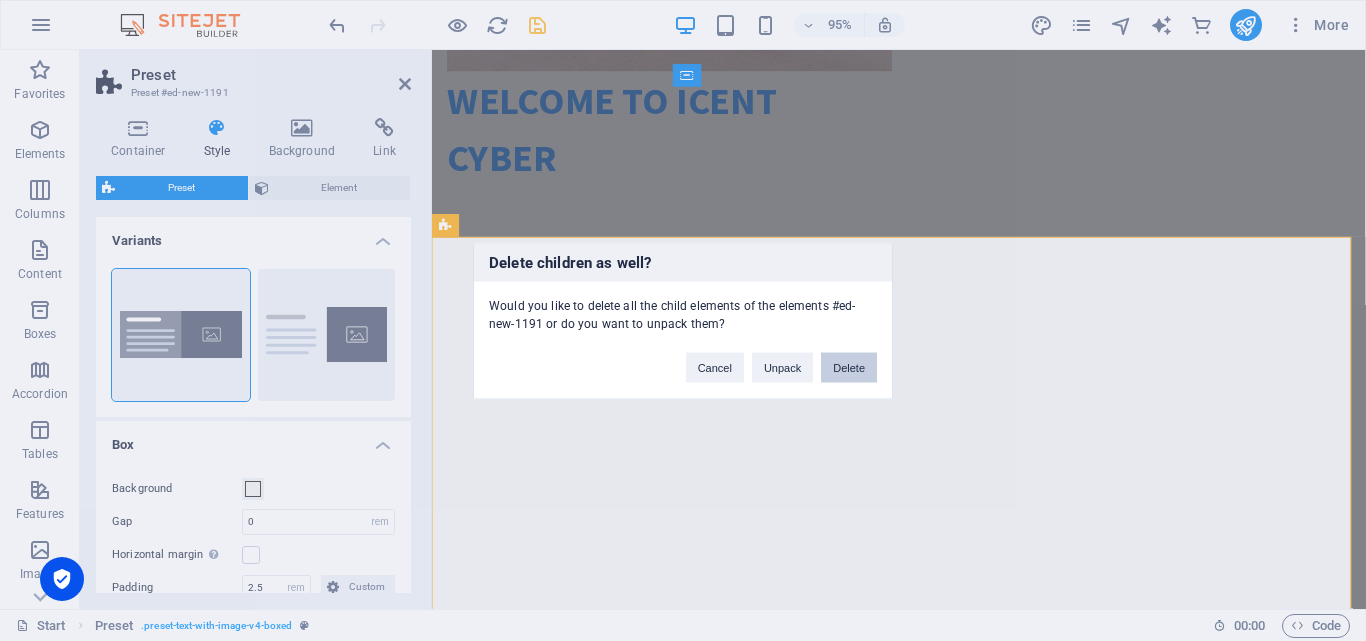 click on "Delete" at bounding box center (849, 367) 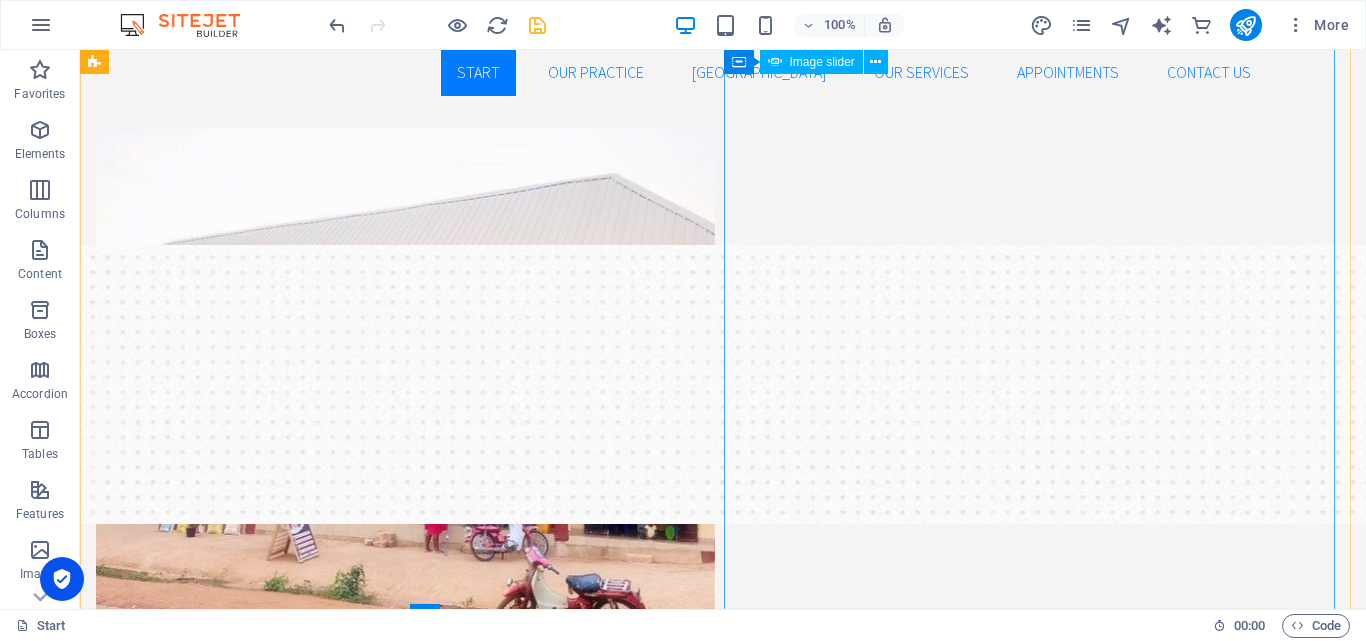 scroll, scrollTop: 0, scrollLeft: 0, axis: both 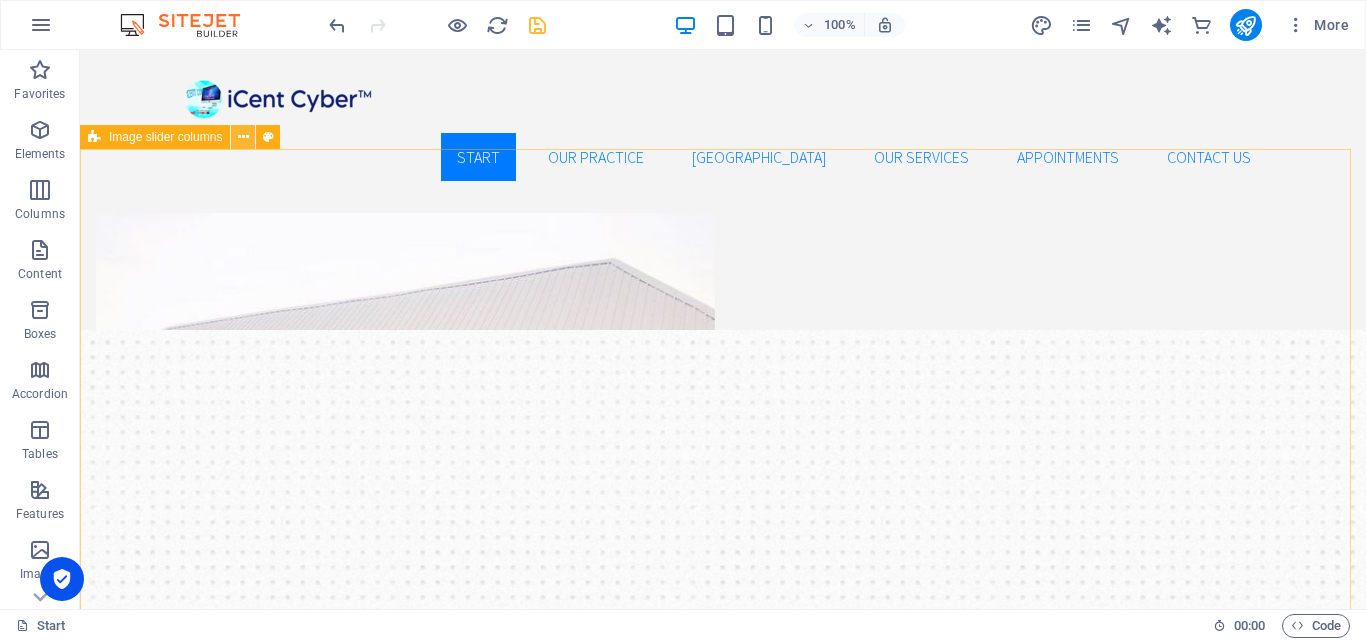click at bounding box center [243, 137] 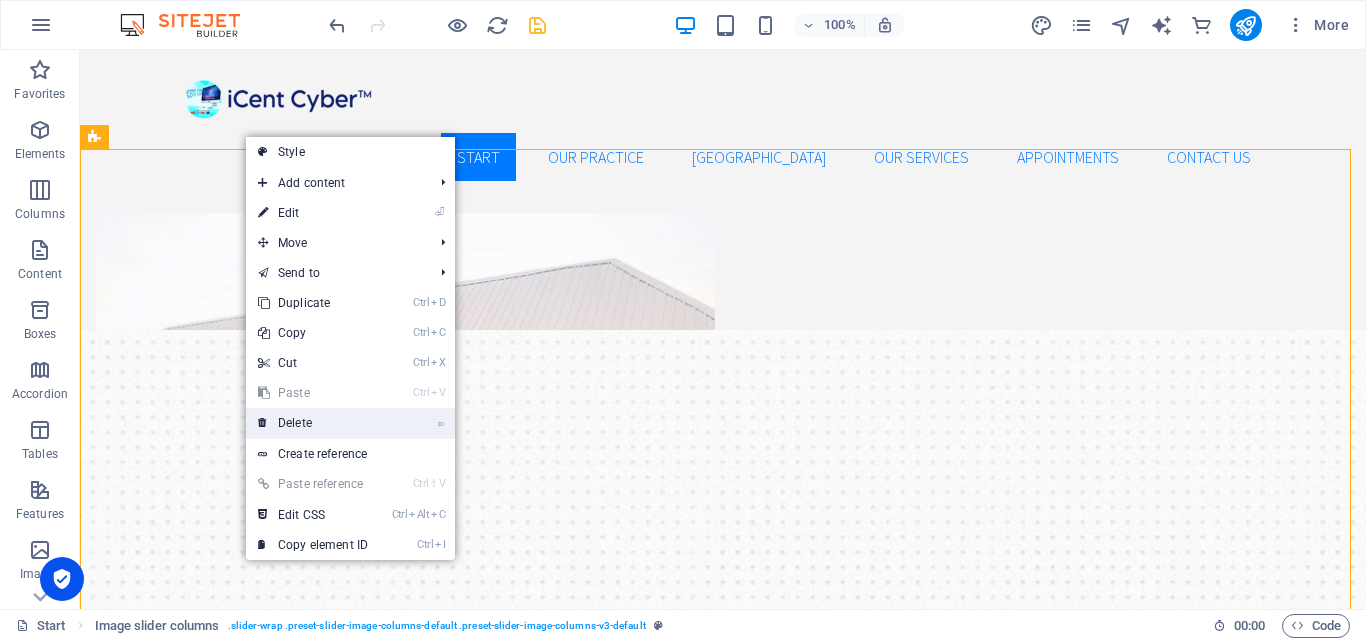 click on "⌦  Delete" at bounding box center [313, 423] 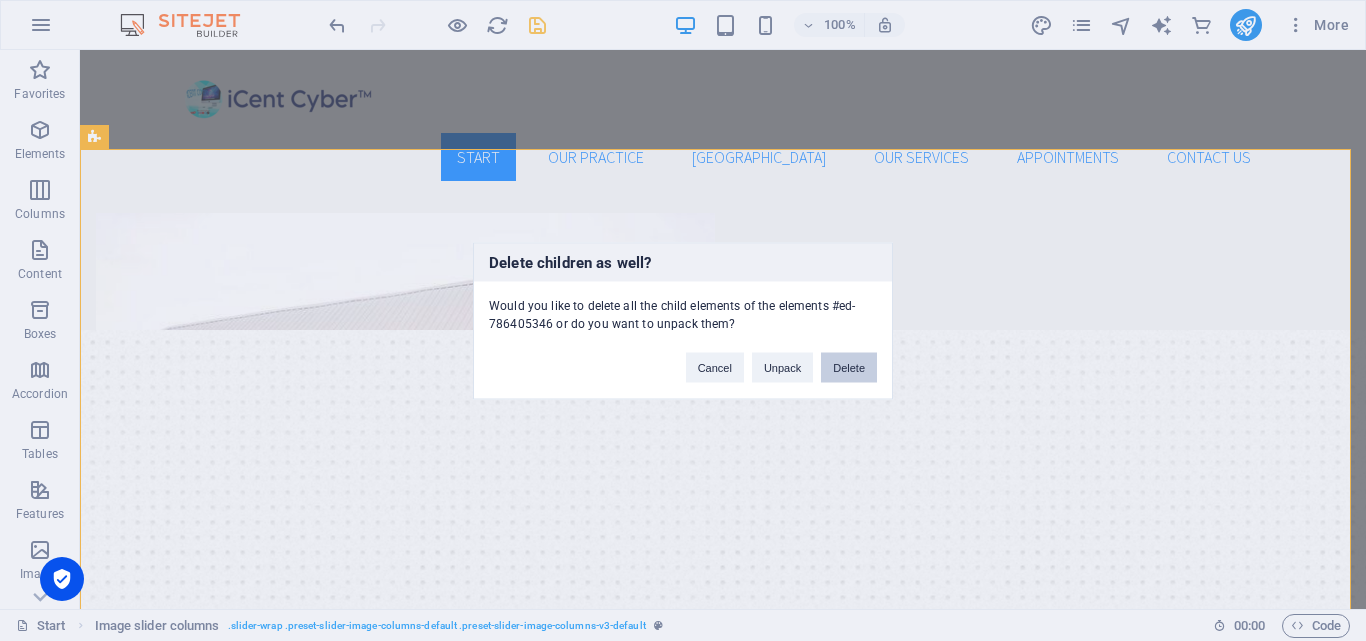 drag, startPoint x: 873, startPoint y: 365, endPoint x: 793, endPoint y: 315, distance: 94.33981 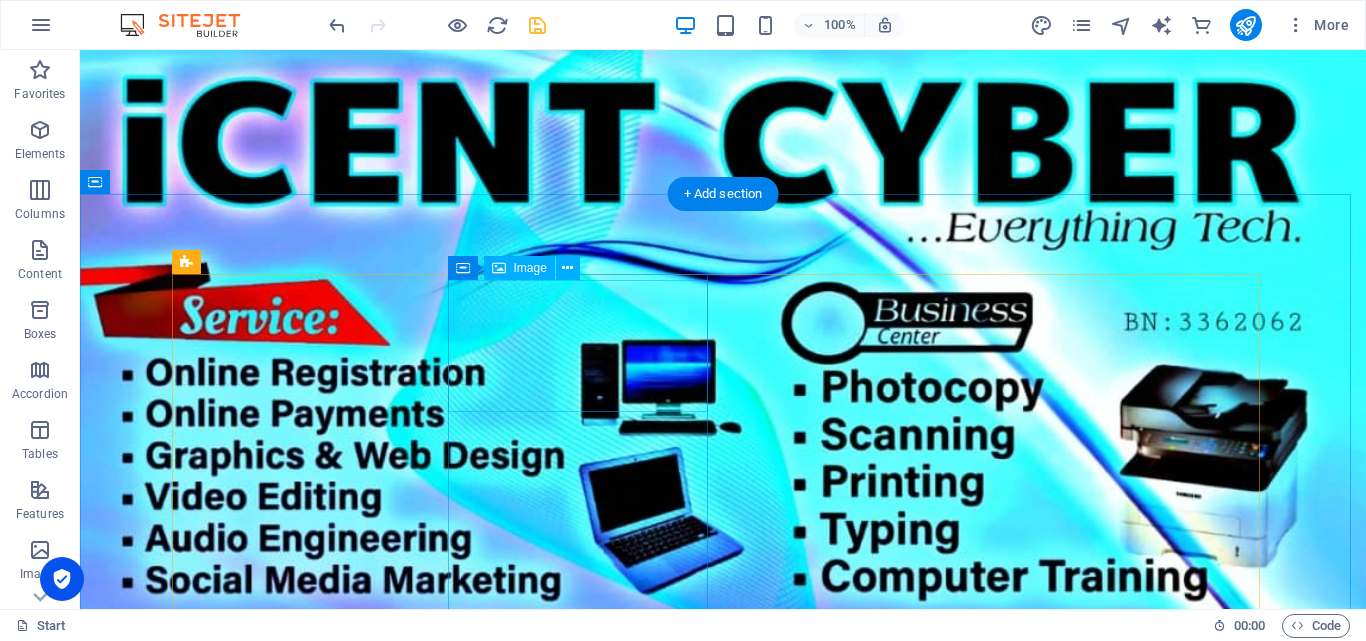 scroll, scrollTop: 1200, scrollLeft: 0, axis: vertical 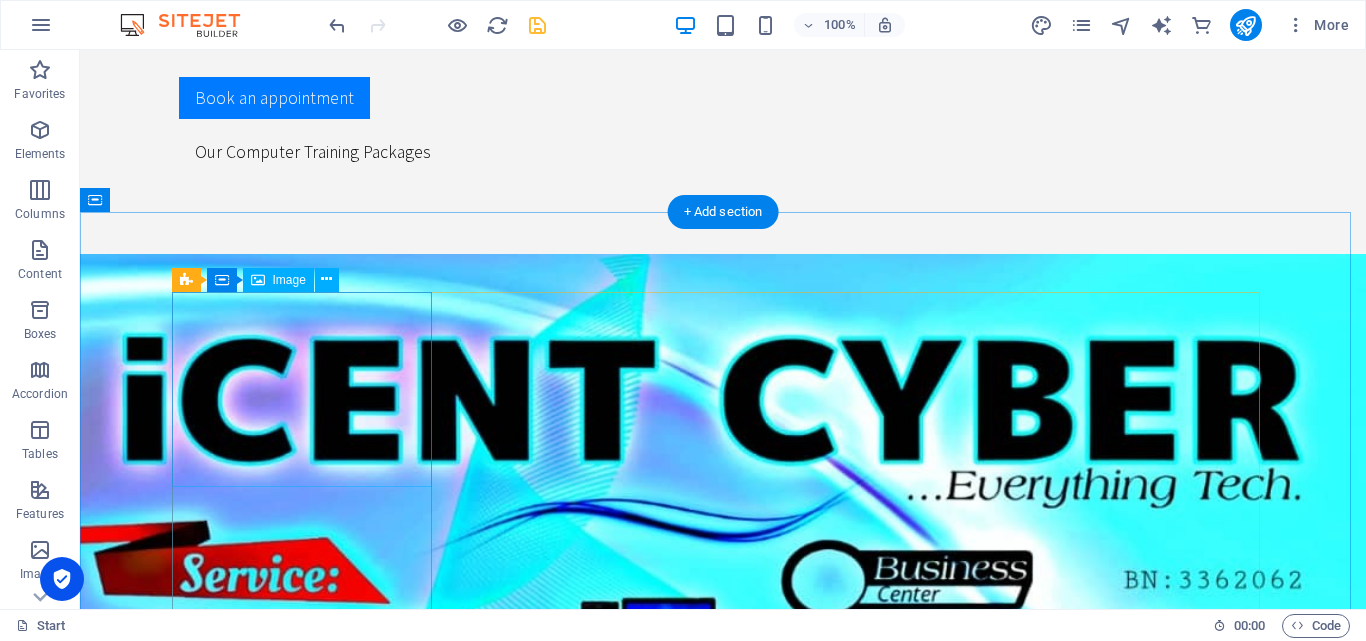 click at bounding box center [723, 1488] 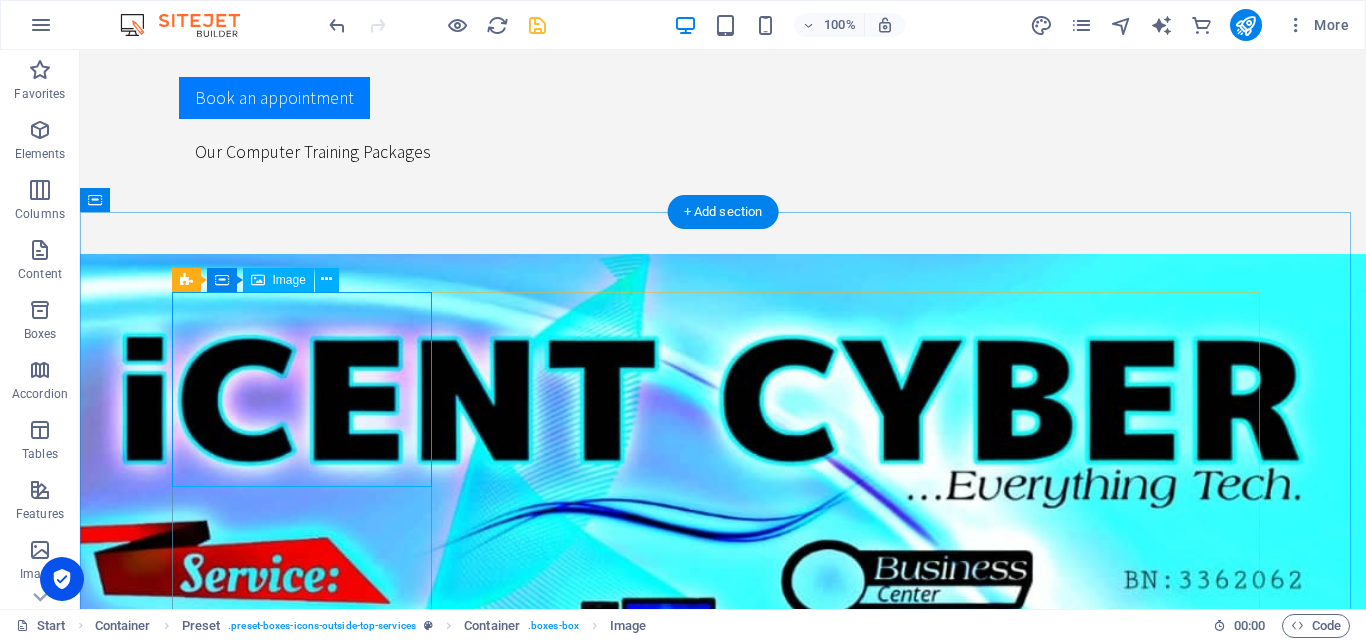click at bounding box center (723, 1488) 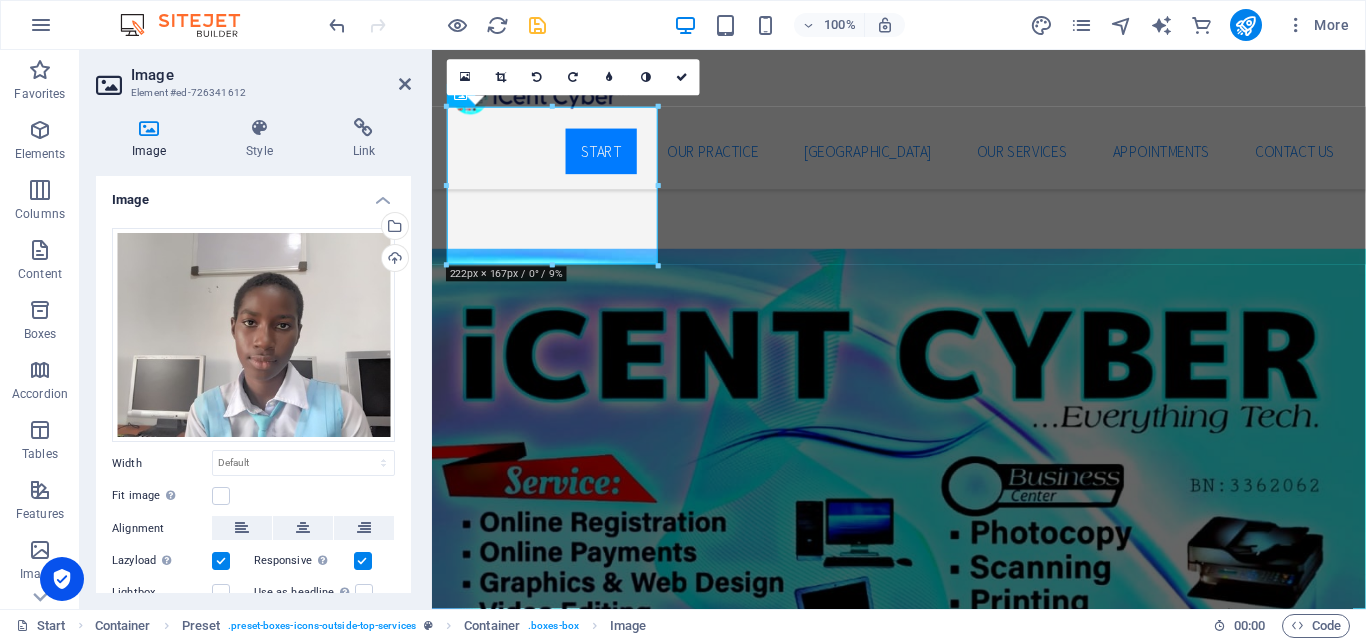scroll, scrollTop: 1253, scrollLeft: 0, axis: vertical 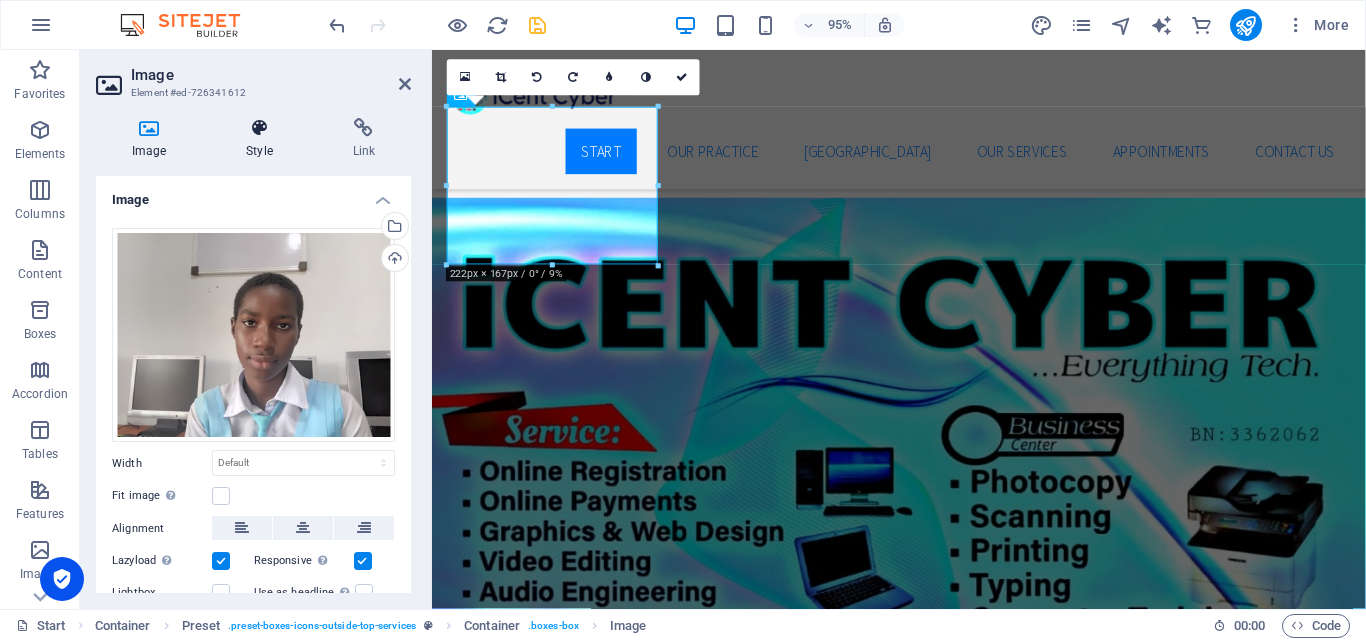 click at bounding box center [259, 128] 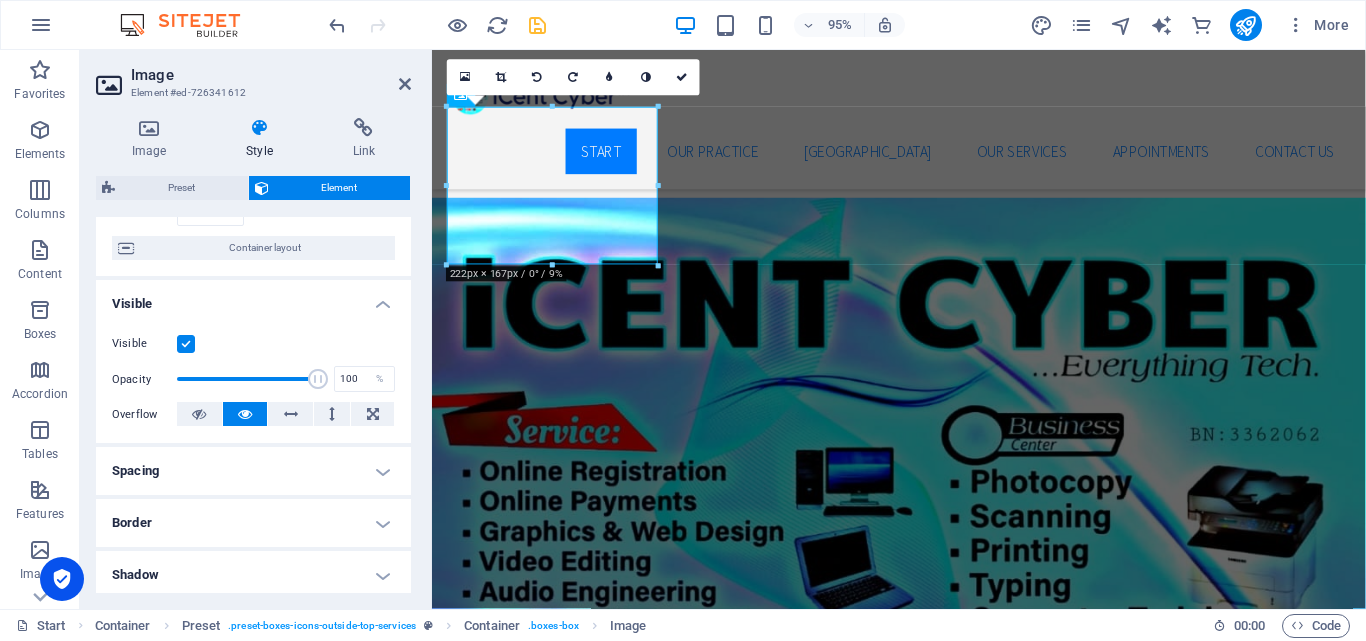 scroll, scrollTop: 0, scrollLeft: 0, axis: both 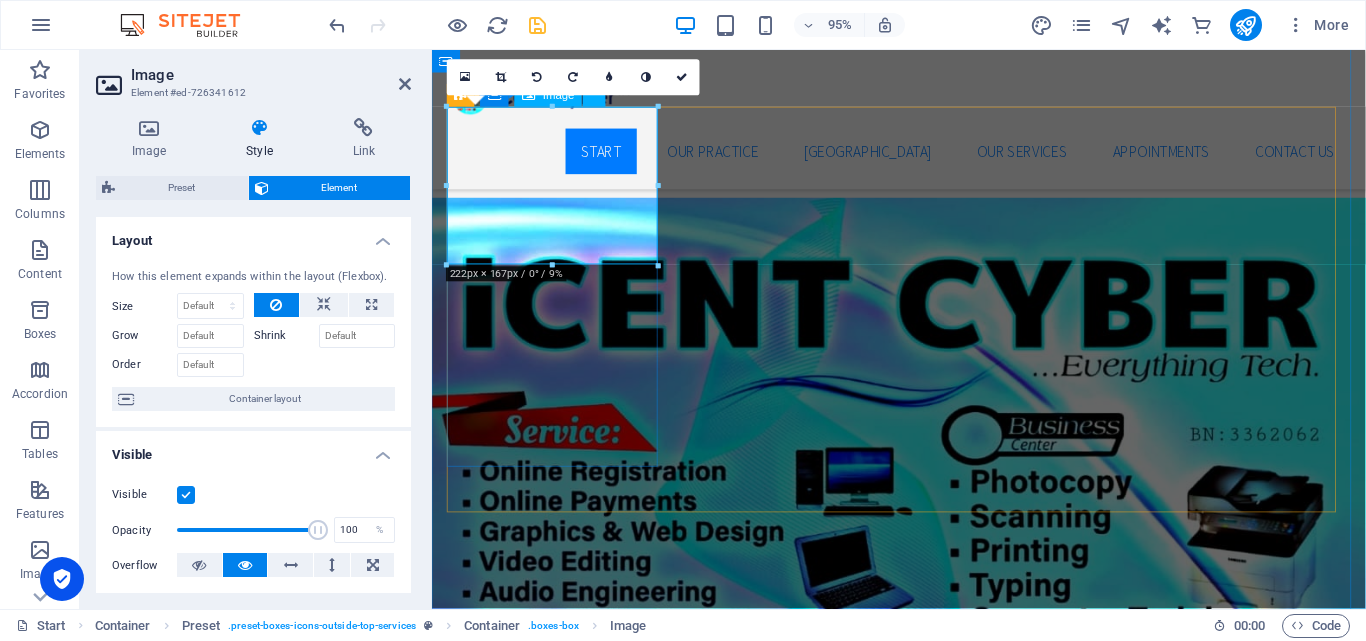 click at bounding box center (923, 1259) 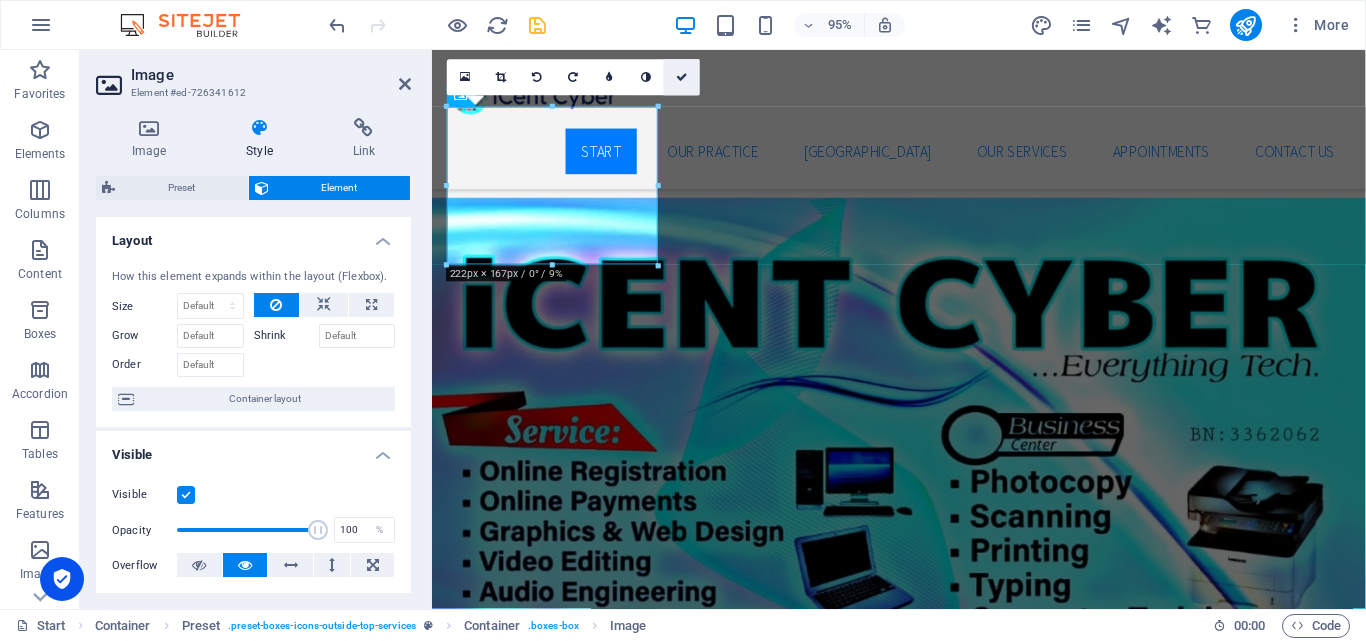 click at bounding box center (682, 76) 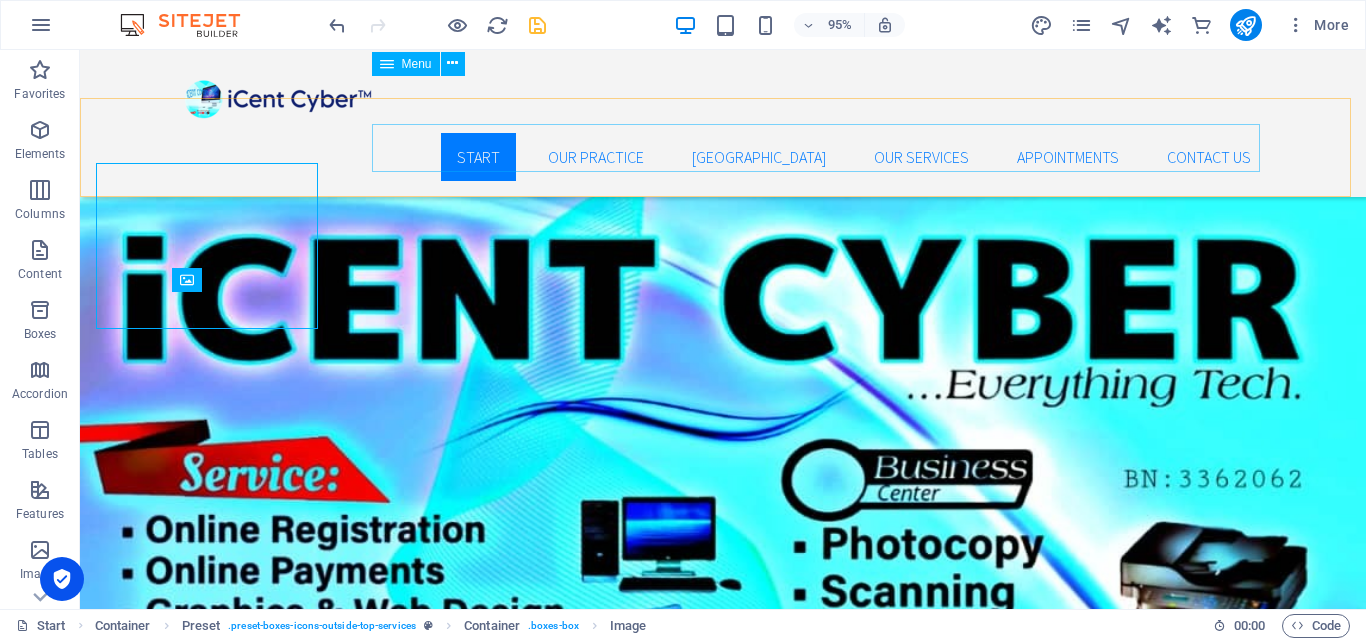 scroll, scrollTop: 1200, scrollLeft: 0, axis: vertical 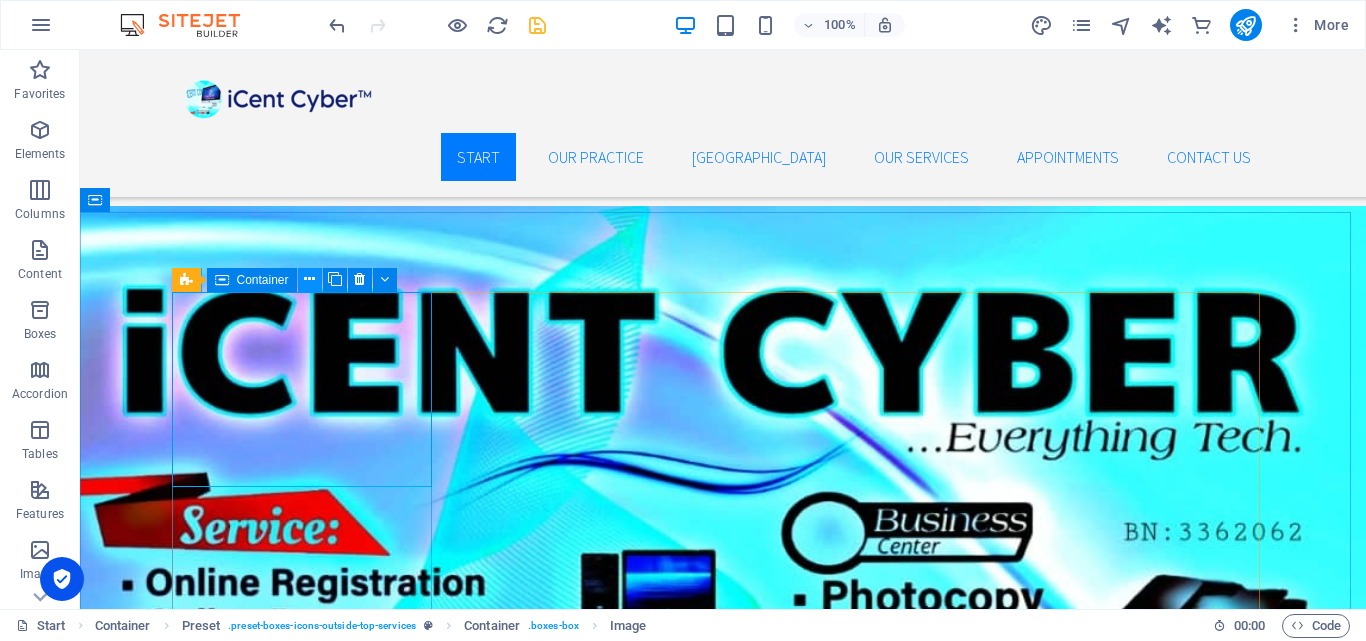 click at bounding box center [309, 279] 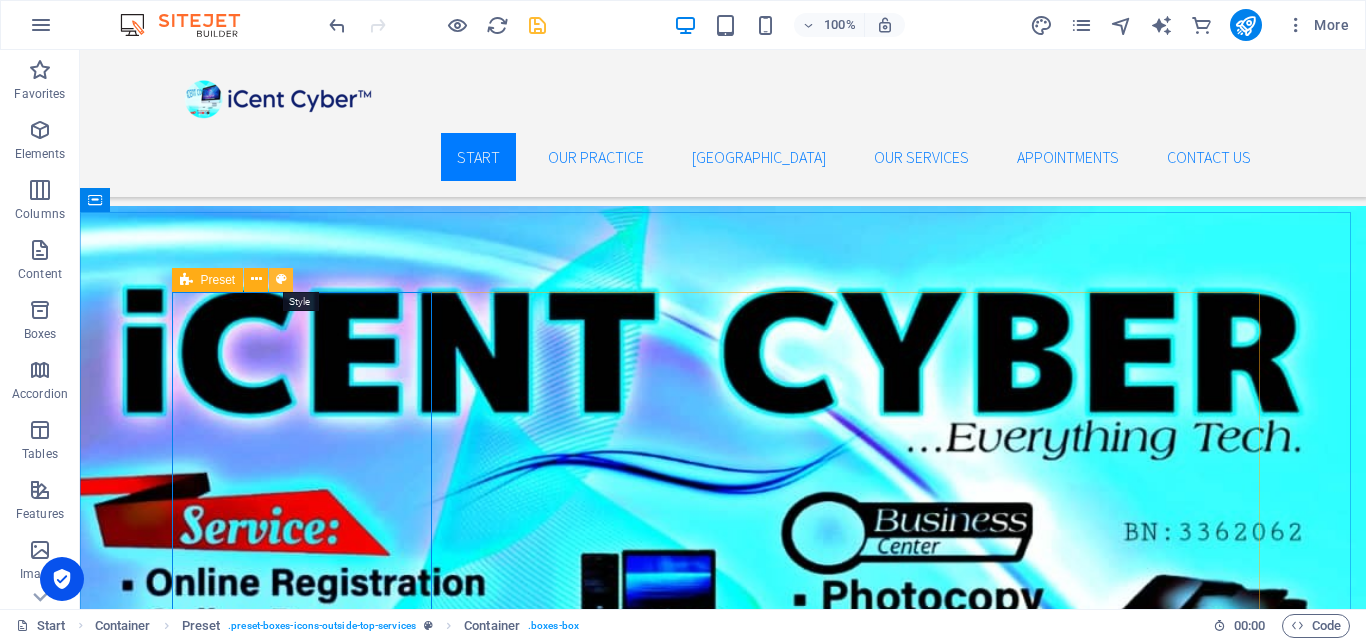 click at bounding box center [281, 279] 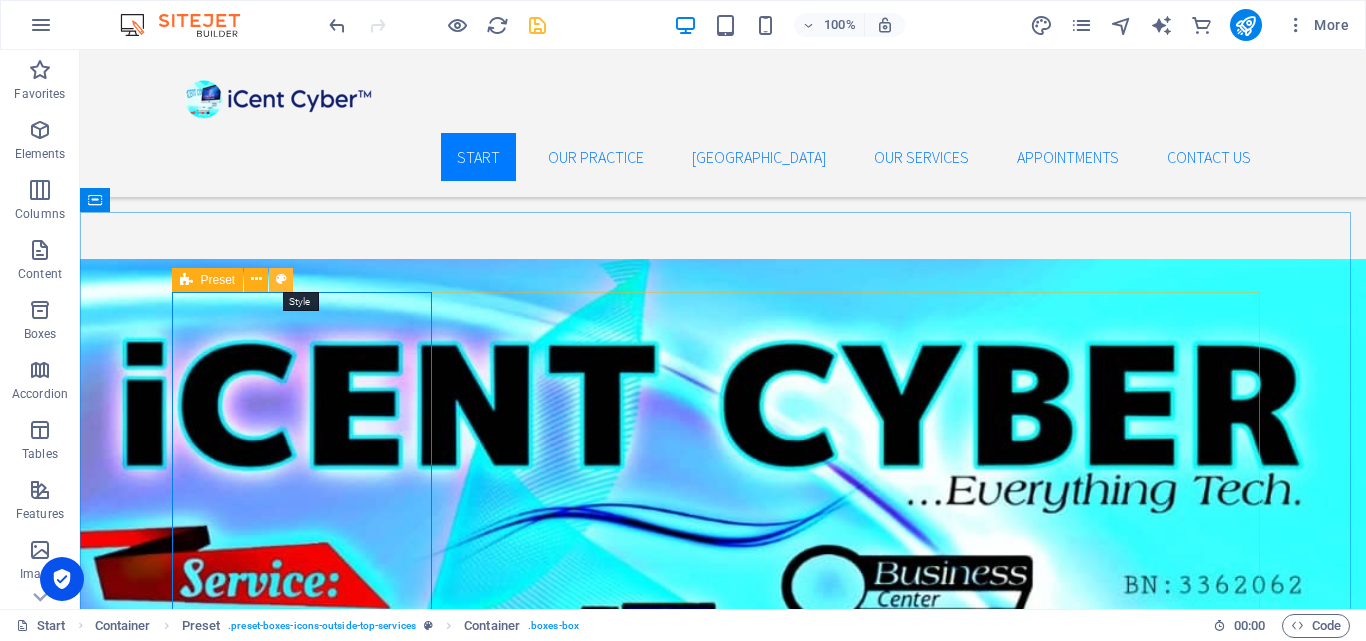 scroll, scrollTop: 1253, scrollLeft: 0, axis: vertical 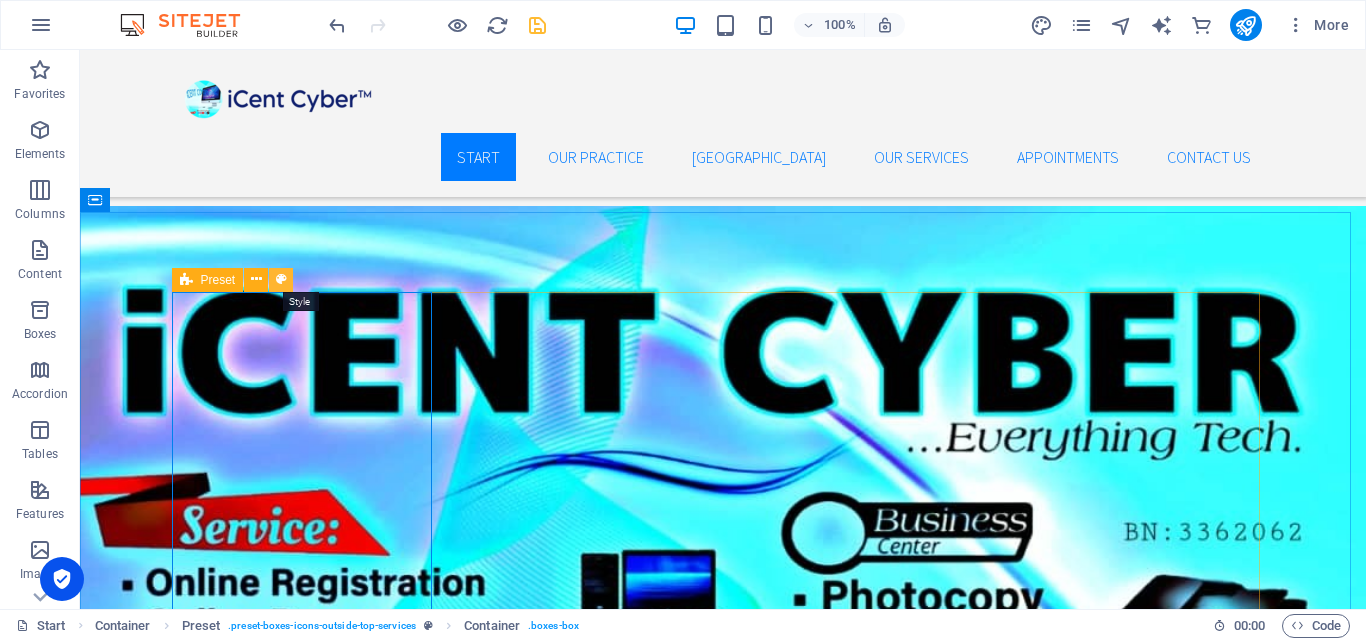 select on "px" 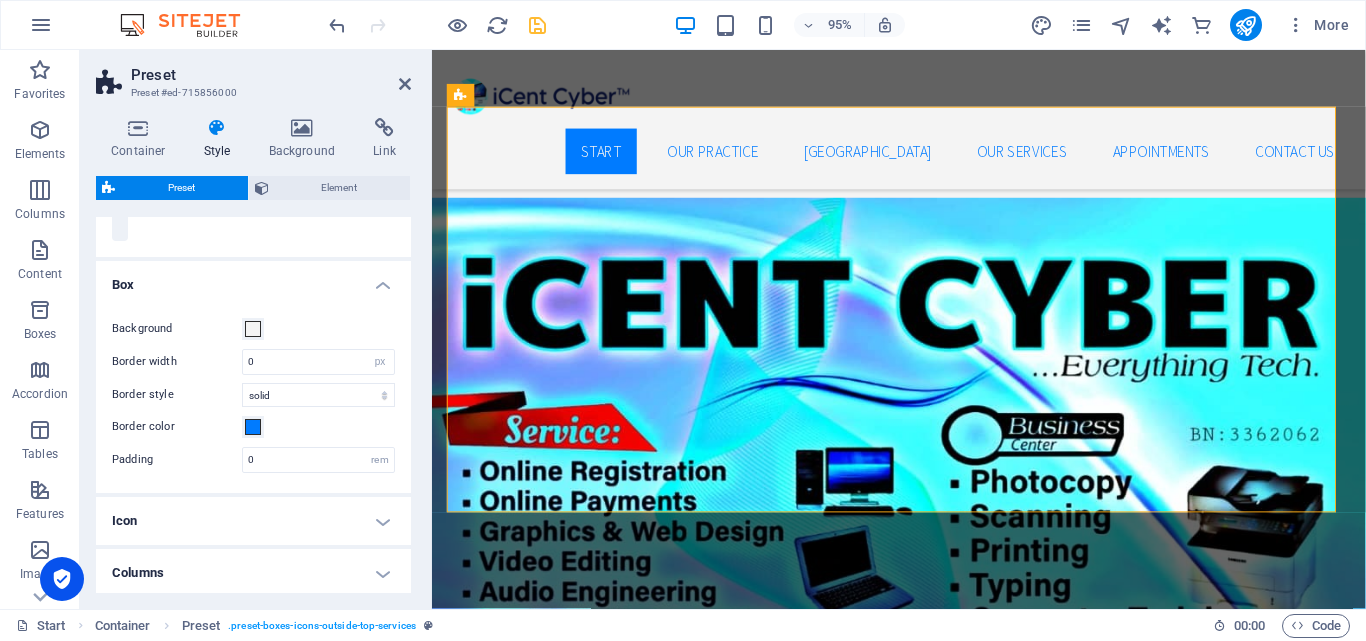 scroll, scrollTop: 400, scrollLeft: 0, axis: vertical 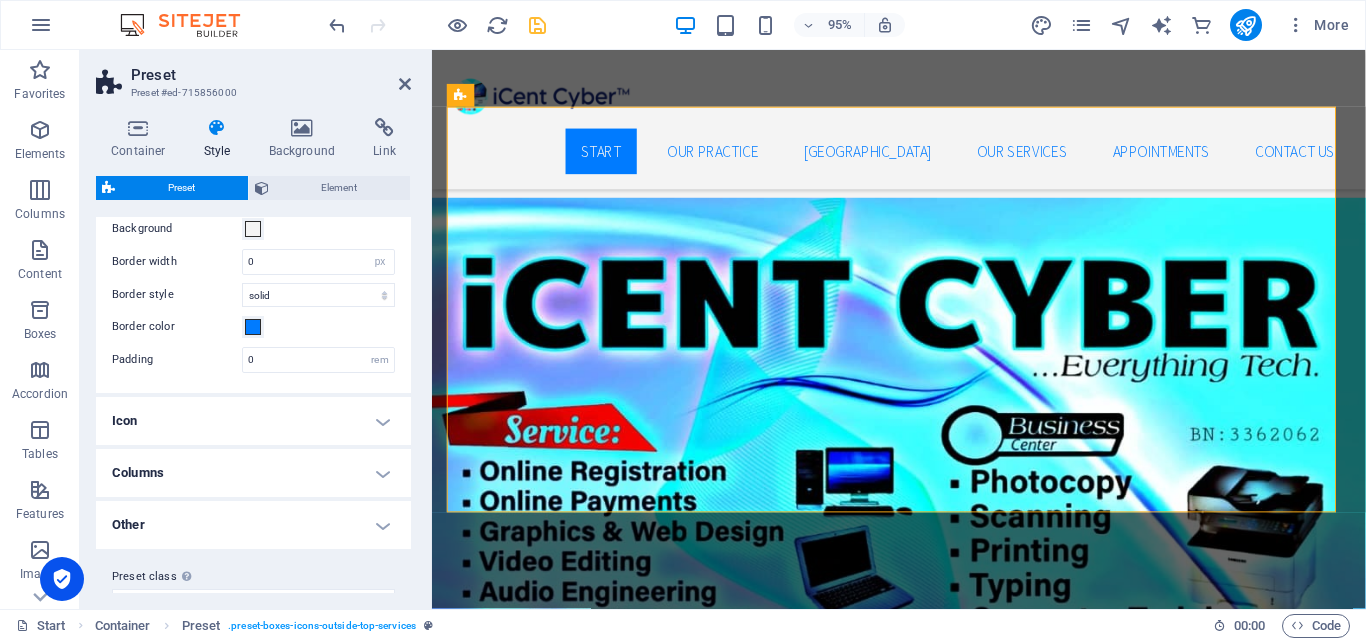 click on "Icon" at bounding box center [253, 421] 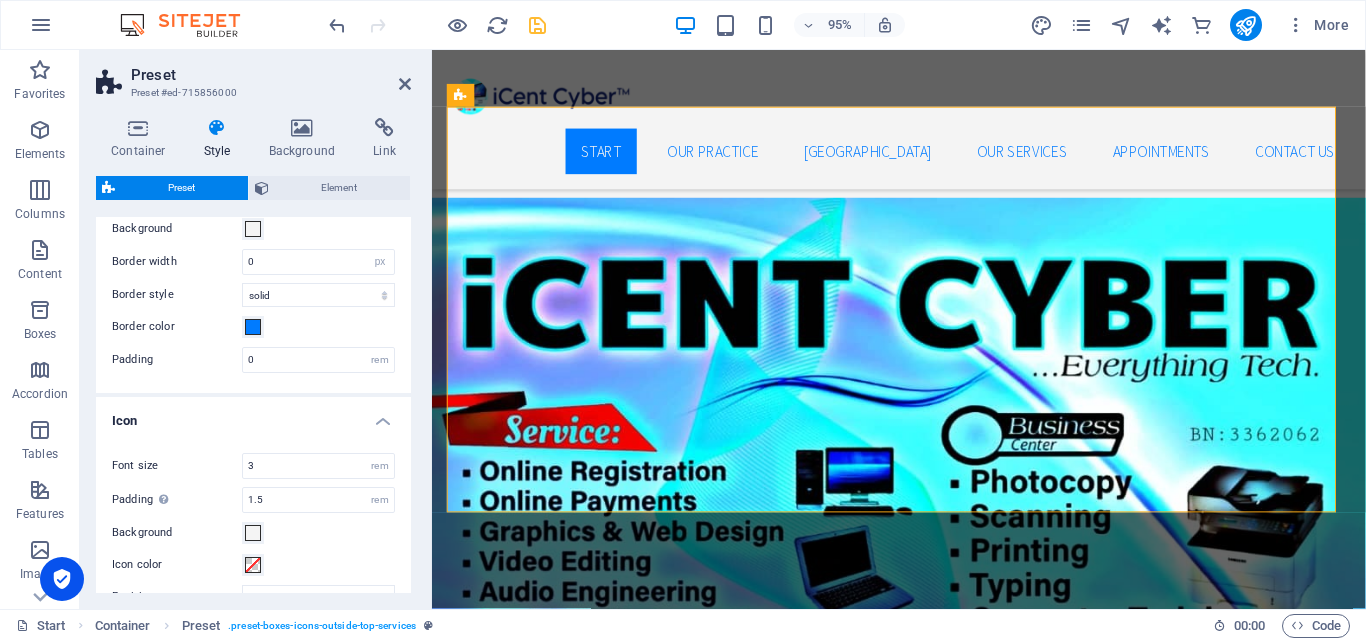 click on "Icon" at bounding box center [253, 415] 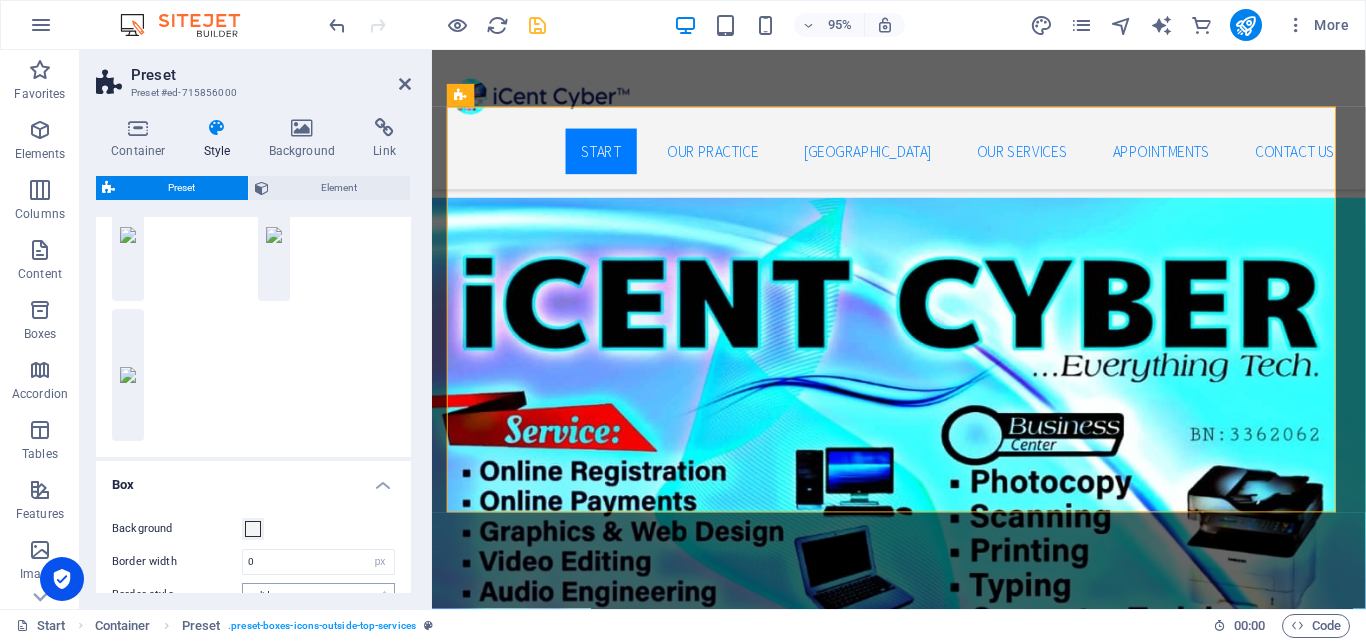 scroll, scrollTop: 0, scrollLeft: 0, axis: both 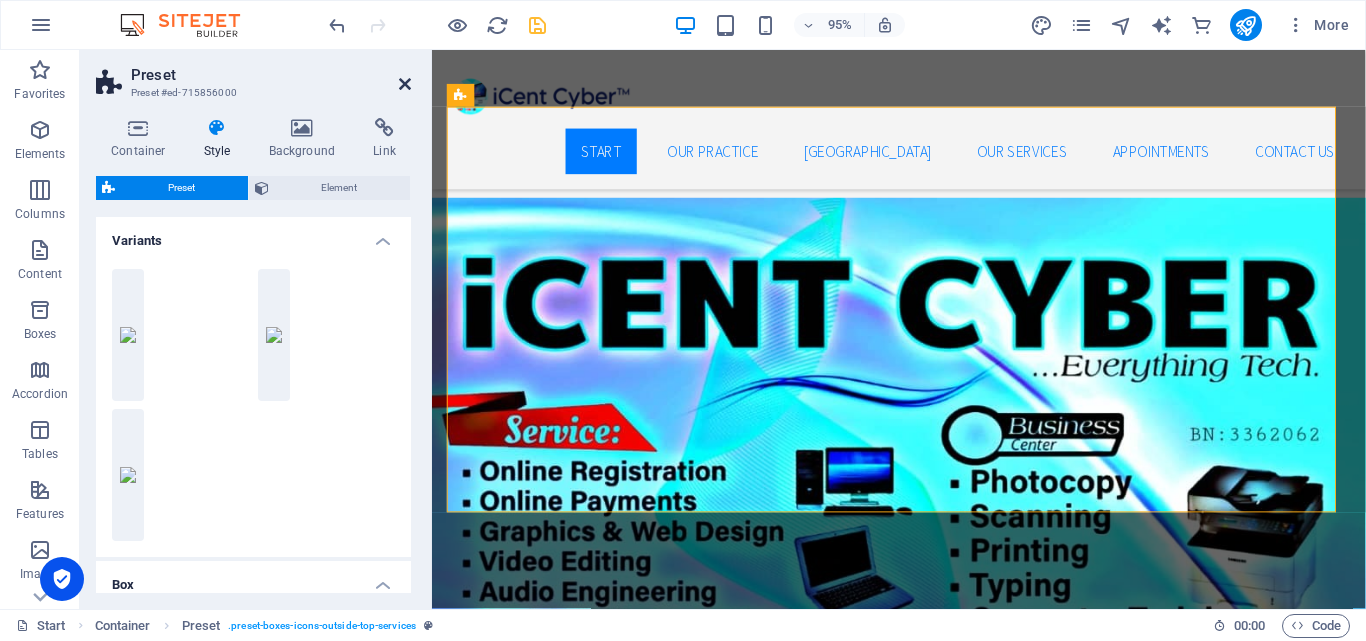 click at bounding box center (405, 84) 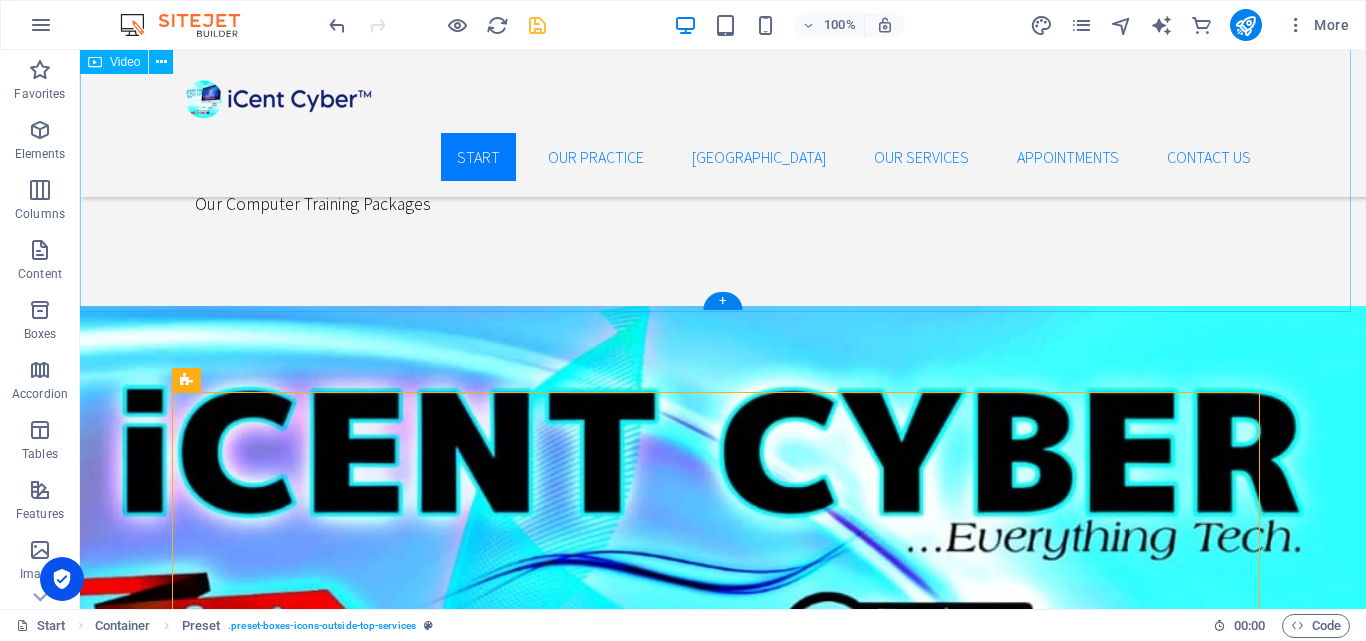 scroll, scrollTop: 1200, scrollLeft: 0, axis: vertical 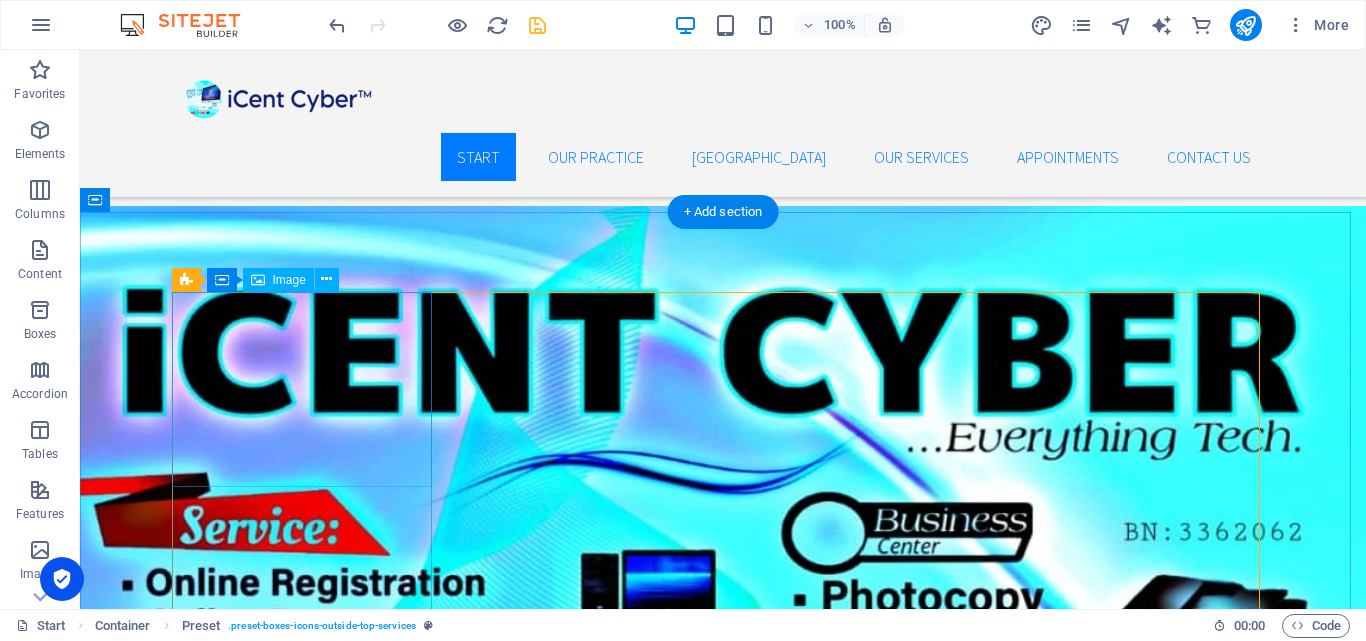 click at bounding box center [723, 1440] 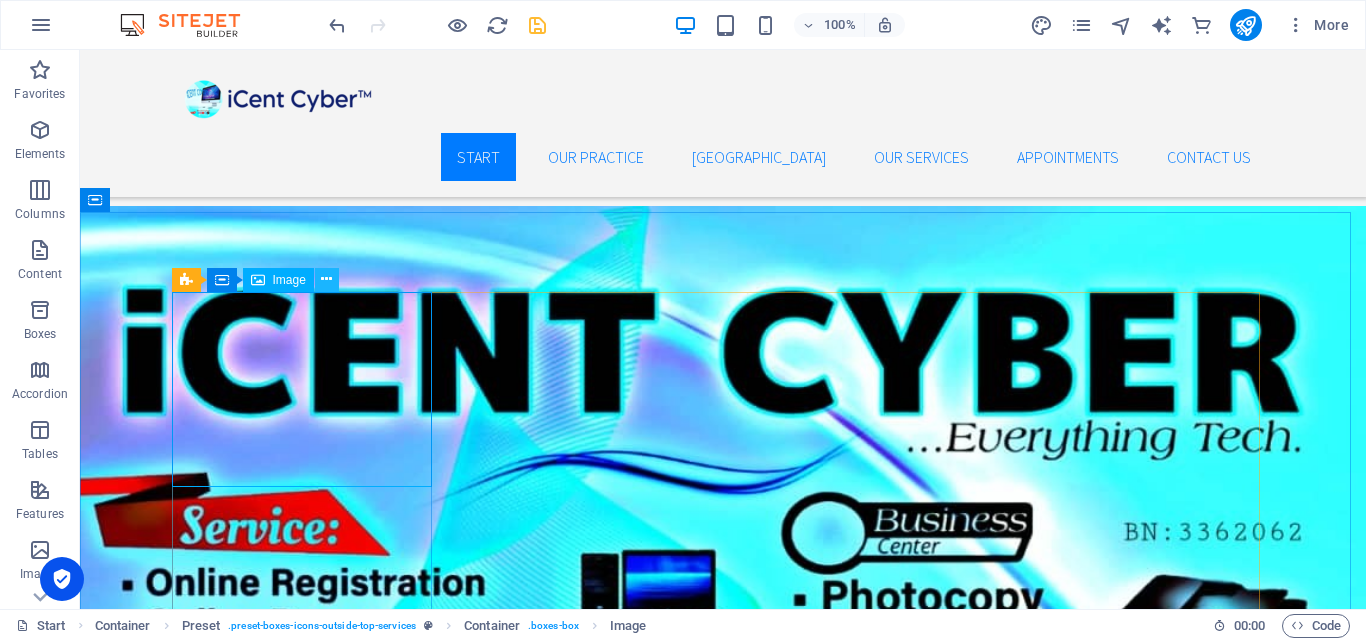 click at bounding box center [327, 280] 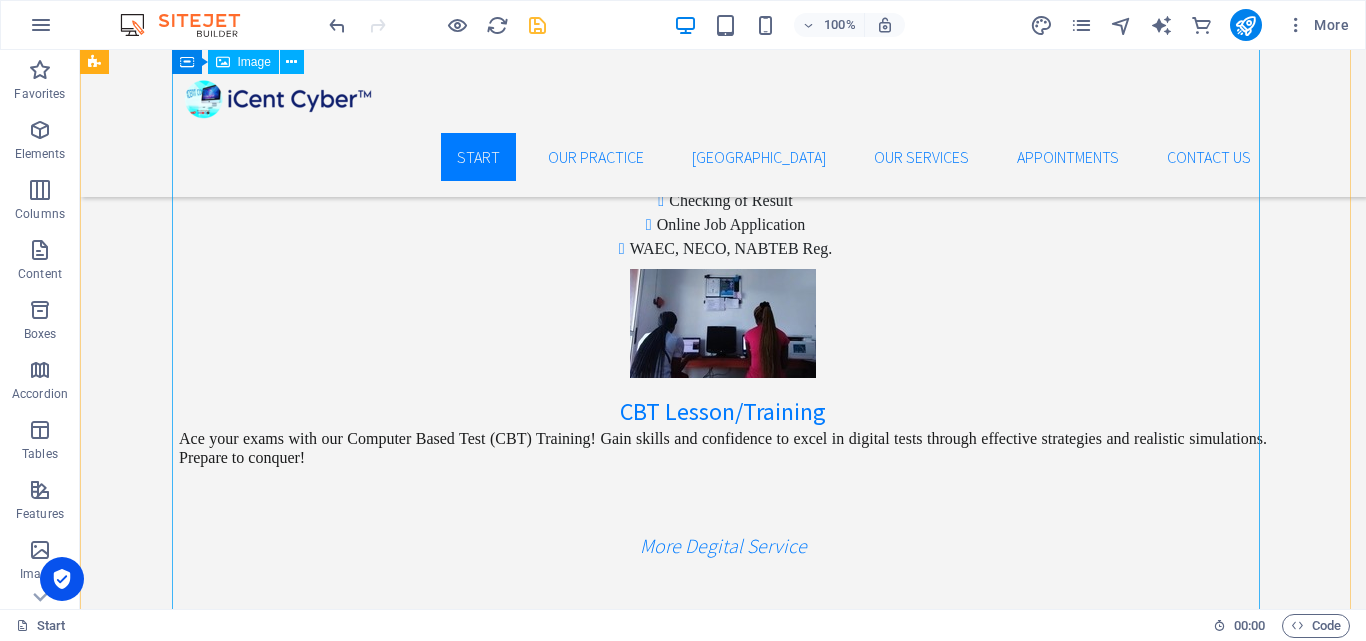 scroll, scrollTop: 3500, scrollLeft: 0, axis: vertical 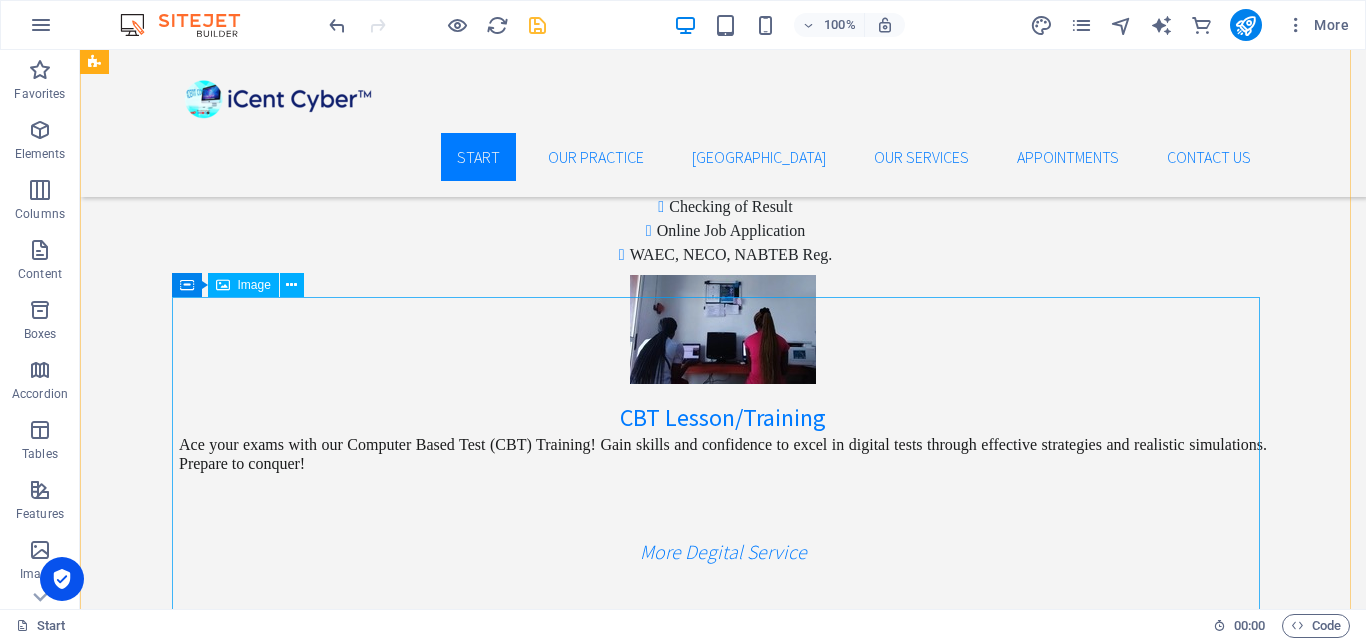 click at bounding box center (640, 6548) 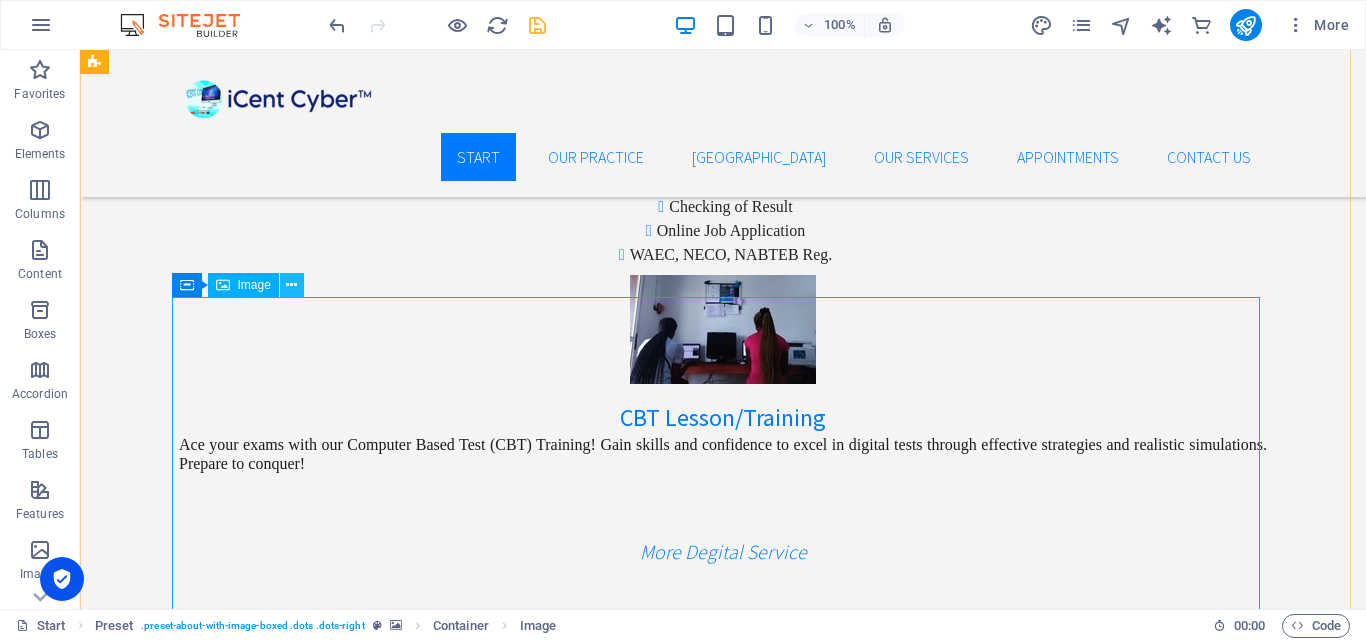 click at bounding box center (291, 285) 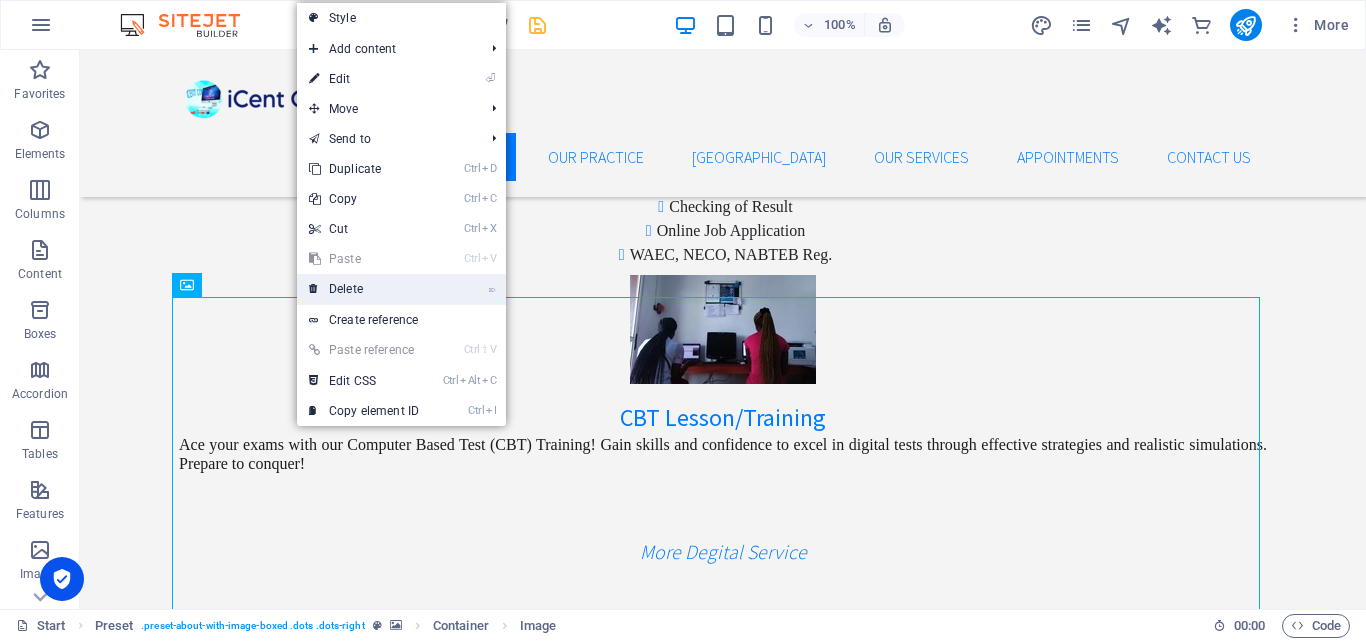 click on "⌦  Delete" at bounding box center (364, 289) 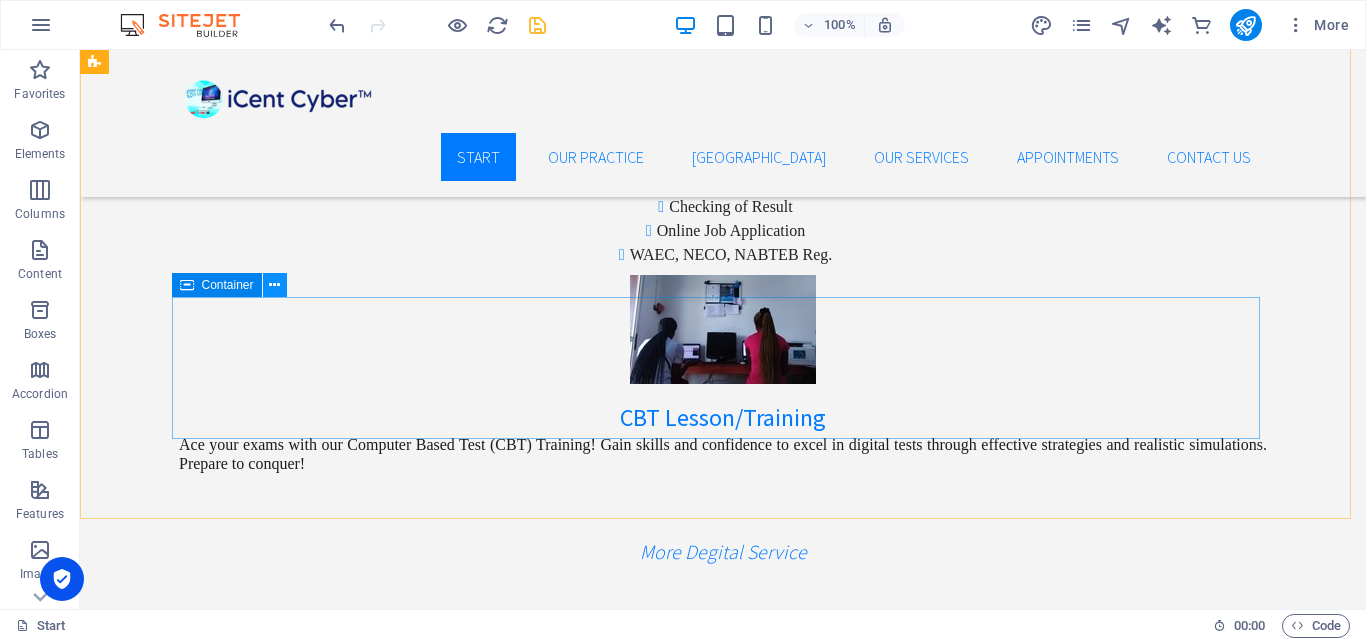 click at bounding box center (274, 285) 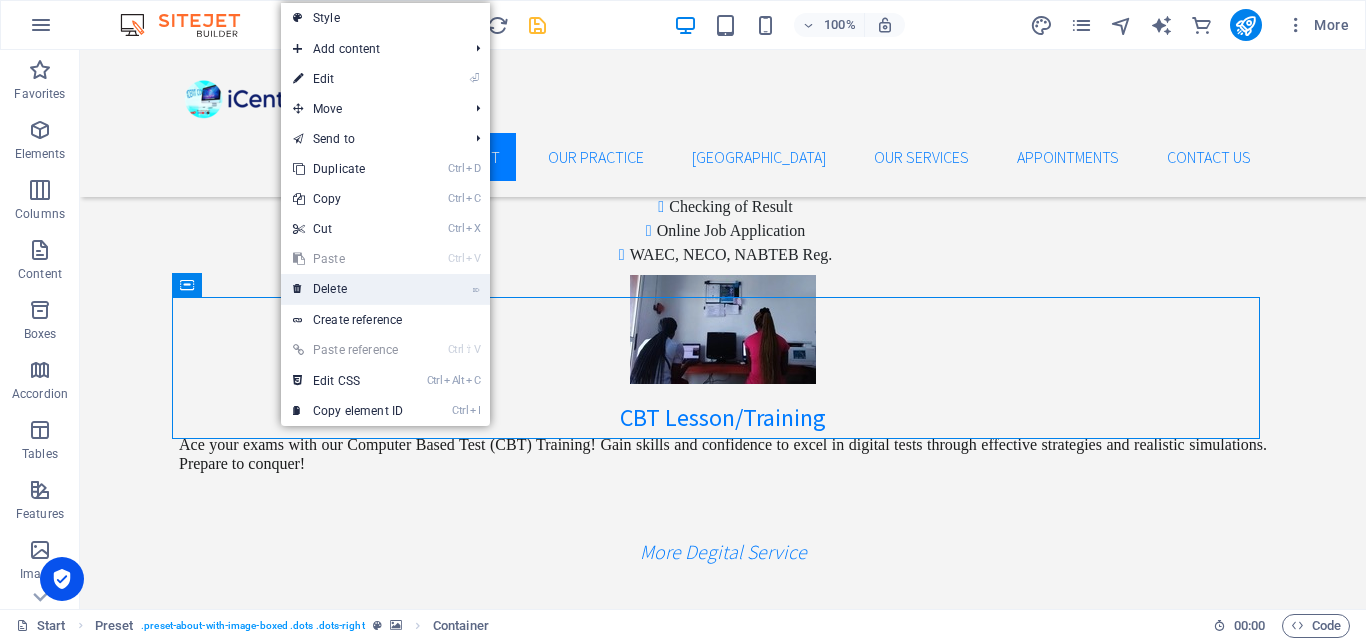 click on "⌦  Delete" at bounding box center (348, 289) 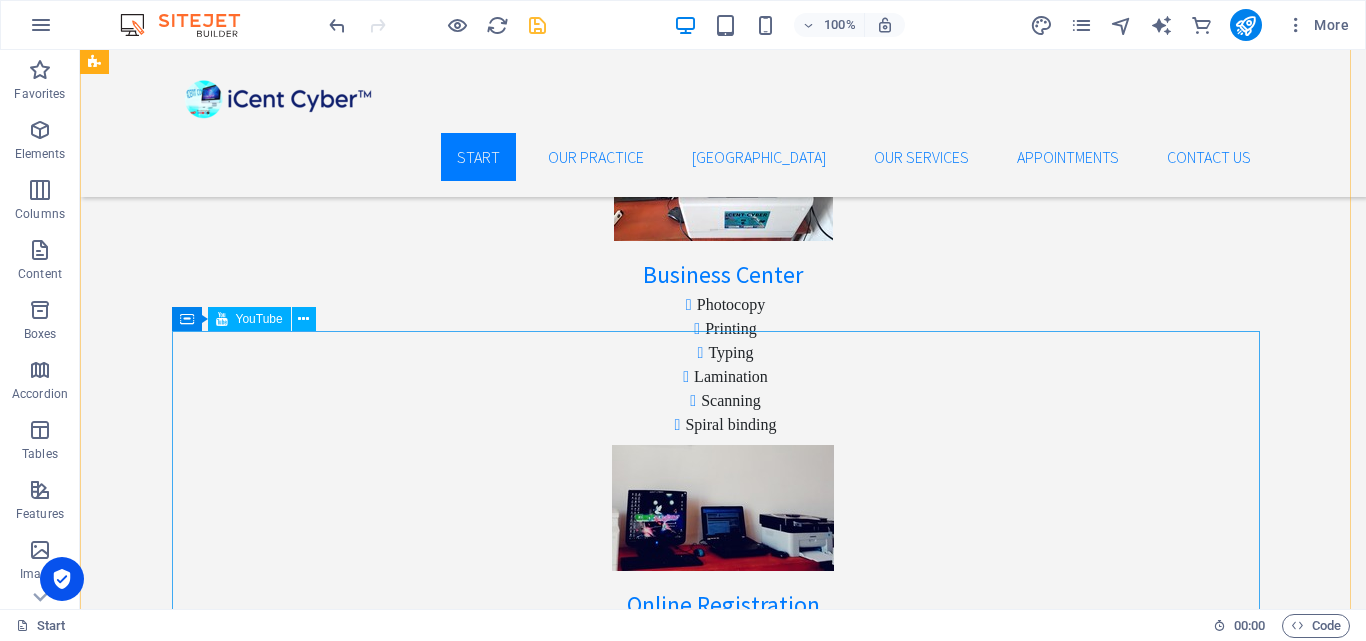 scroll, scrollTop: 2800, scrollLeft: 0, axis: vertical 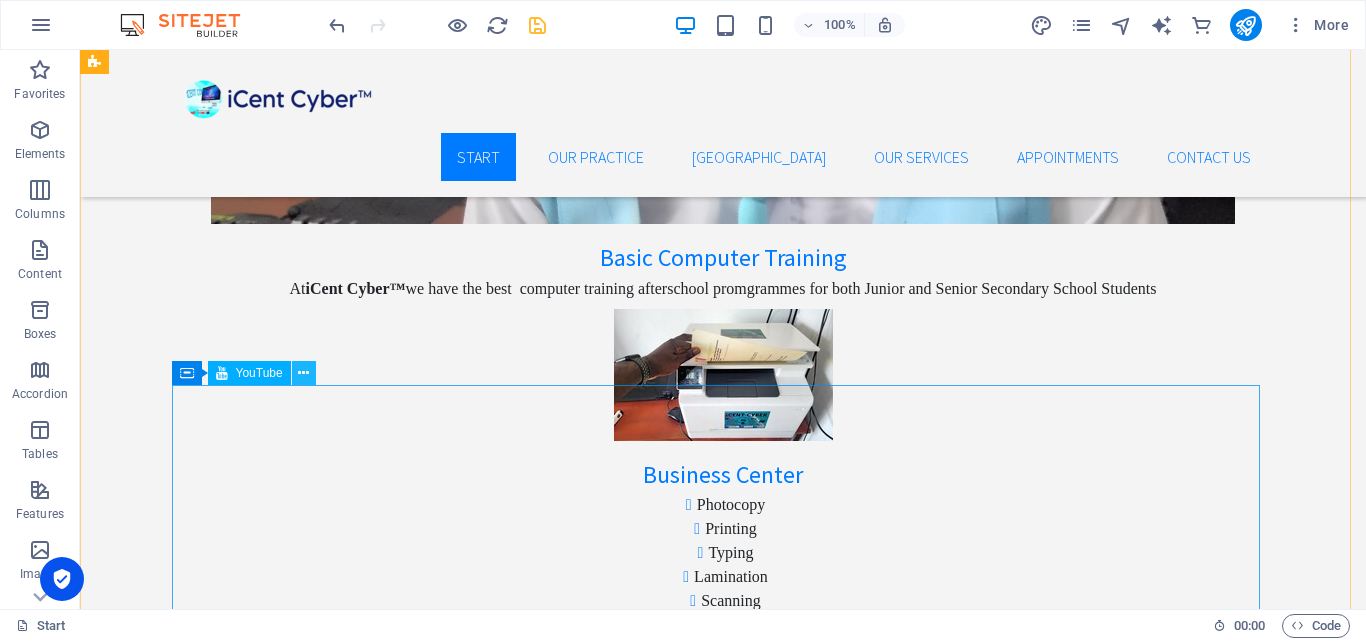 click at bounding box center [303, 373] 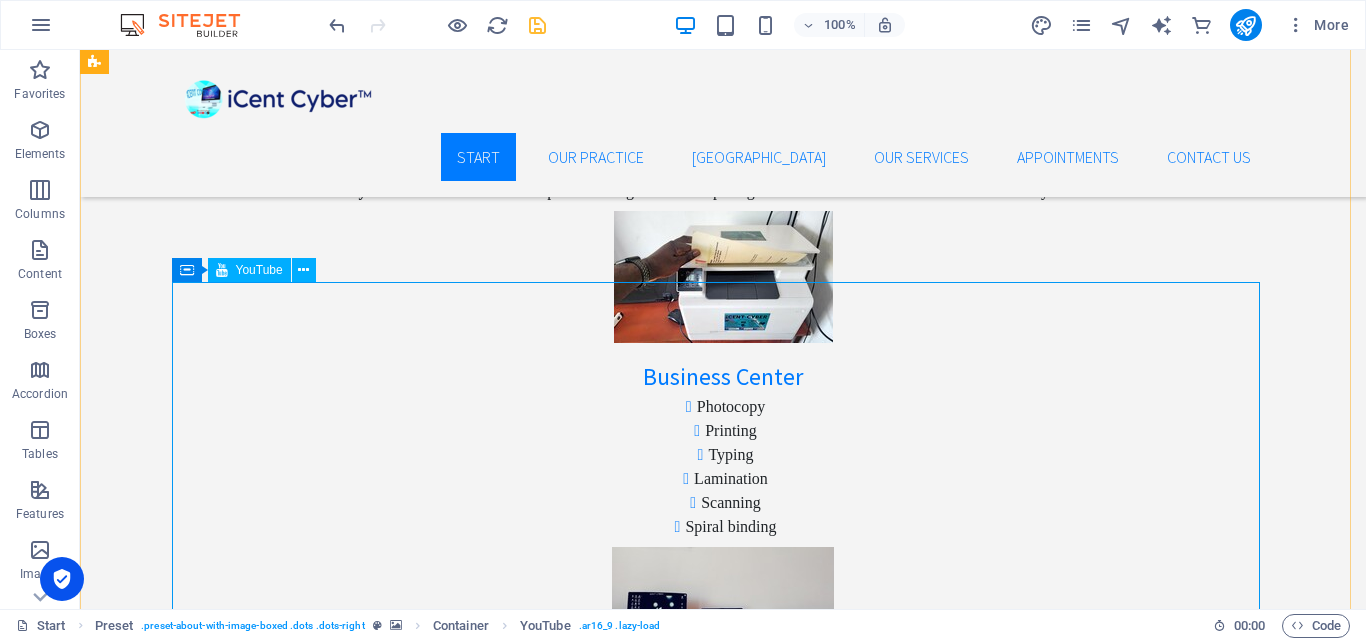 scroll, scrollTop: 2888, scrollLeft: 0, axis: vertical 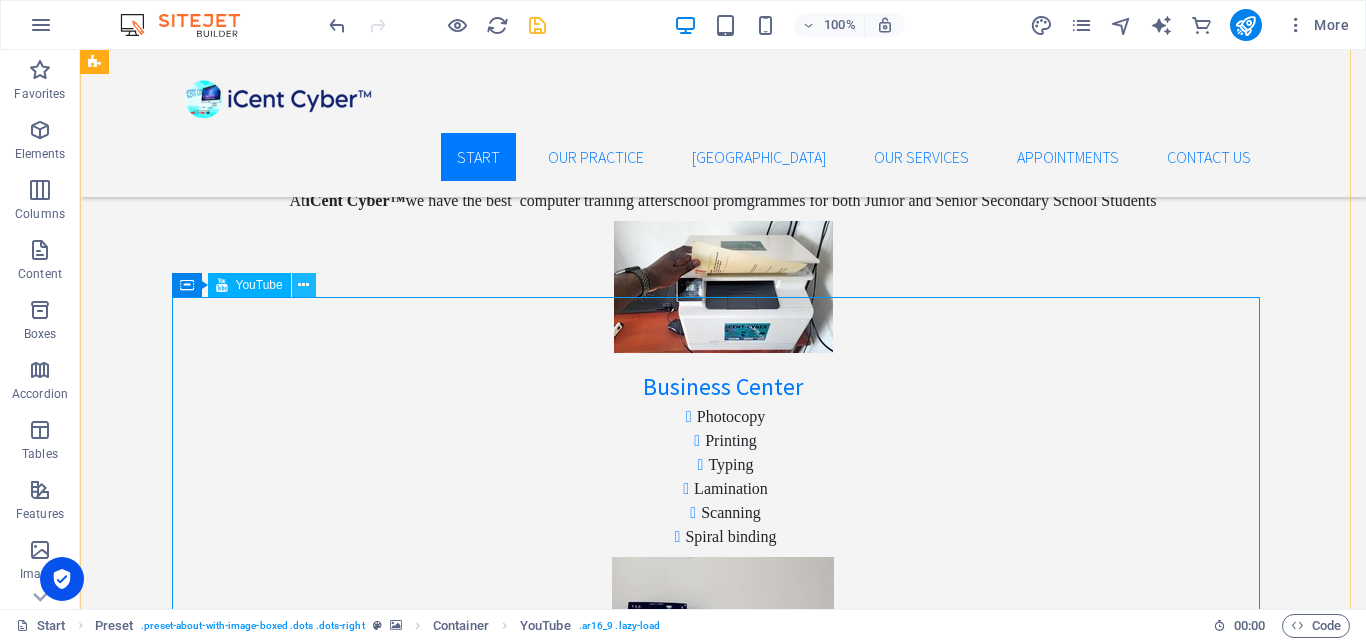 click at bounding box center (303, 285) 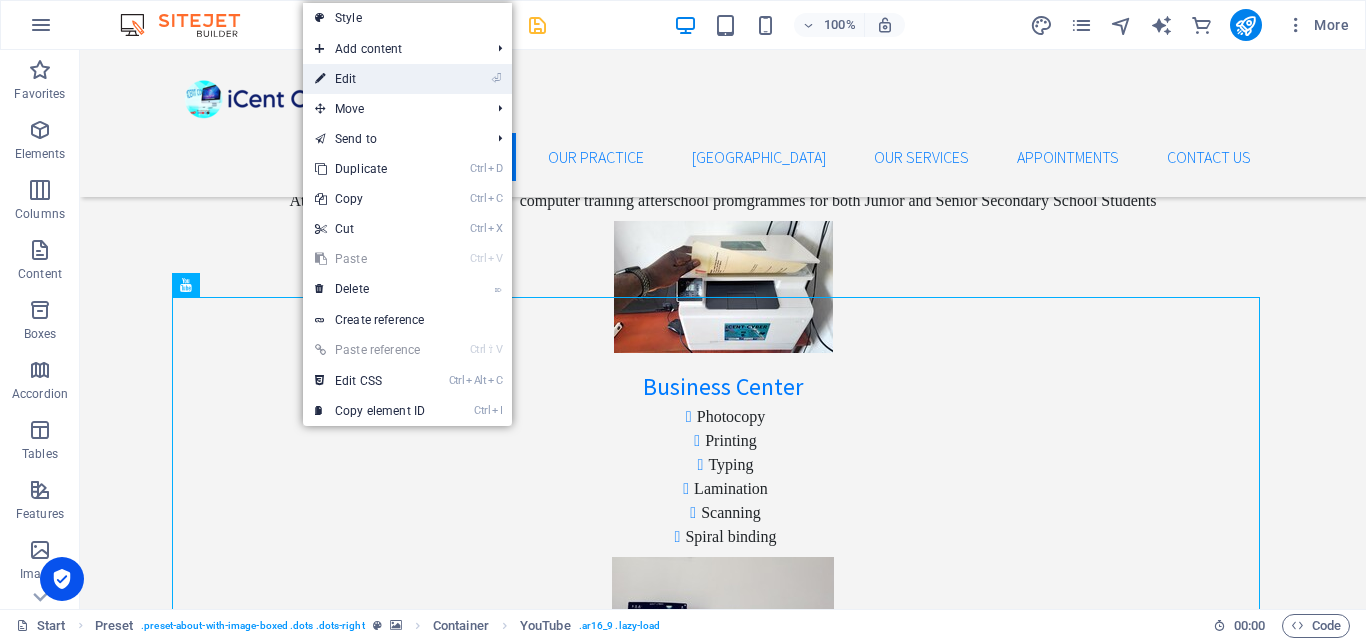click on "⏎  Edit" at bounding box center [370, 79] 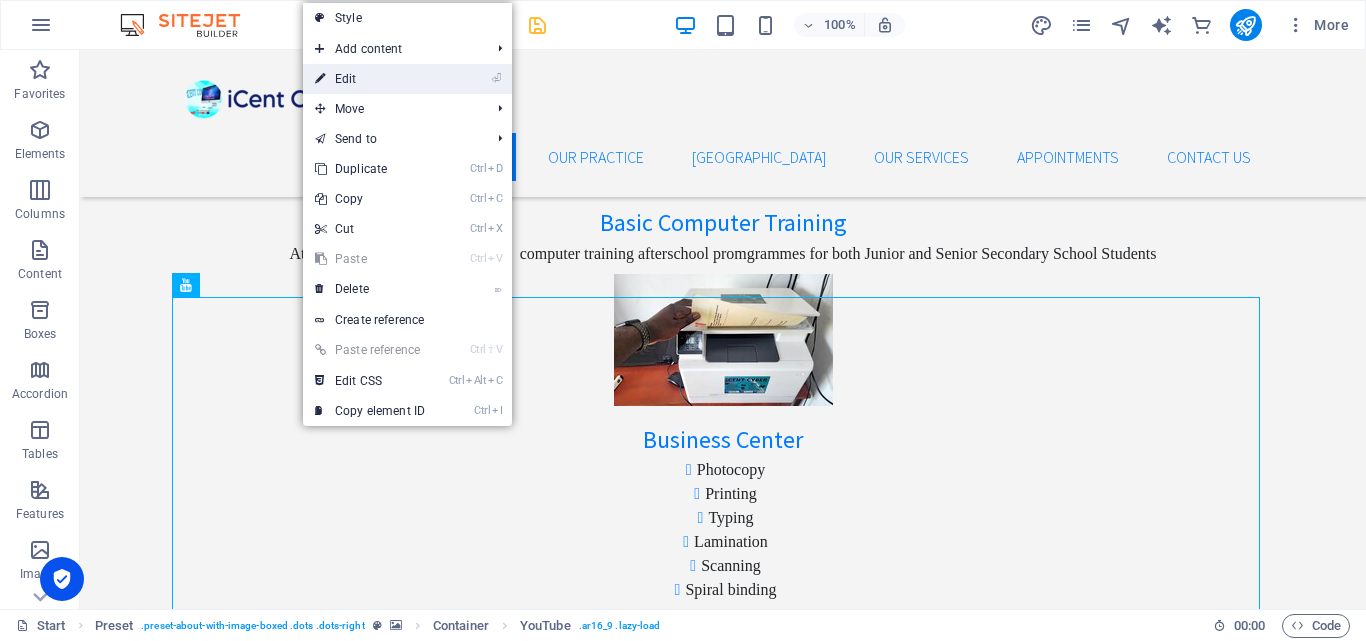 scroll, scrollTop: 2791, scrollLeft: 0, axis: vertical 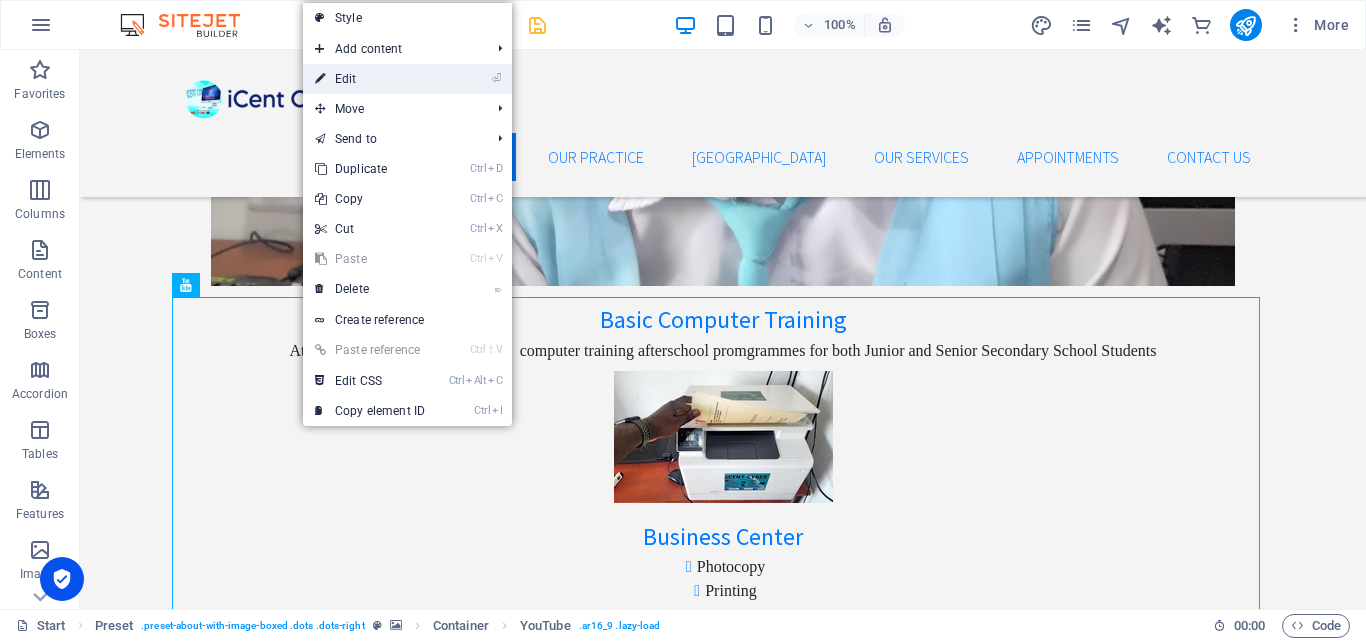 select on "ar16_9" 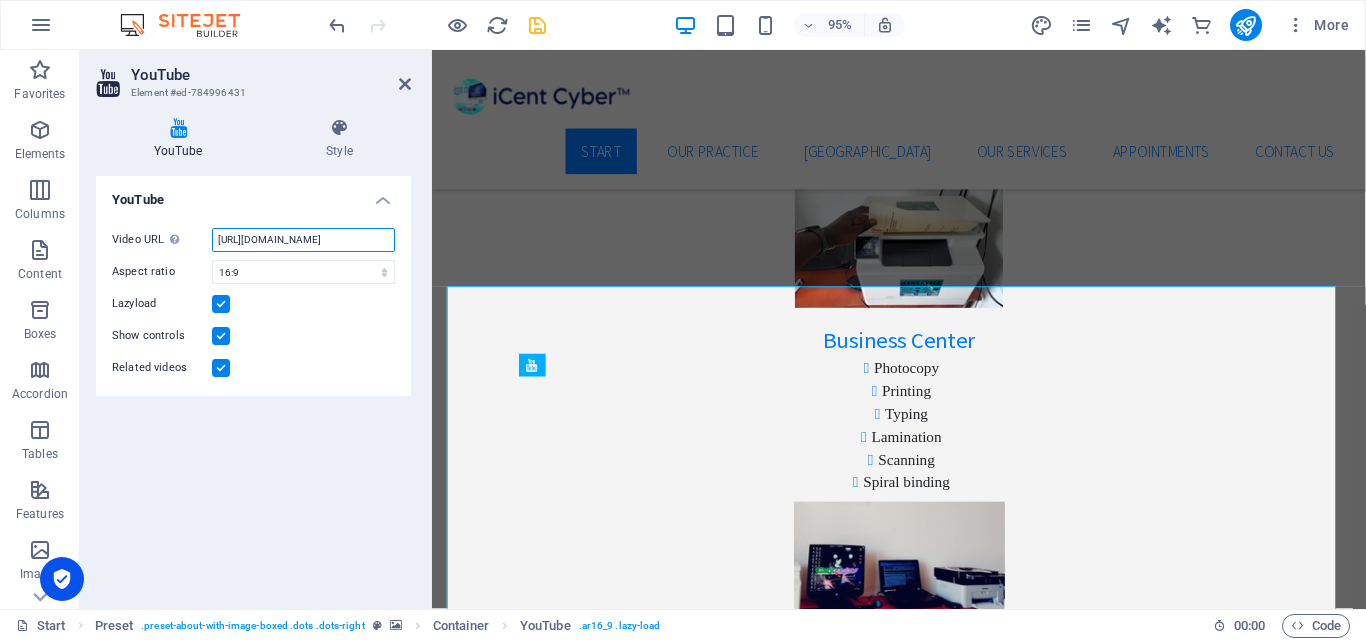 click on "[URL][DOMAIN_NAME]" at bounding box center (303, 240) 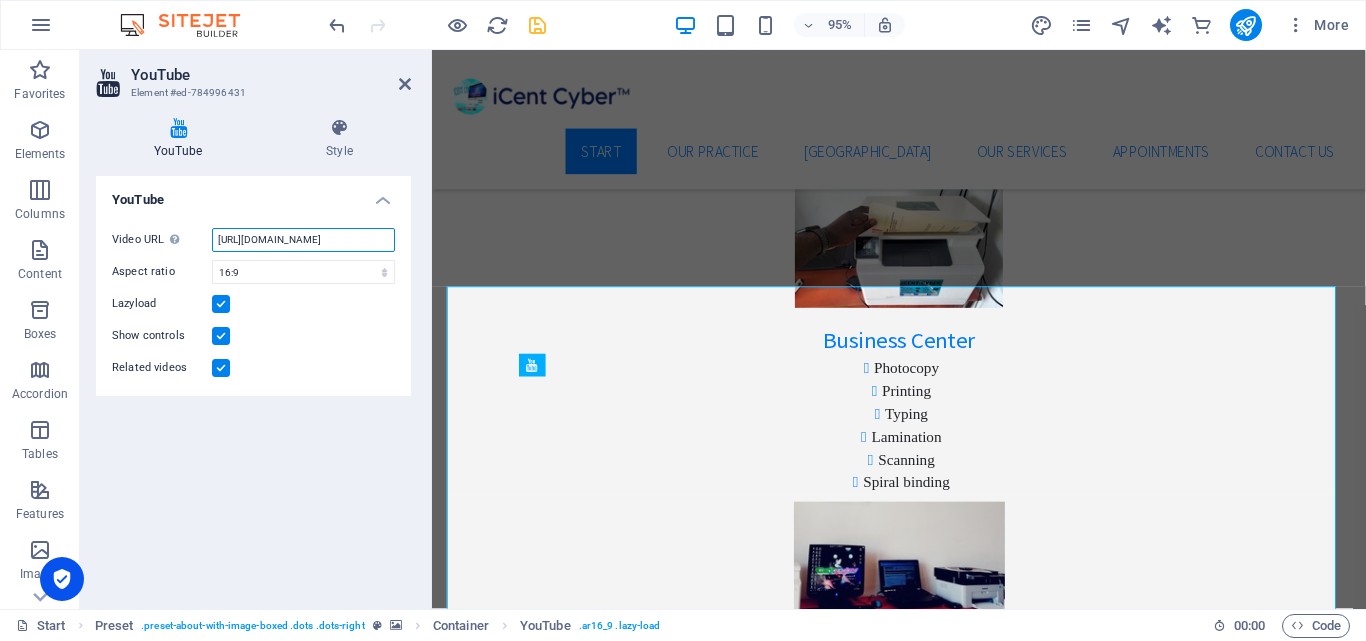 paste on "channel/UChqGHyE8Xeq77U819NnQ7Ig" 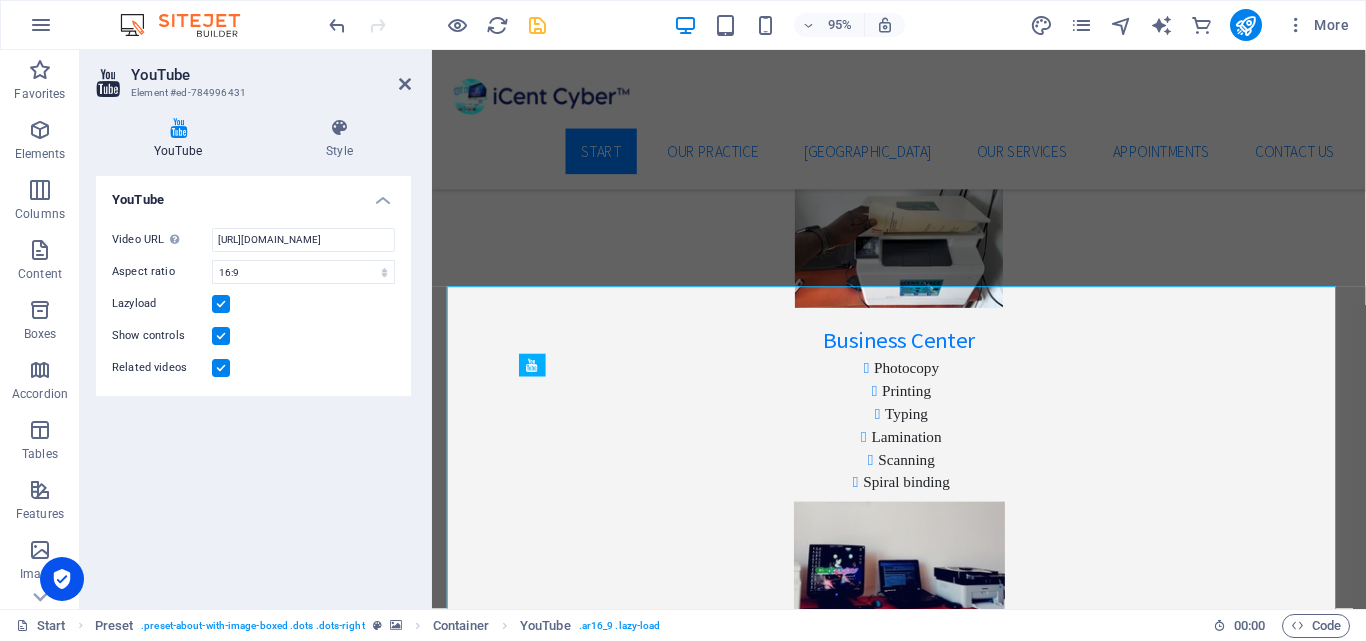scroll, scrollTop: 0, scrollLeft: 0, axis: both 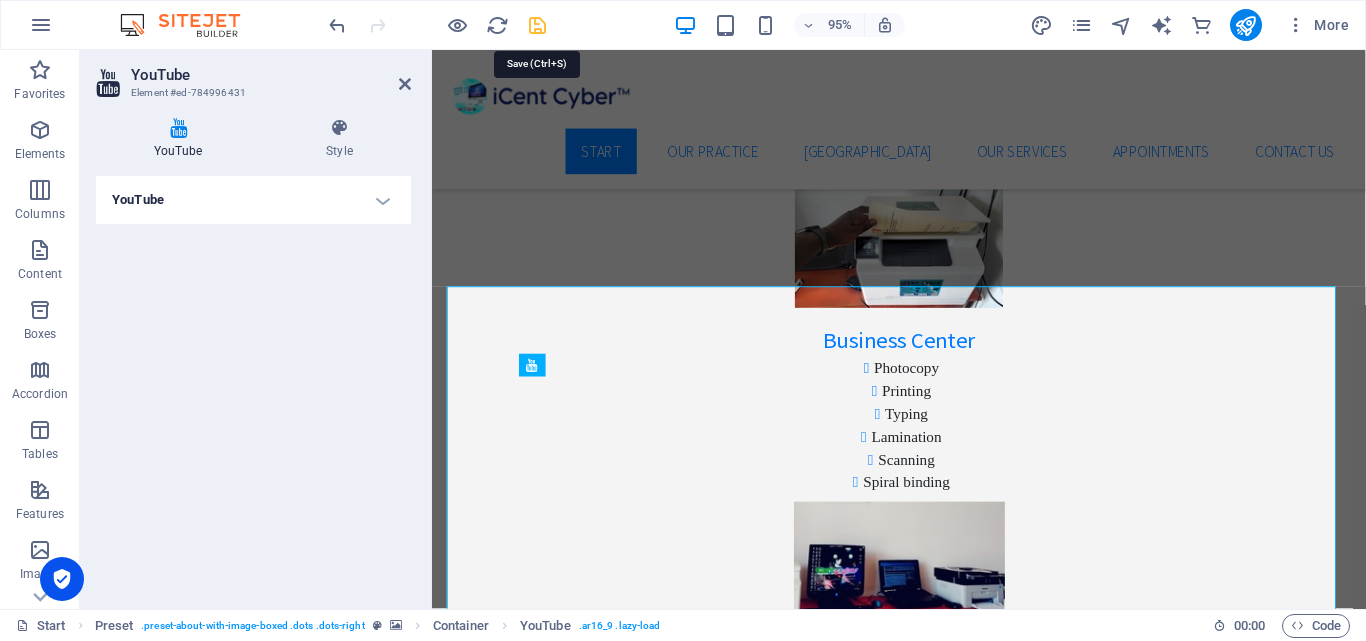 click at bounding box center [537, 25] 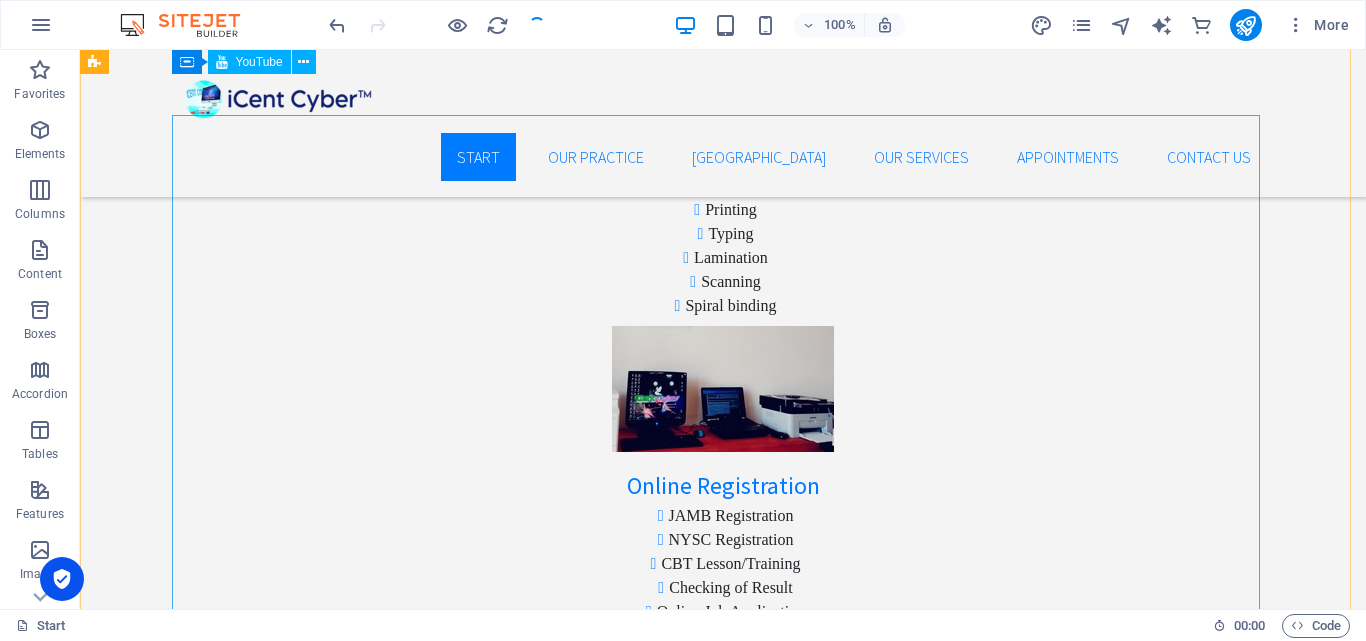 scroll, scrollTop: 3058, scrollLeft: 0, axis: vertical 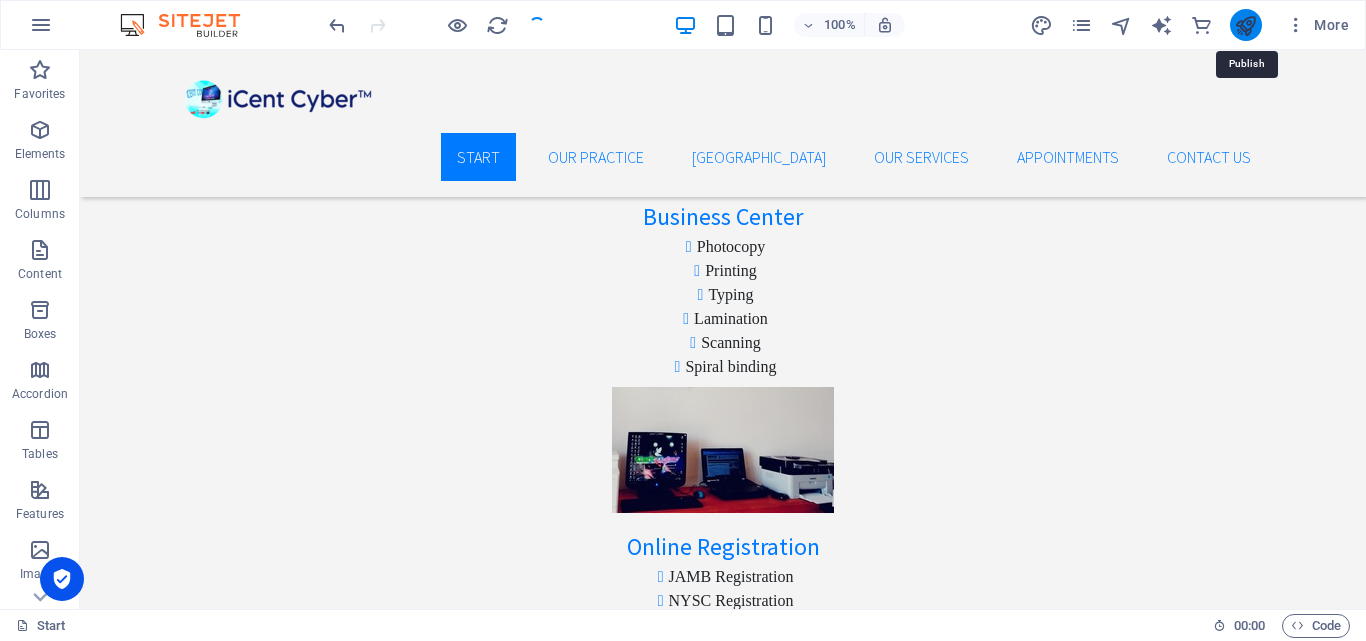 click at bounding box center [1245, 25] 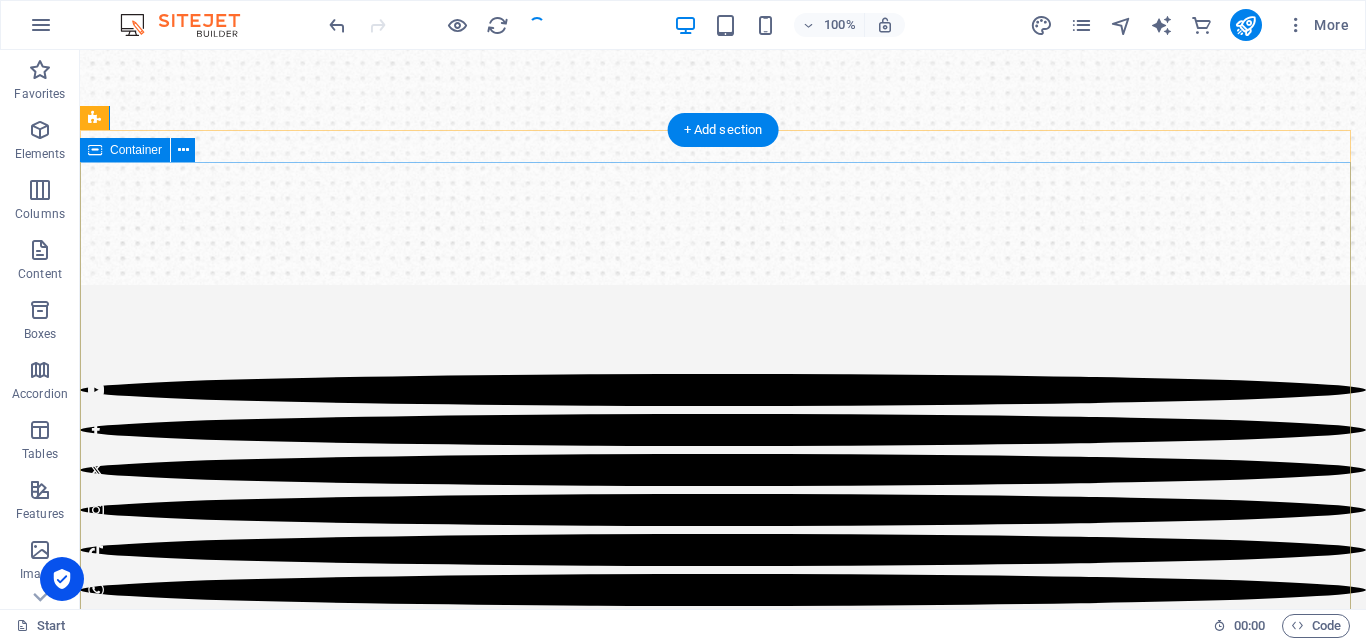 scroll, scrollTop: 0, scrollLeft: 0, axis: both 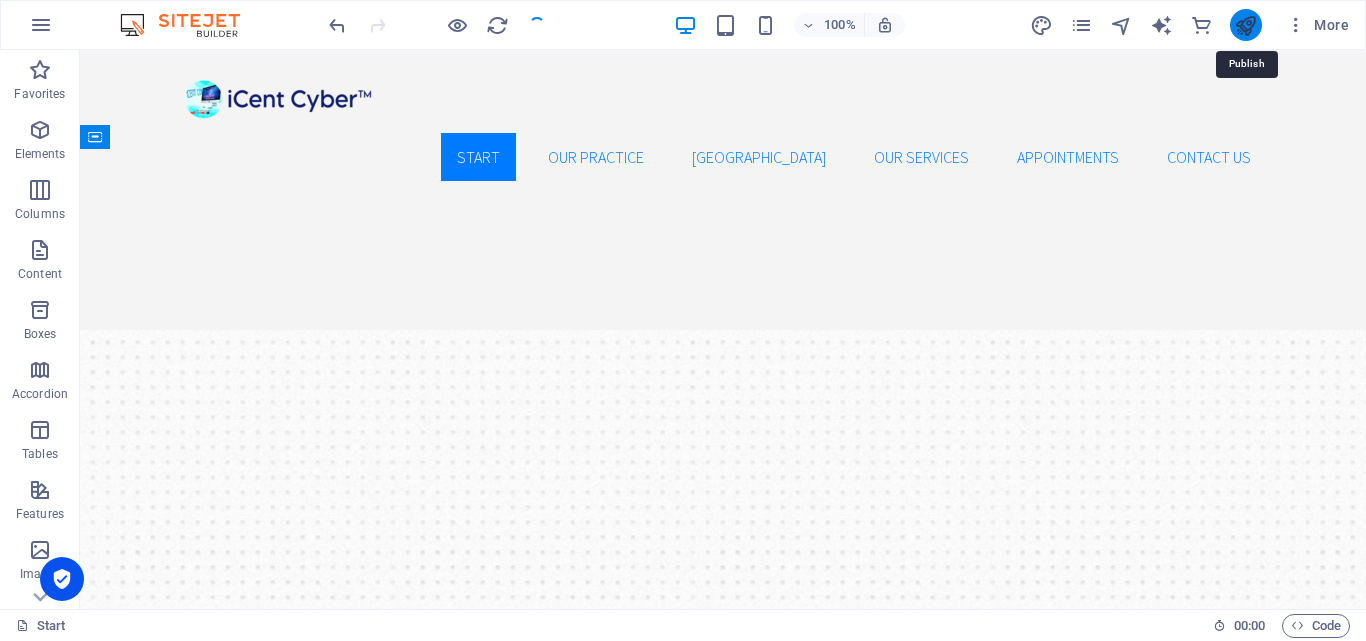 click at bounding box center (1245, 25) 